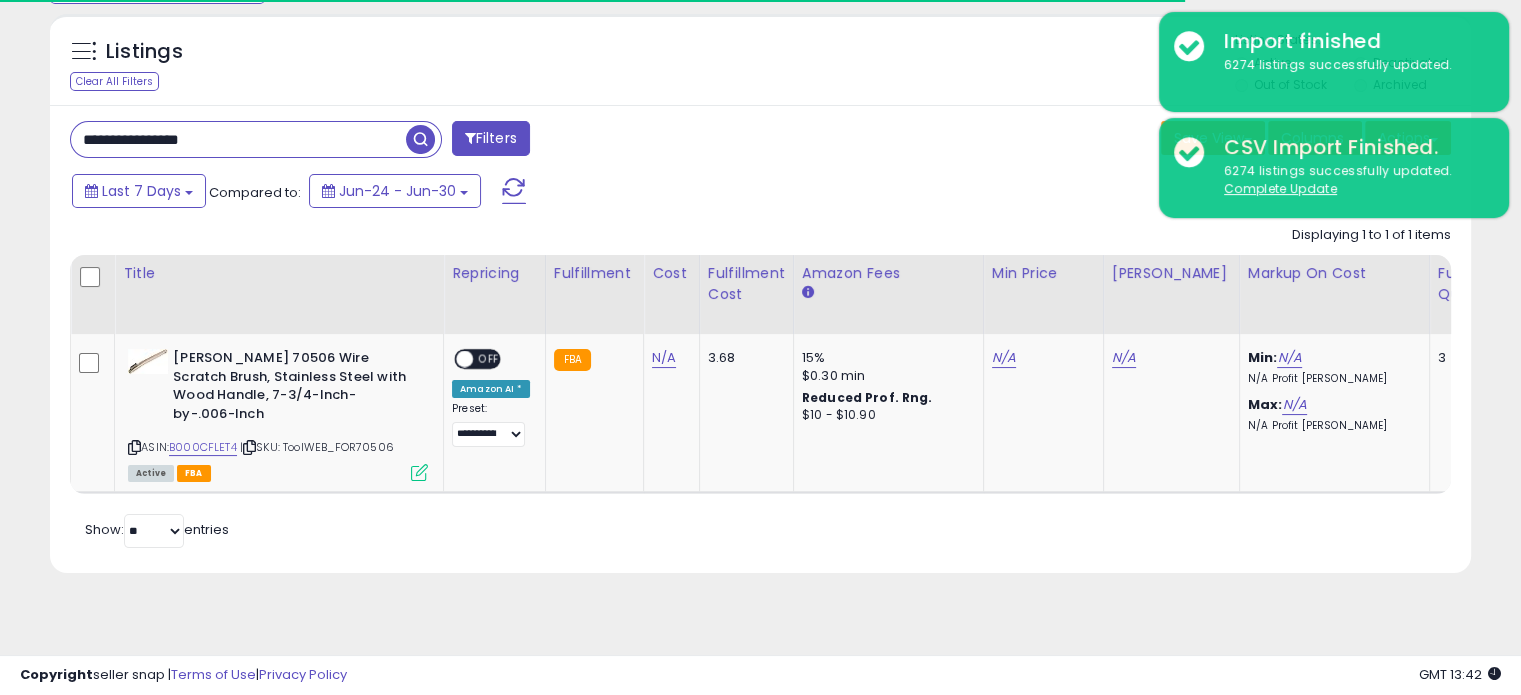 scroll, scrollTop: 200, scrollLeft: 0, axis: vertical 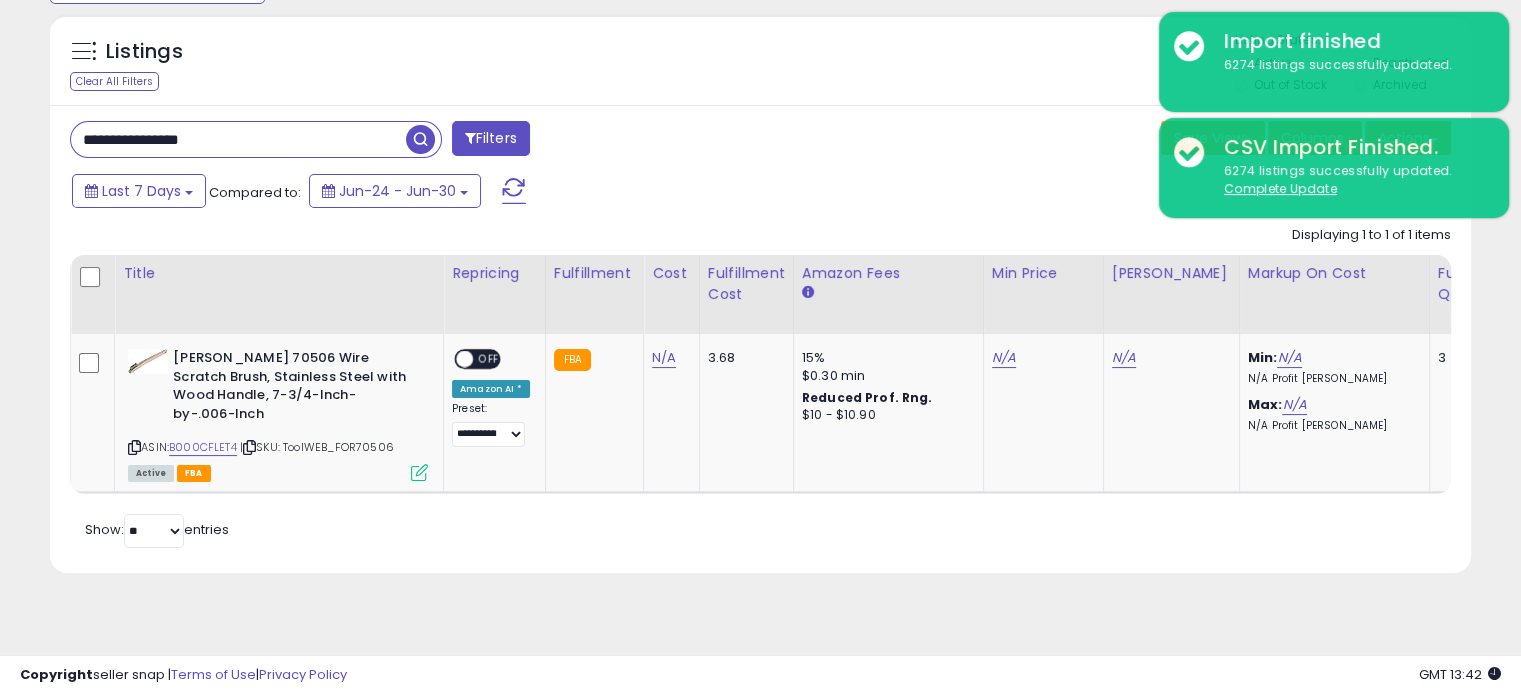 click on "**********" at bounding box center [238, 139] 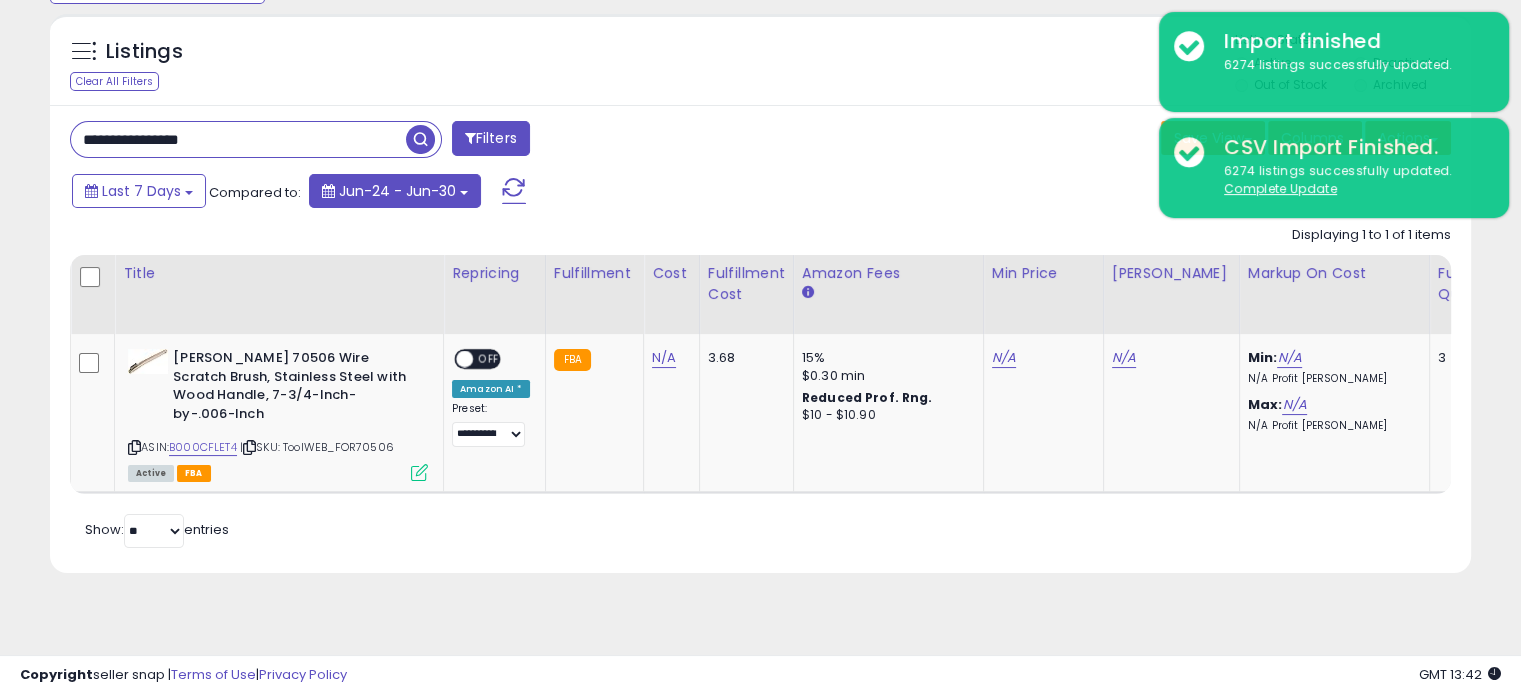 paste 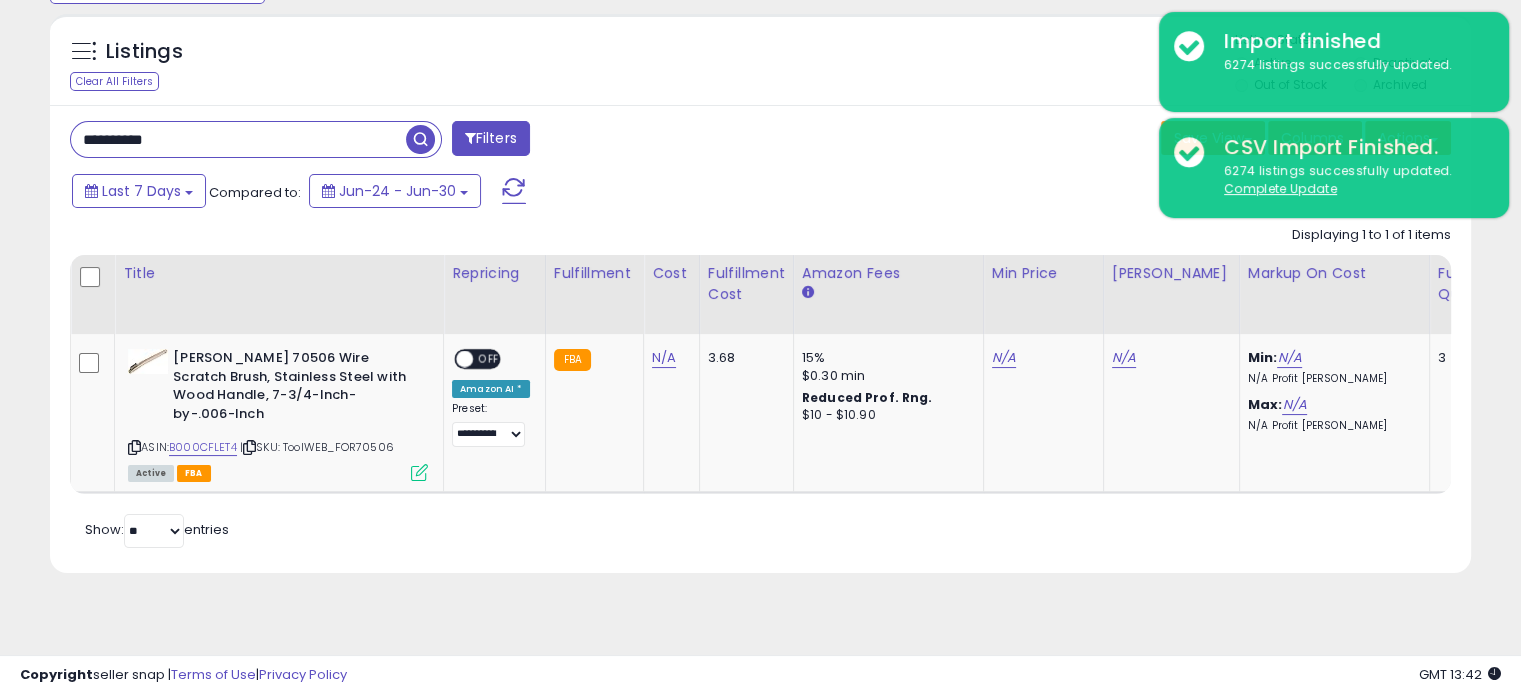 click at bounding box center [420, 139] 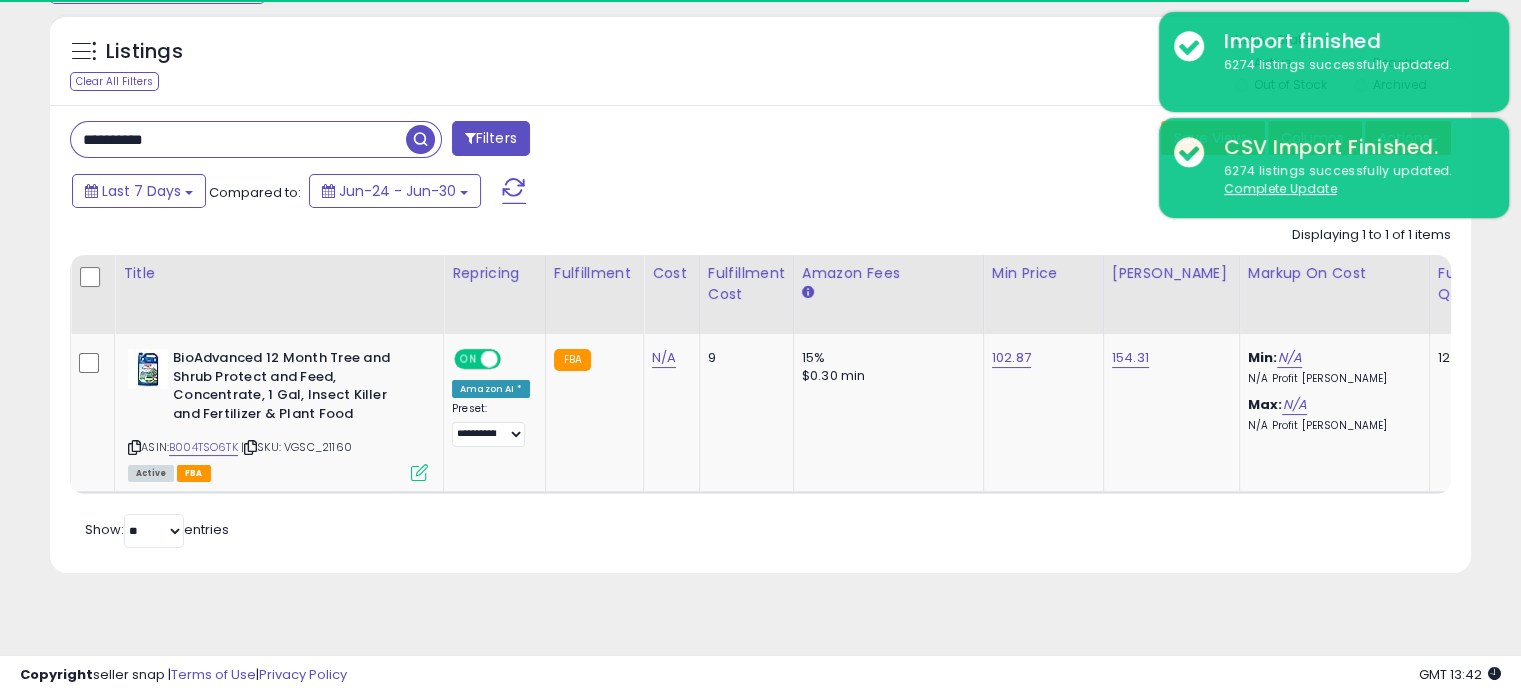 scroll, scrollTop: 0, scrollLeft: 320, axis: horizontal 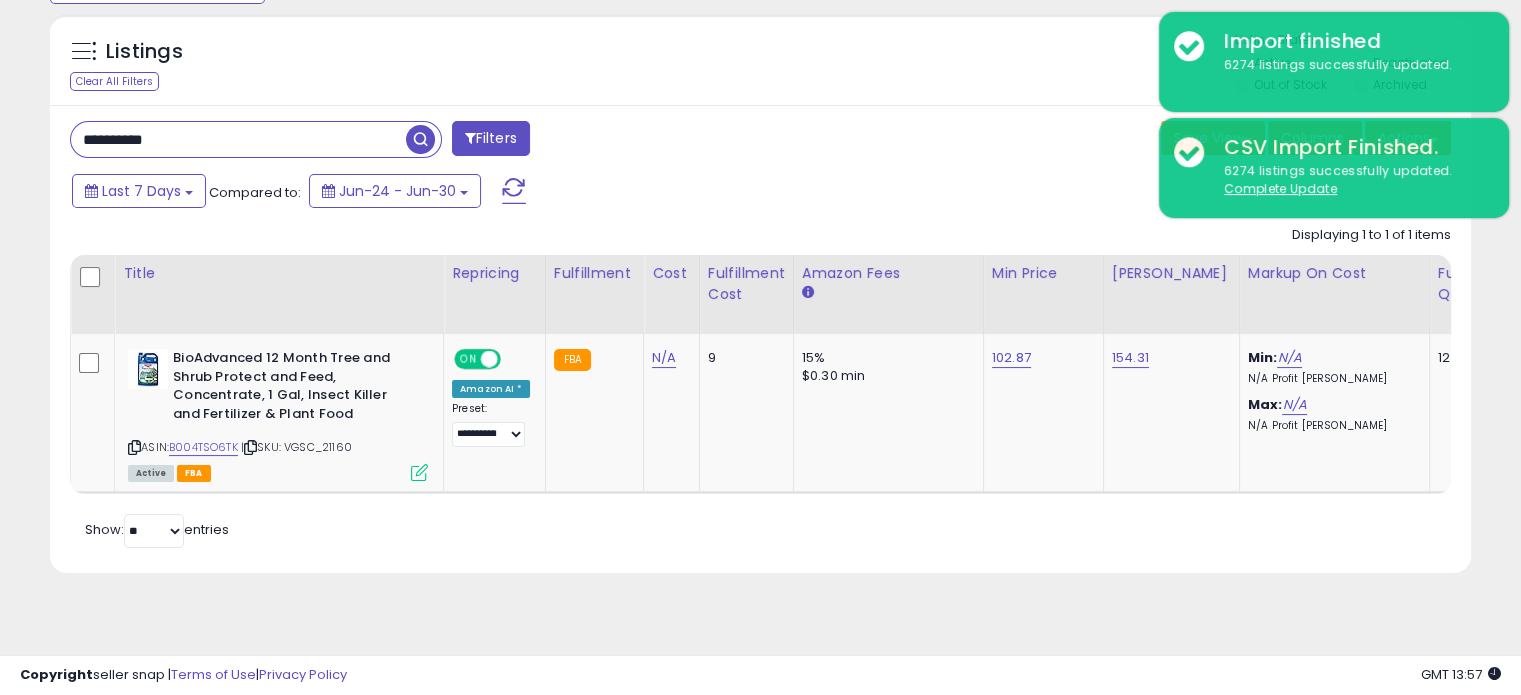 click on "**********" at bounding box center [238, 139] 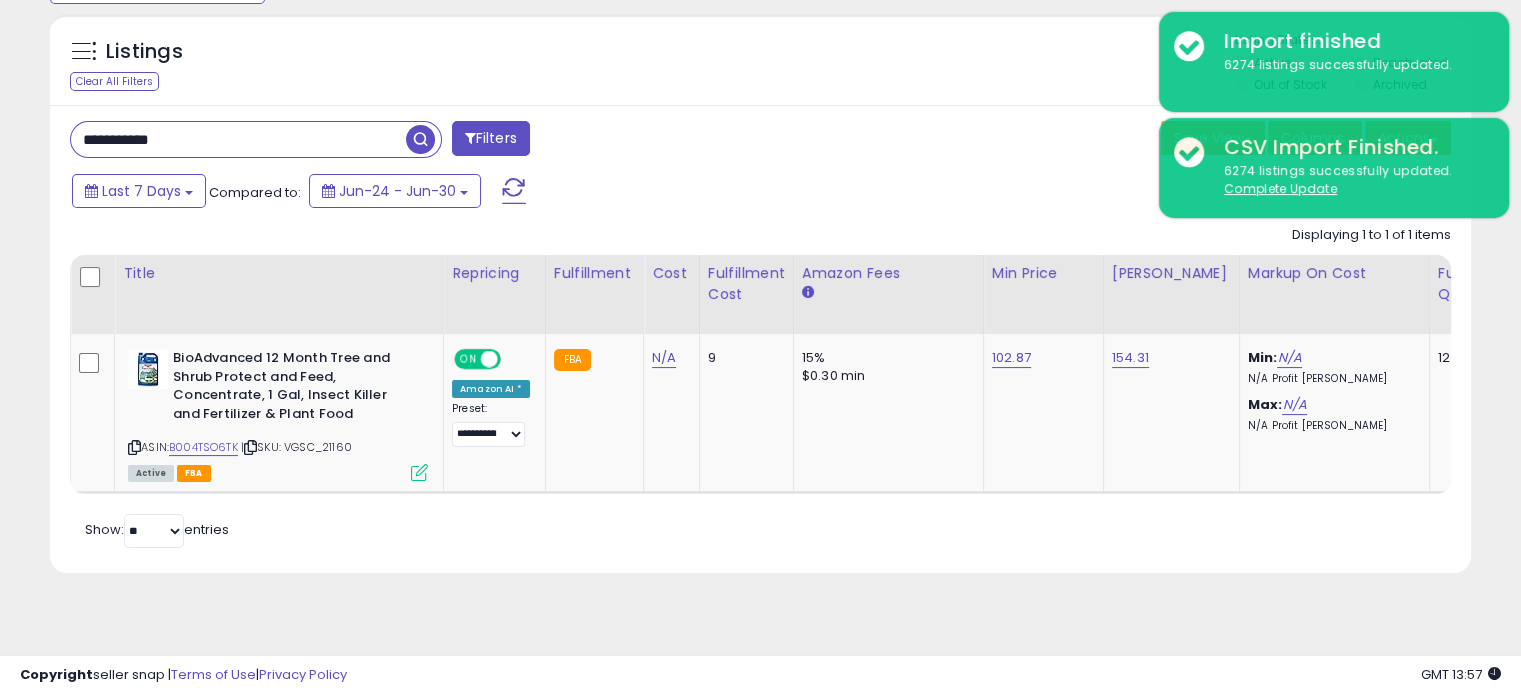 click at bounding box center [420, 139] 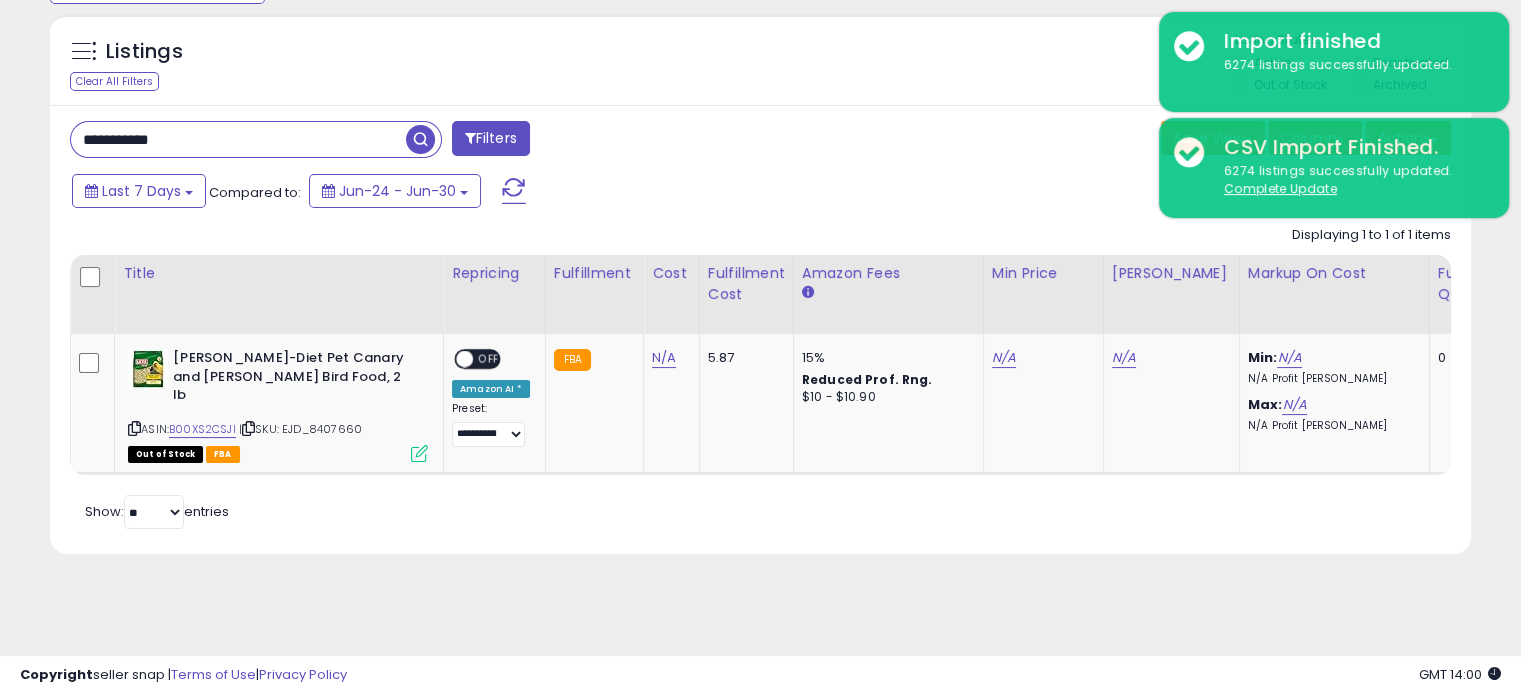 click on "**********" at bounding box center (238, 139) 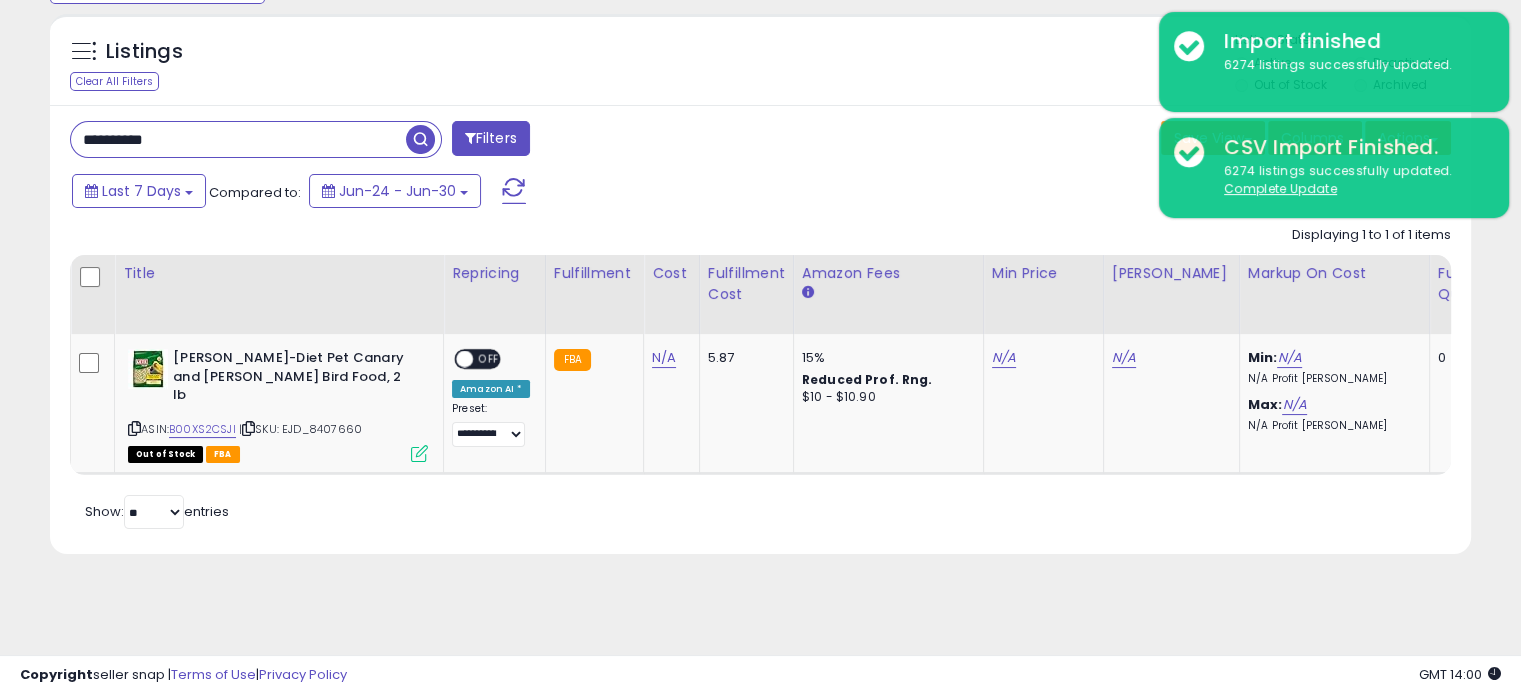 type on "**********" 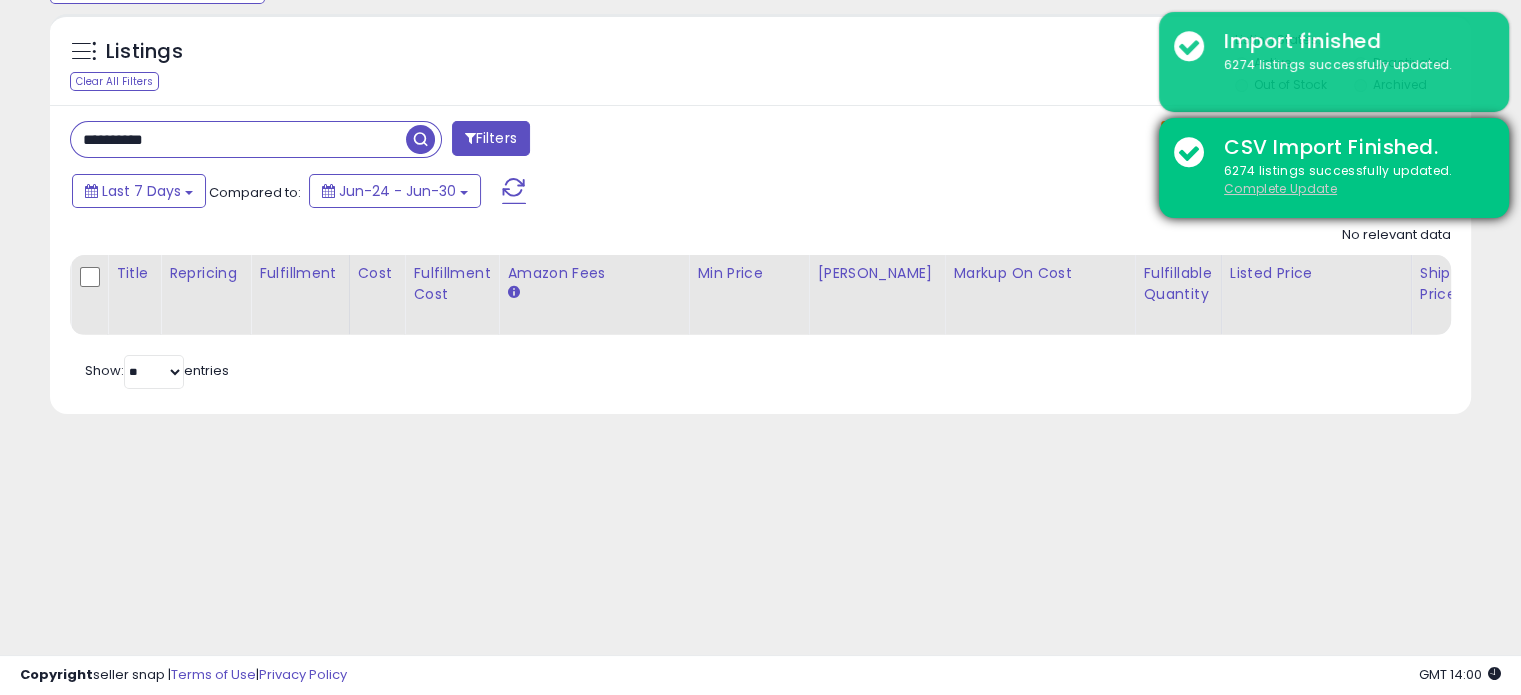 click on "Complete Update" at bounding box center [1280, 188] 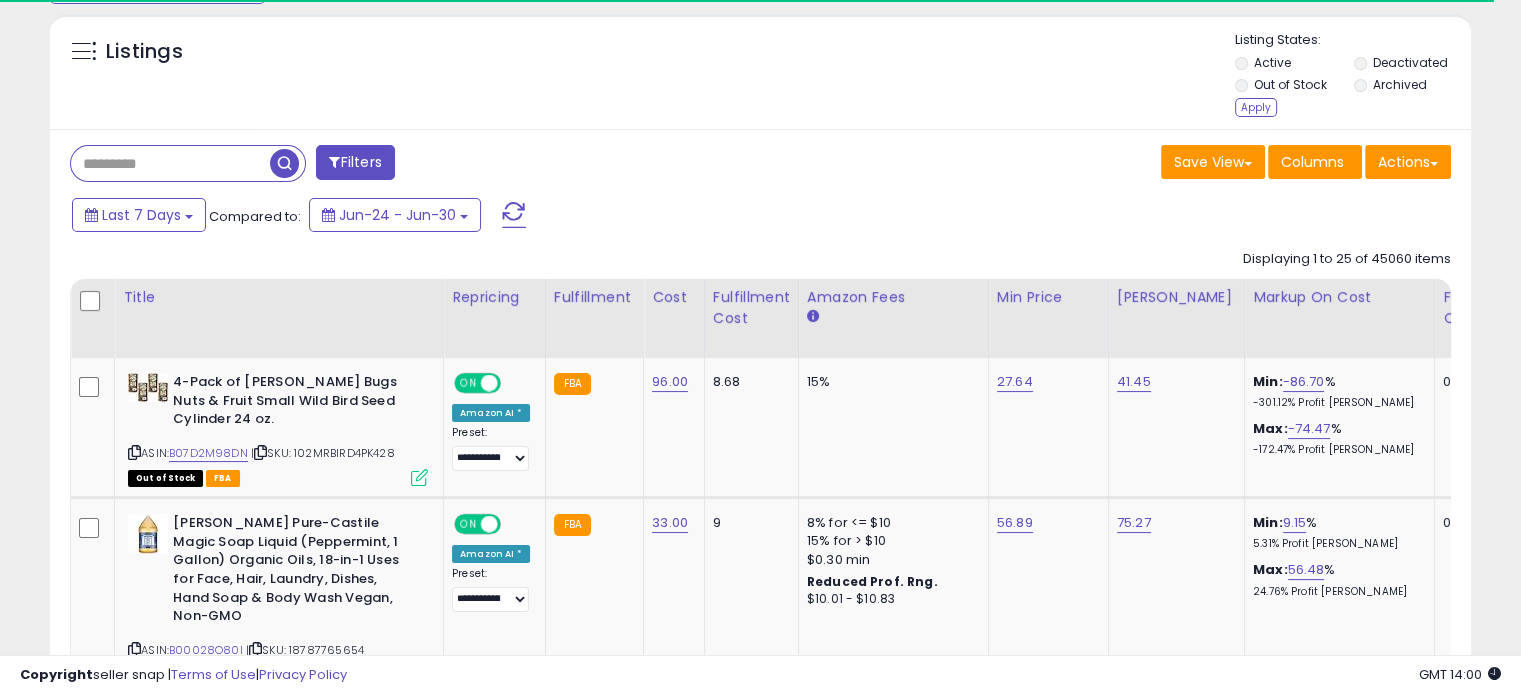 click on "Listing States:
Active
Deactivated
Out of Stock
Archived
Apply" at bounding box center [1353, 77] 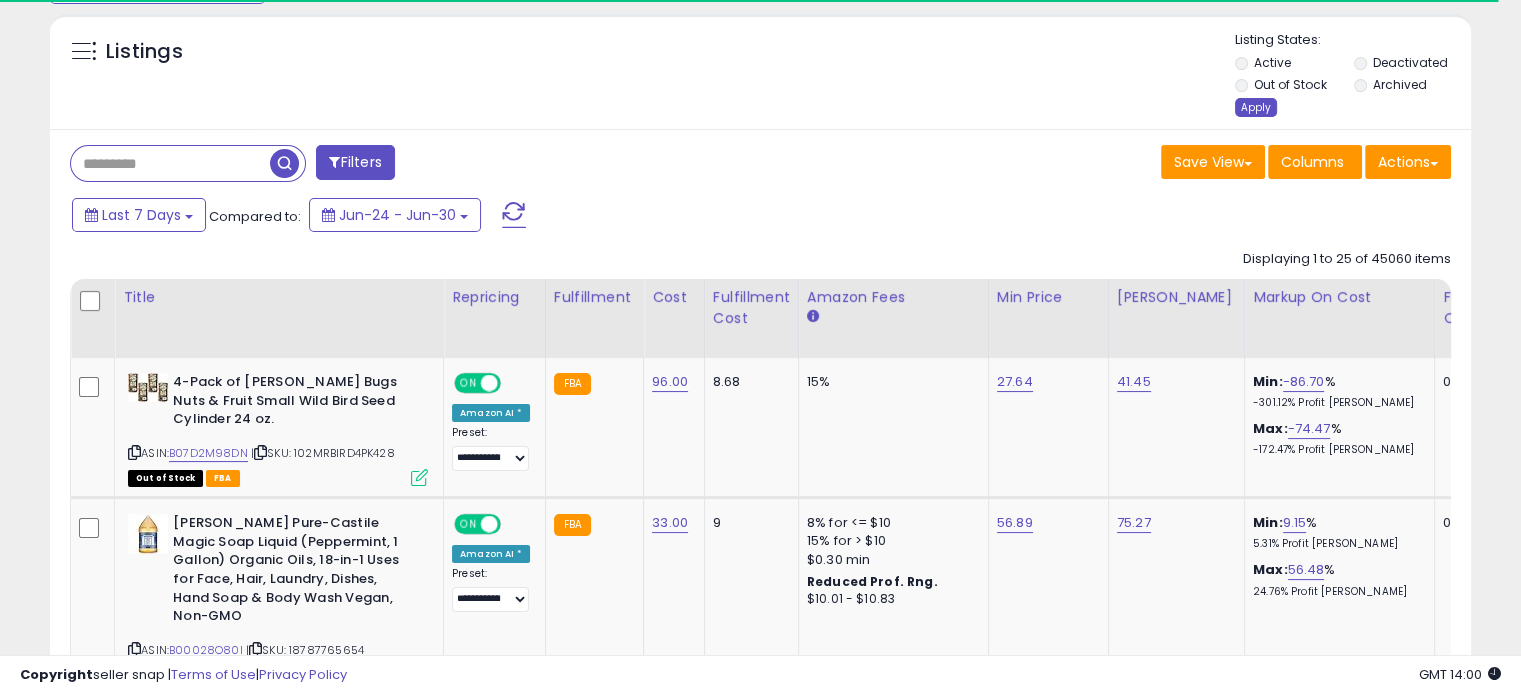 click on "Apply" at bounding box center (1256, 107) 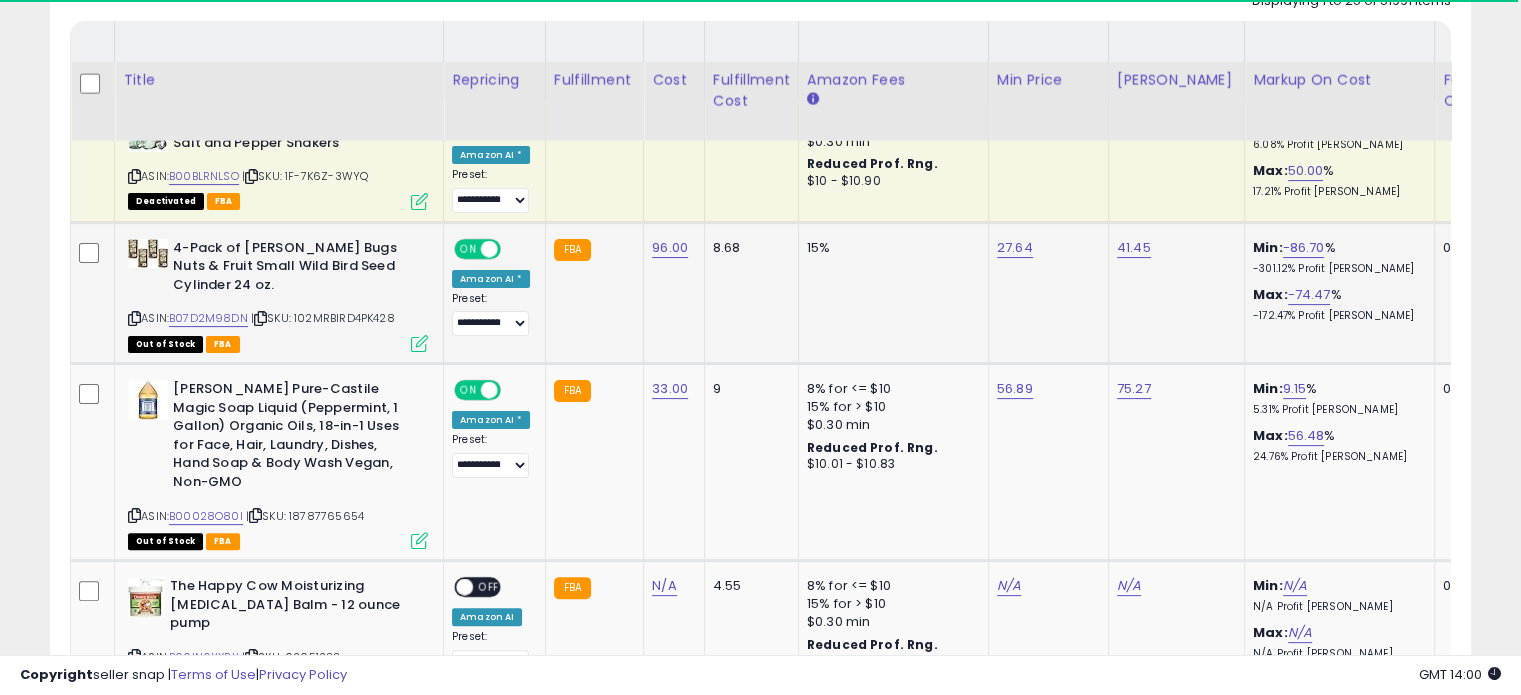 scroll, scrollTop: 400, scrollLeft: 0, axis: vertical 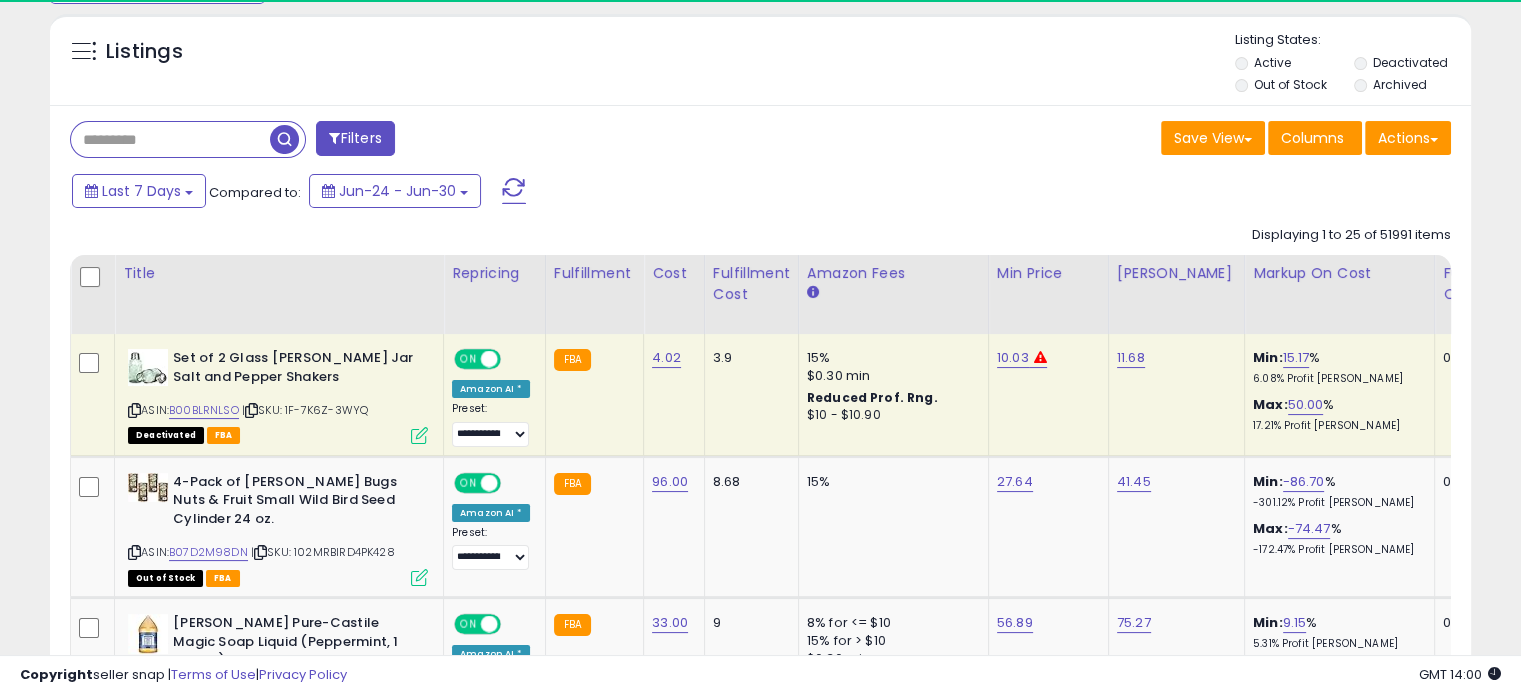 click at bounding box center (170, 139) 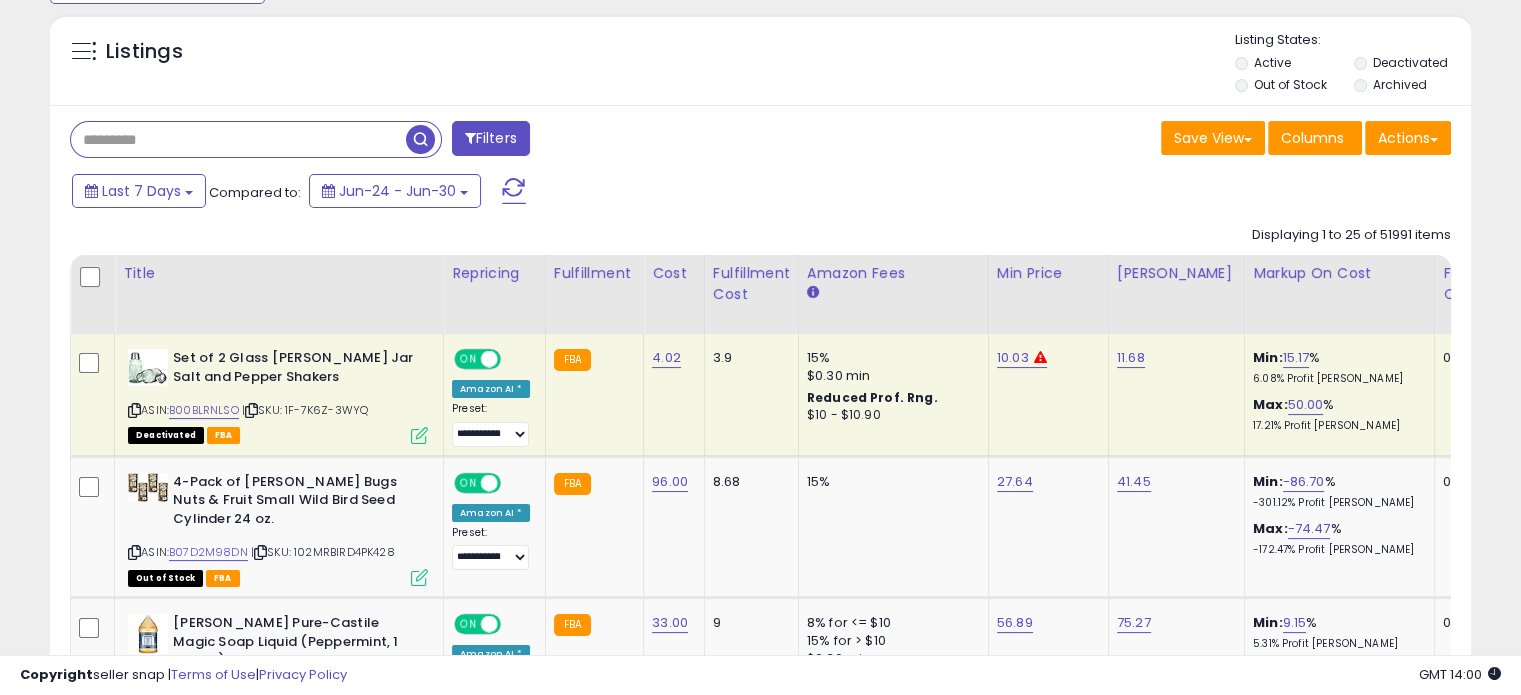 paste on "**********" 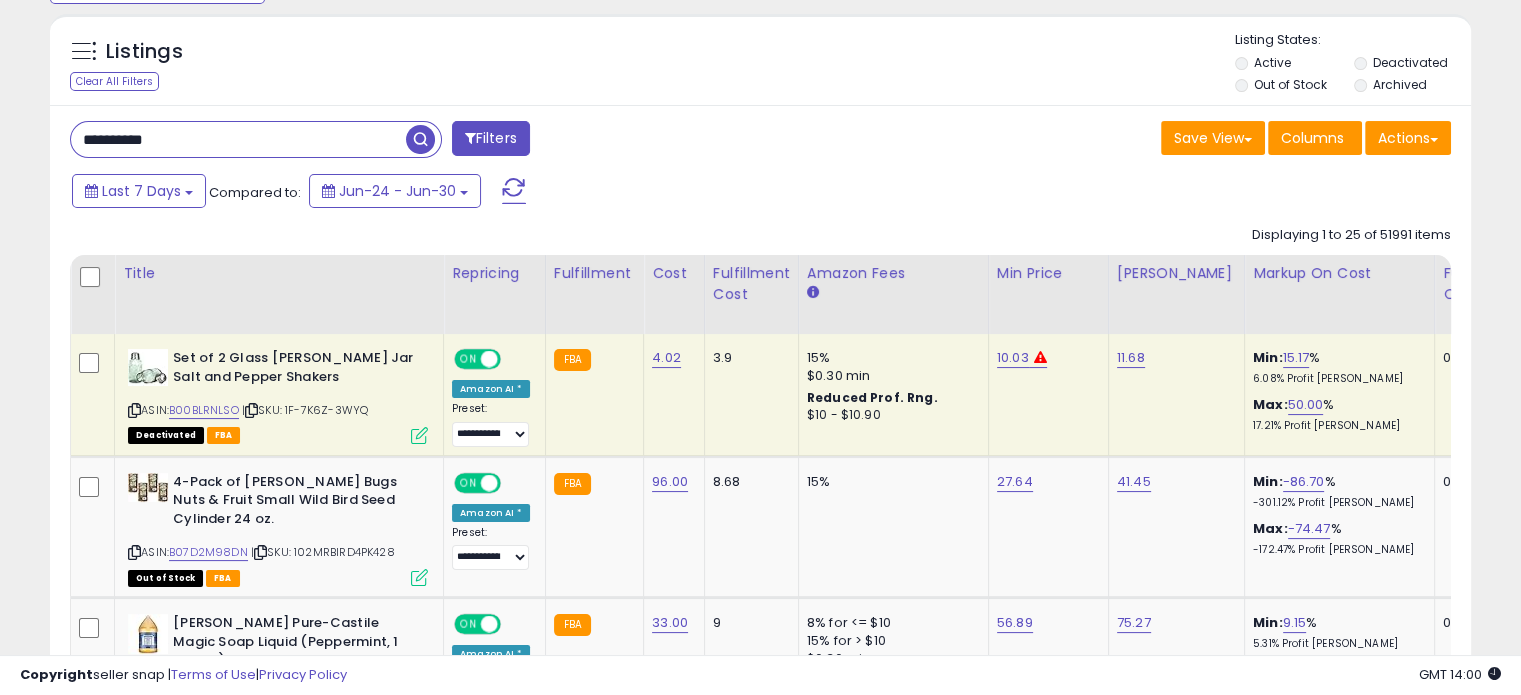 type on "**********" 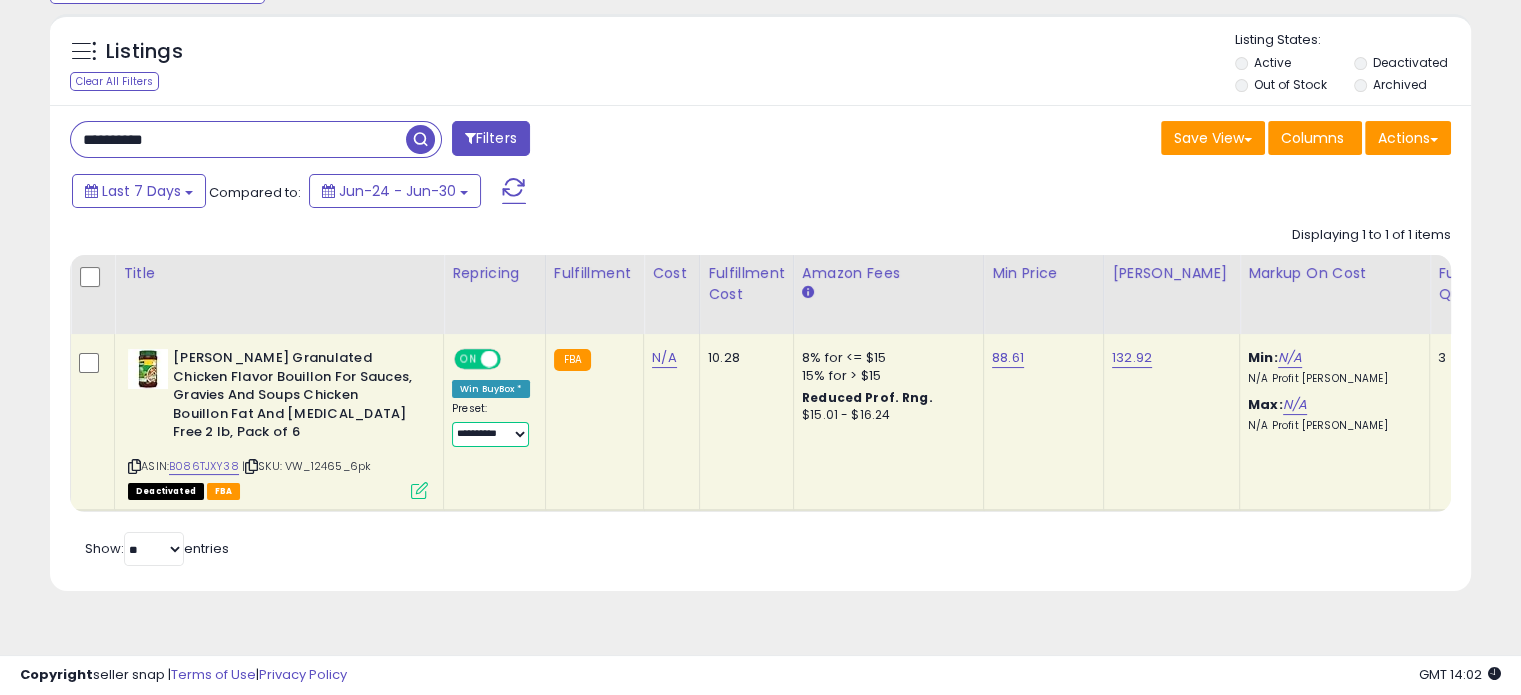 click on "**********" at bounding box center [490, 434] 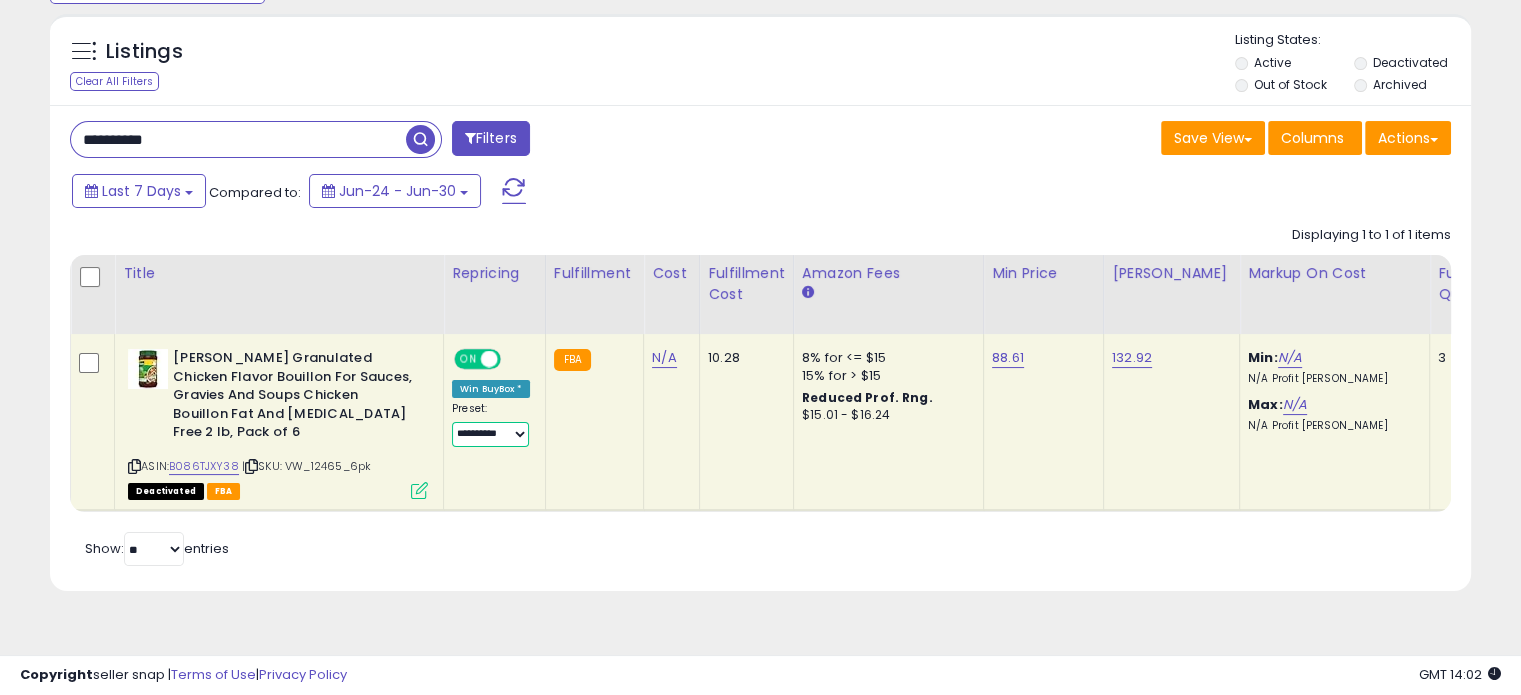 scroll, scrollTop: 0, scrollLeft: 252, axis: horizontal 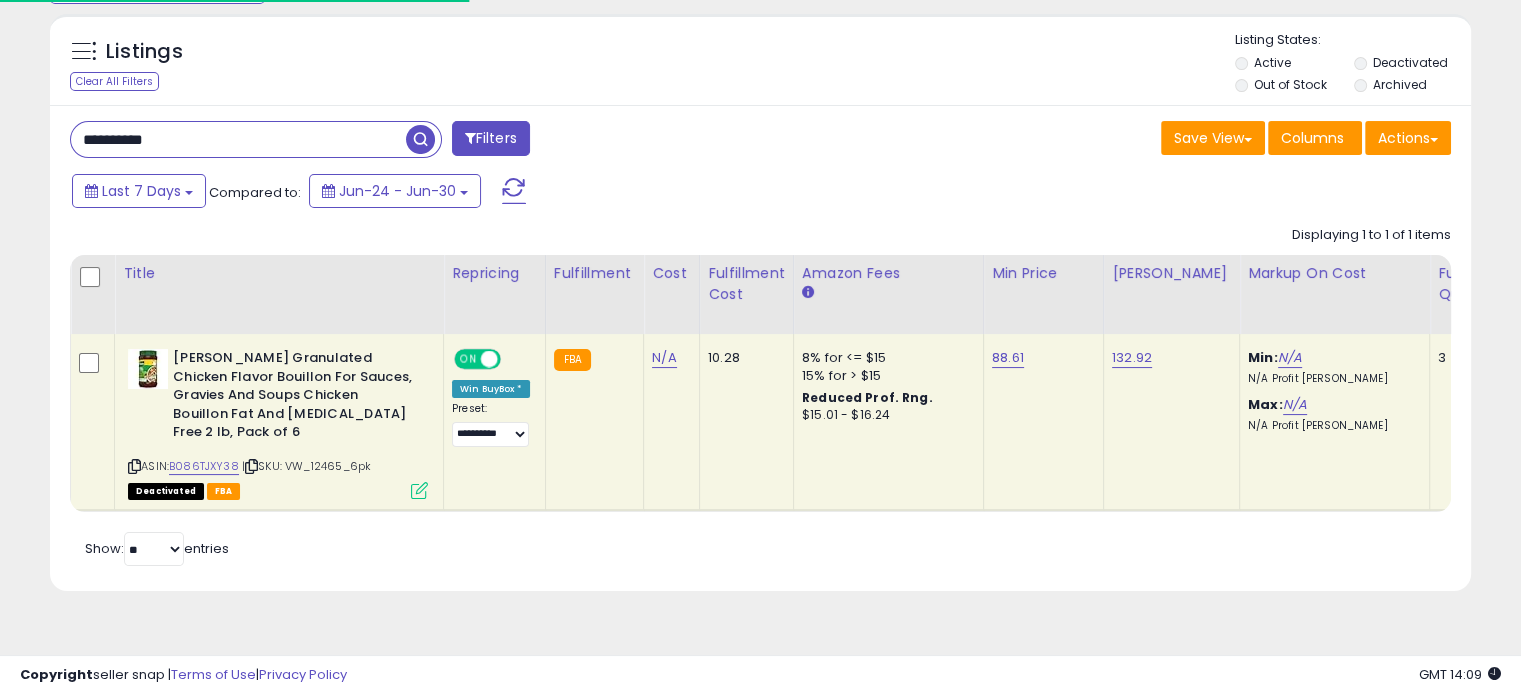 click on "Deactivated" at bounding box center (166, 491) 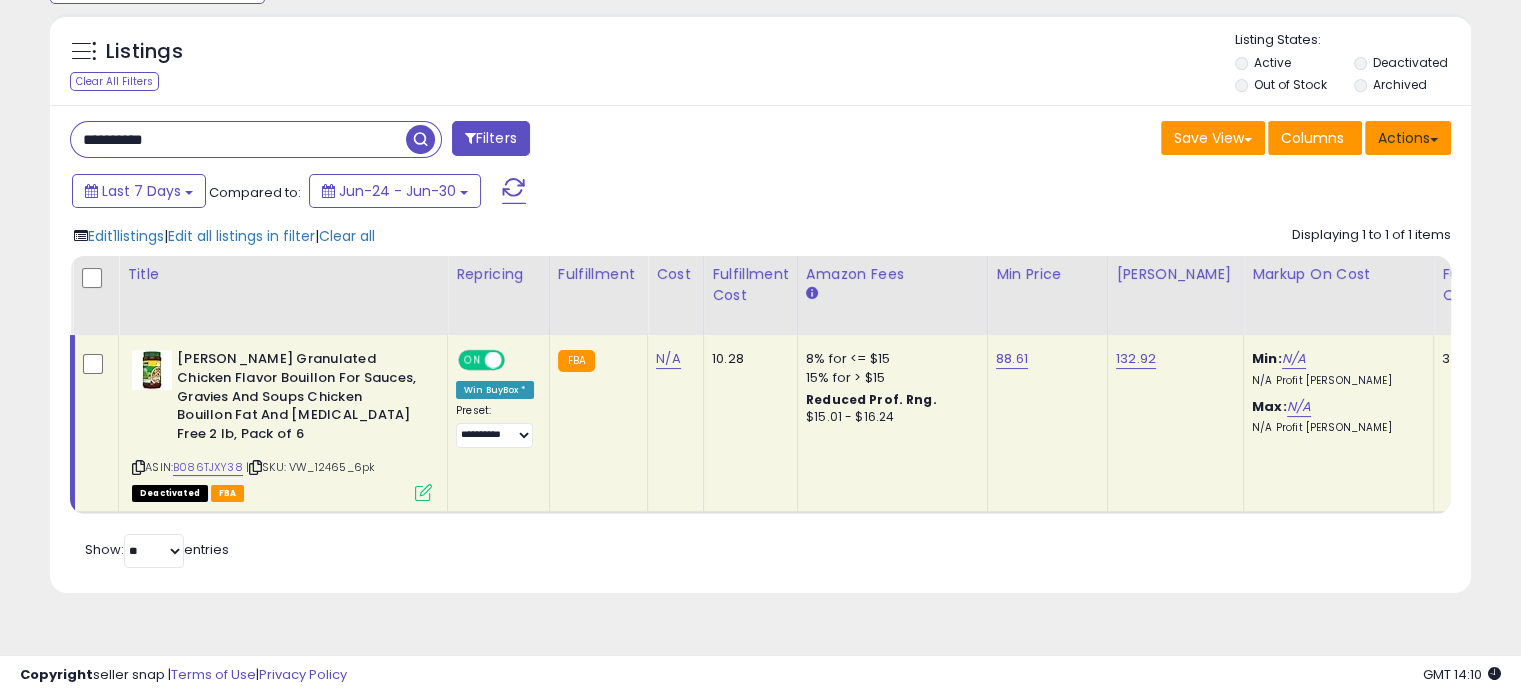 click on "Actions" at bounding box center [1408, 138] 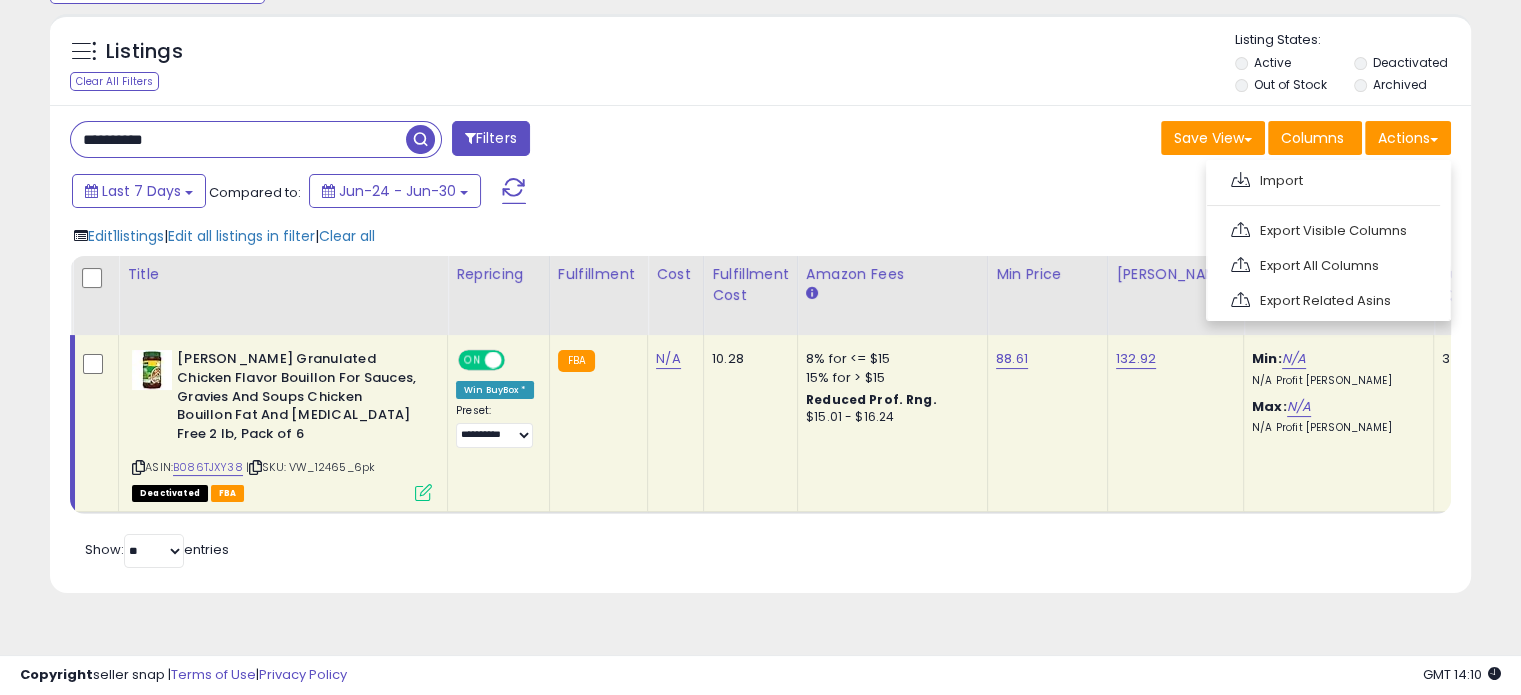 click on "Last 7 Days
Compared to:
Jun-24 - Jun-30" at bounding box center [585, 193] 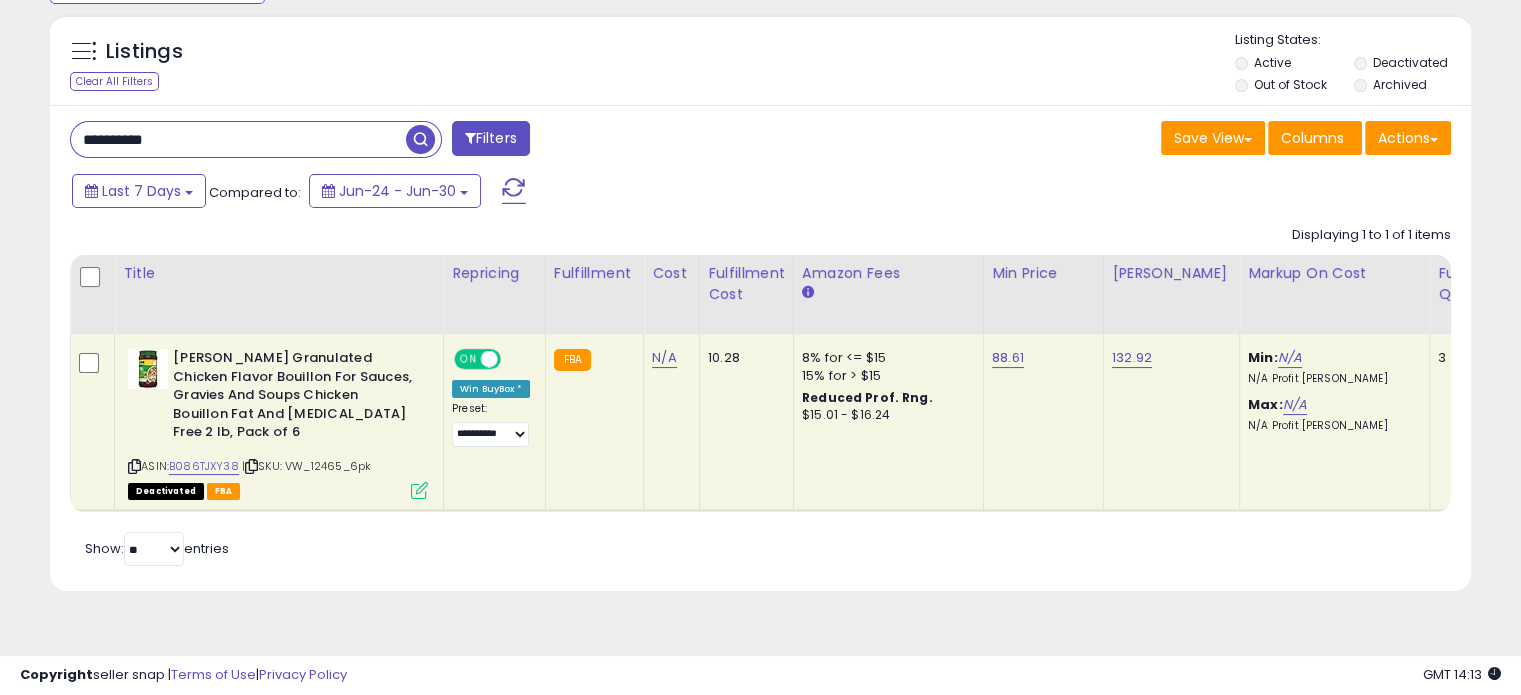 click on "**********" at bounding box center [238, 139] 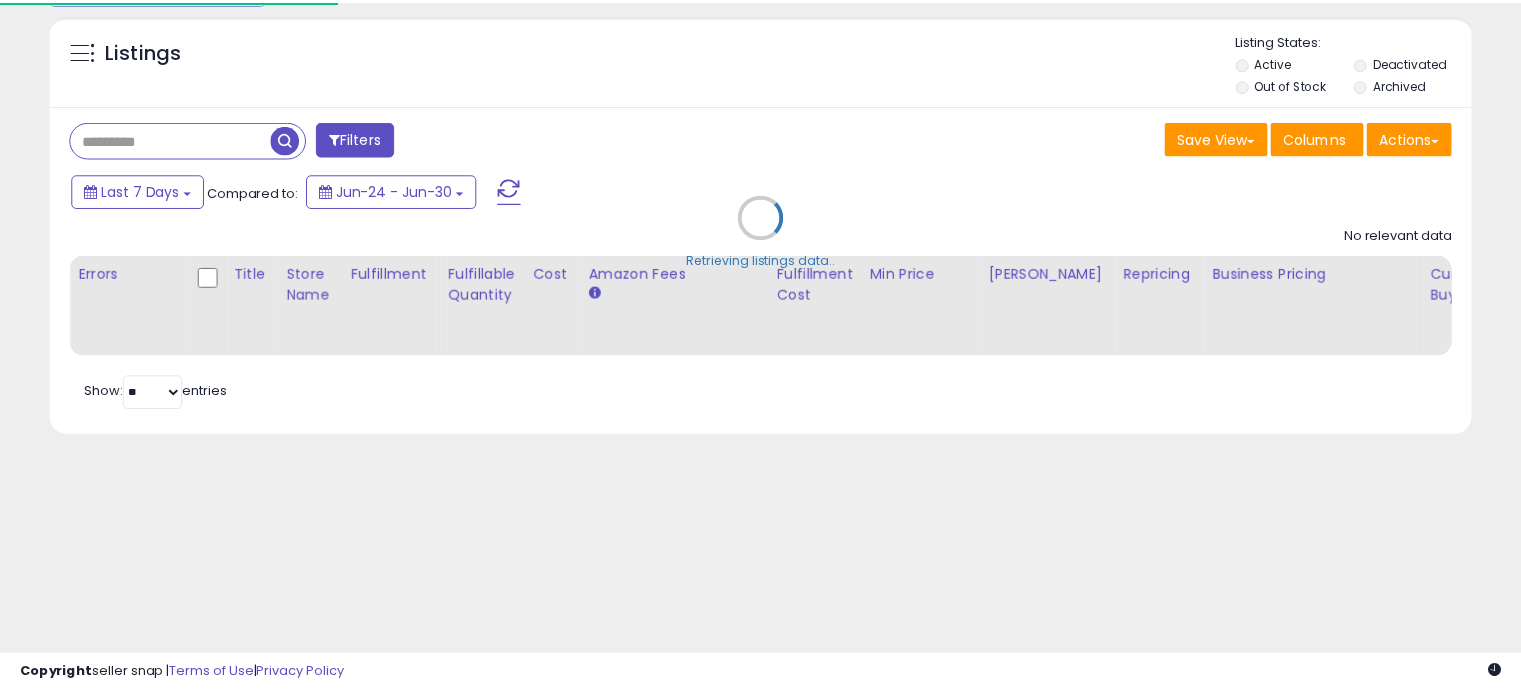 scroll, scrollTop: 200, scrollLeft: 0, axis: vertical 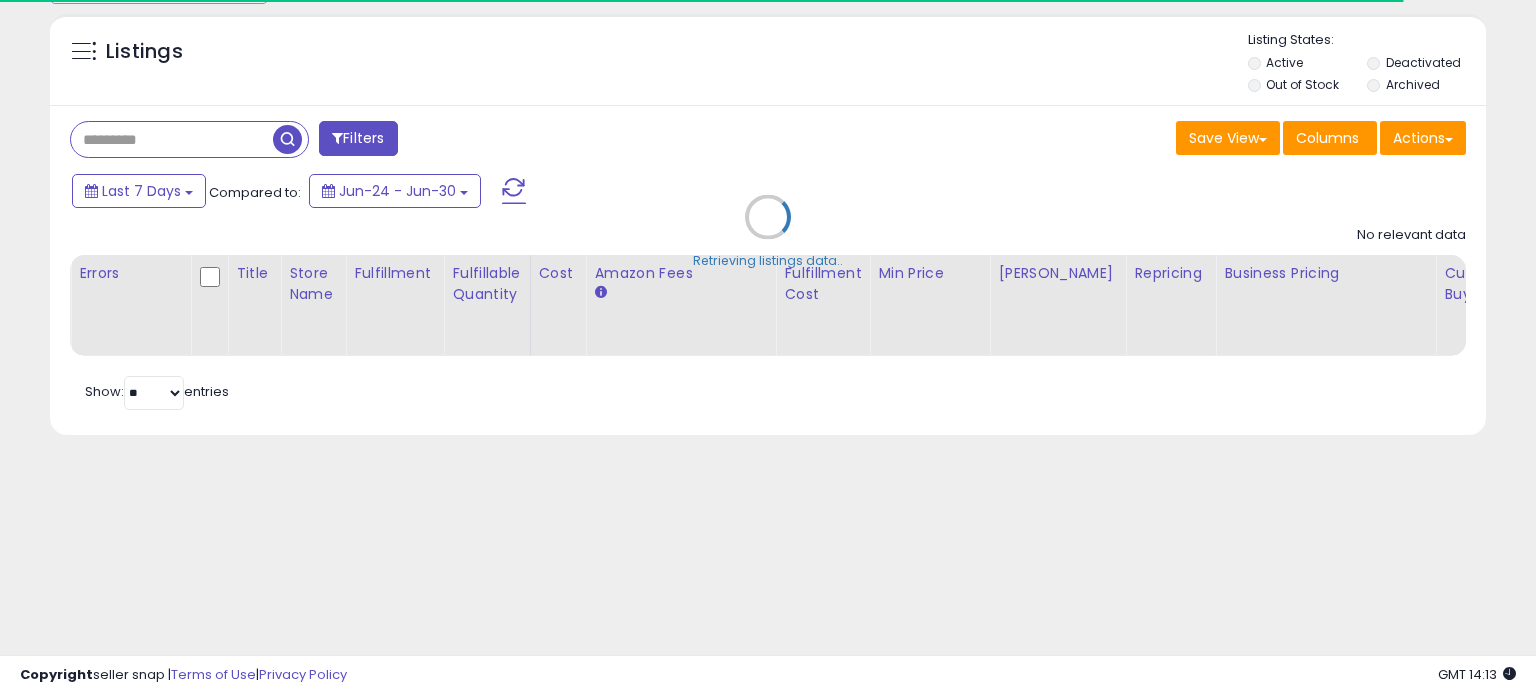 type on "**********" 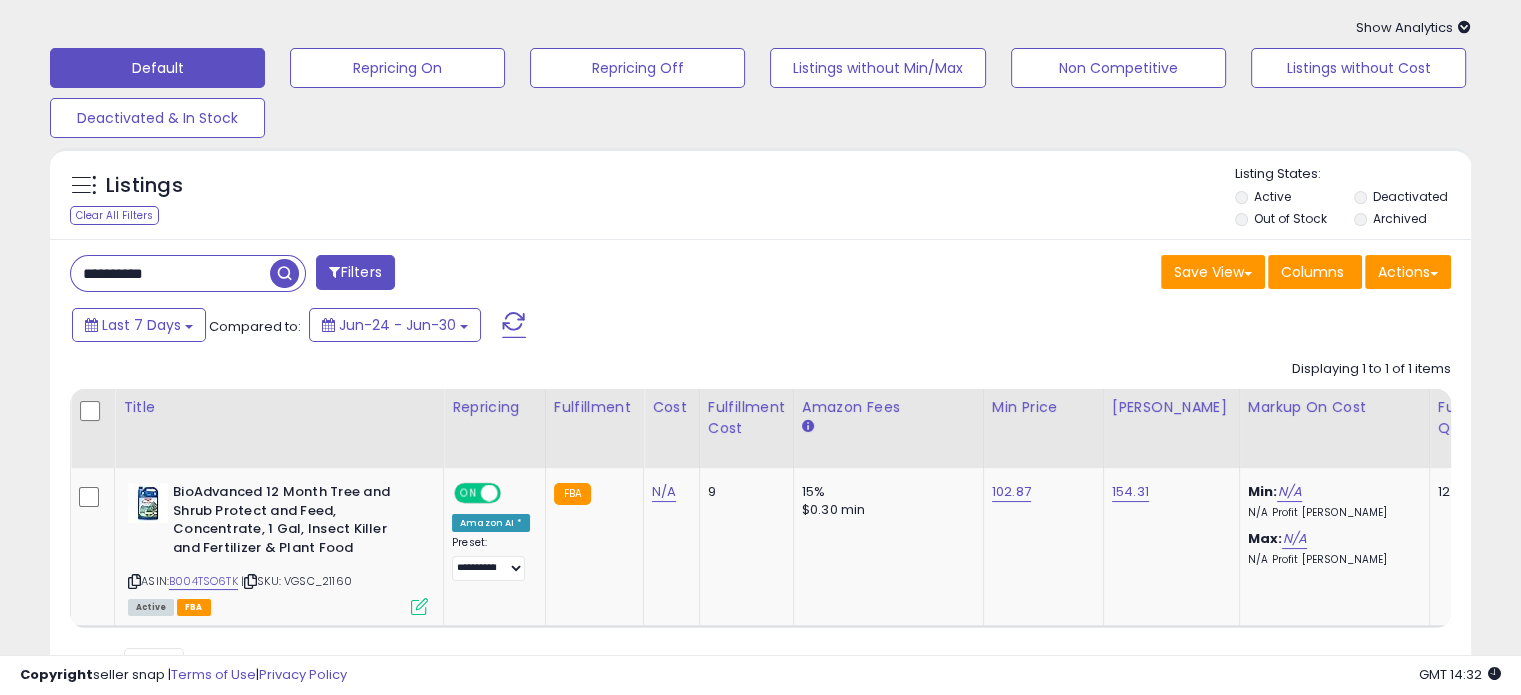 scroll, scrollTop: 0, scrollLeft: 0, axis: both 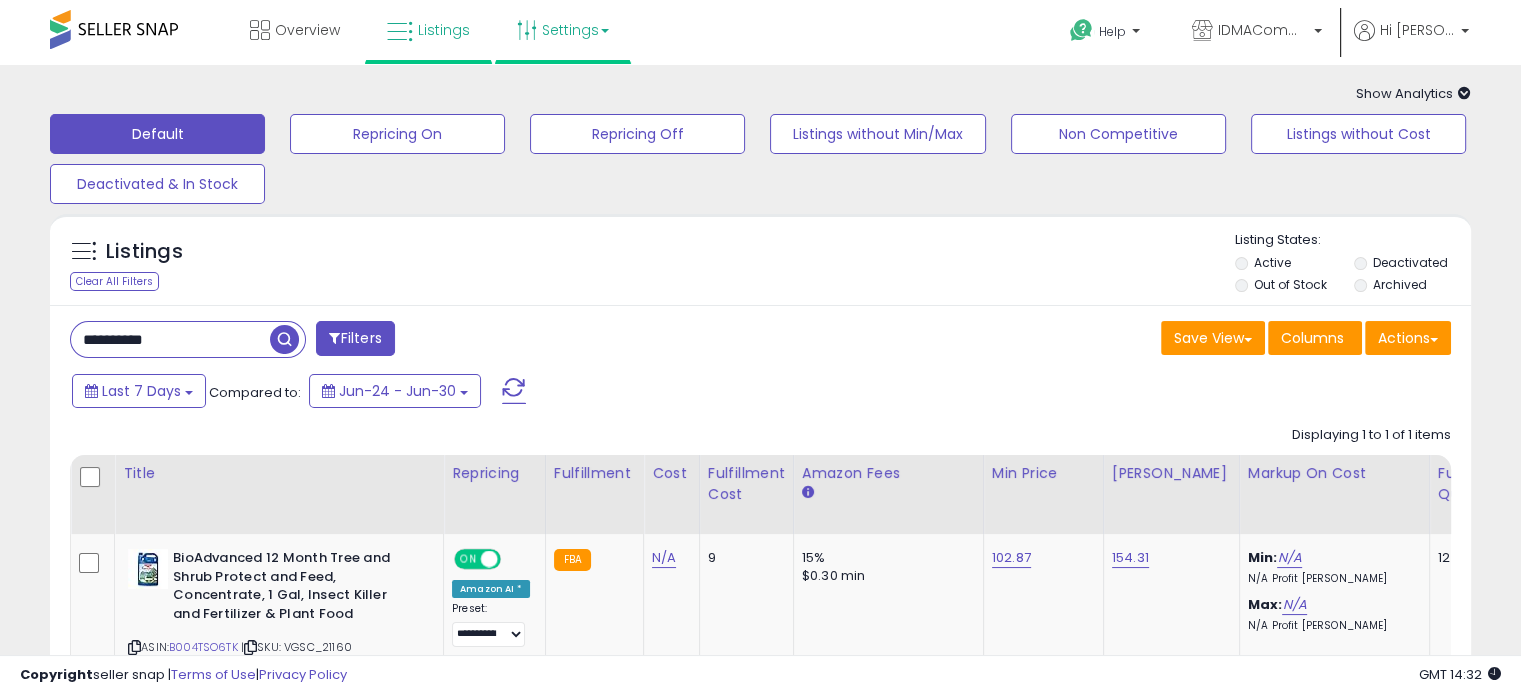 click on "Settings" at bounding box center (563, 30) 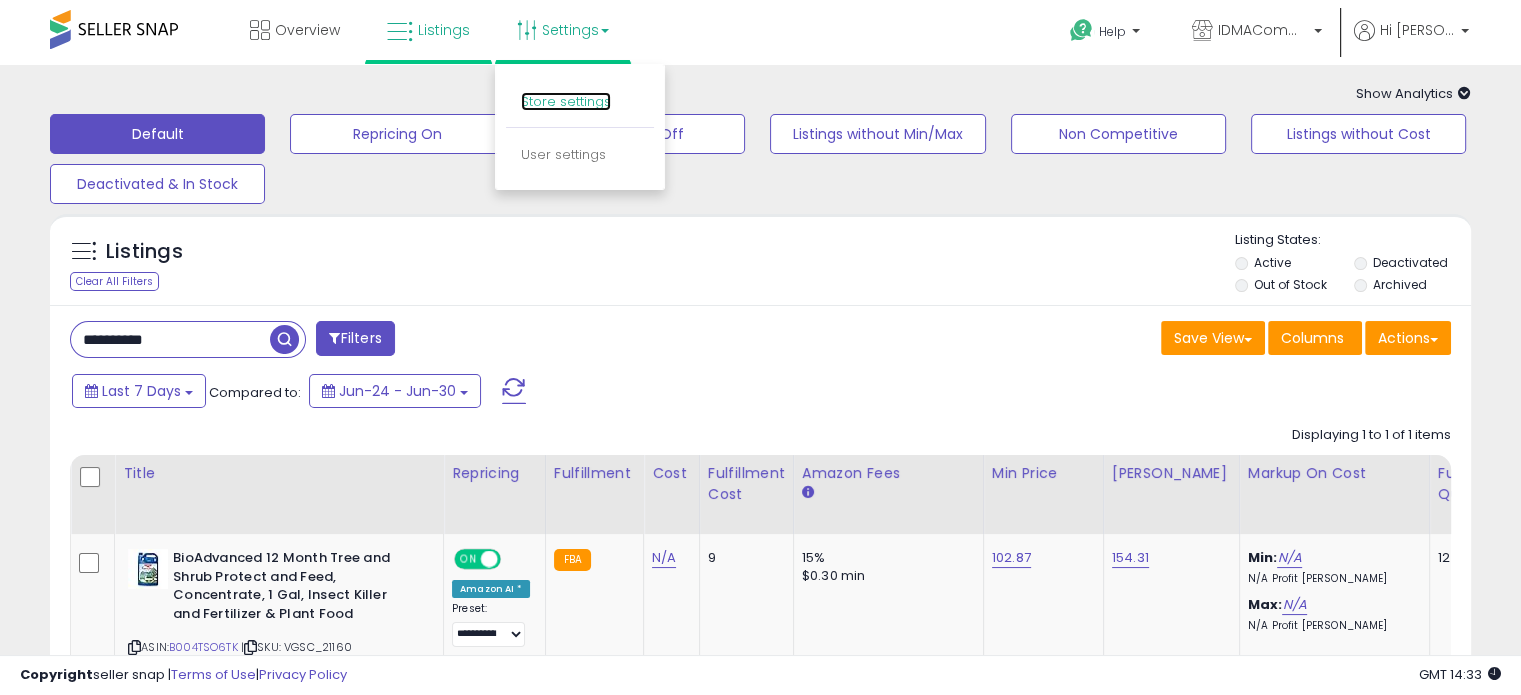 click on "Store
settings" at bounding box center [566, 101] 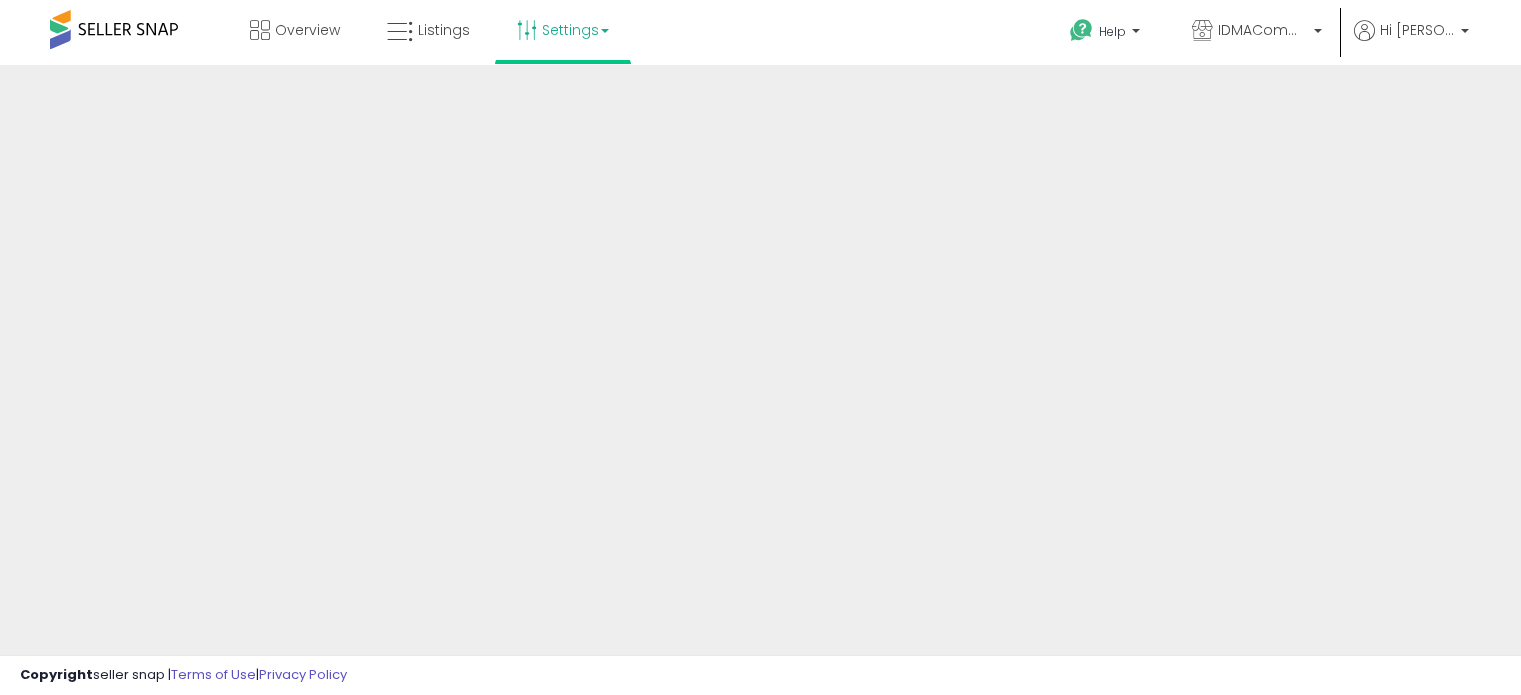 scroll, scrollTop: 0, scrollLeft: 0, axis: both 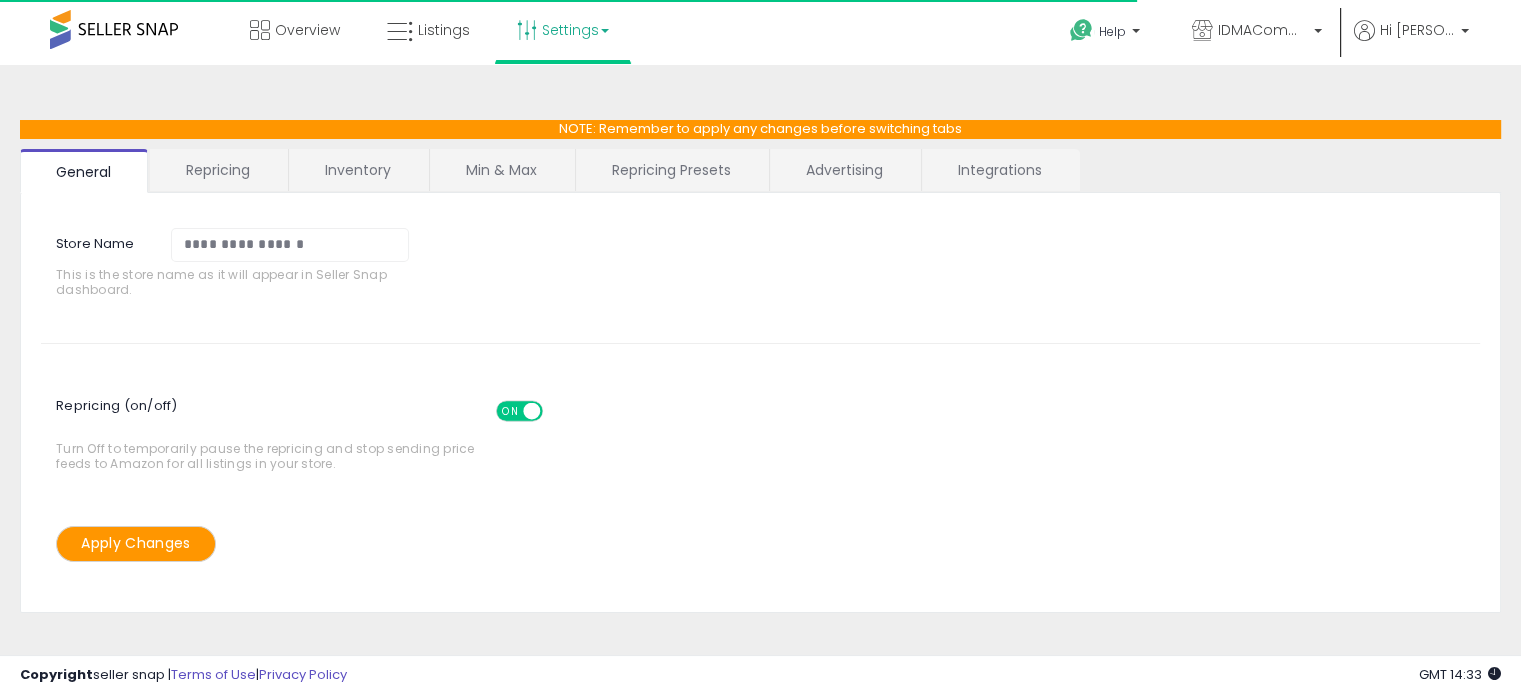 click on "Repricing Presets" at bounding box center [671, 170] 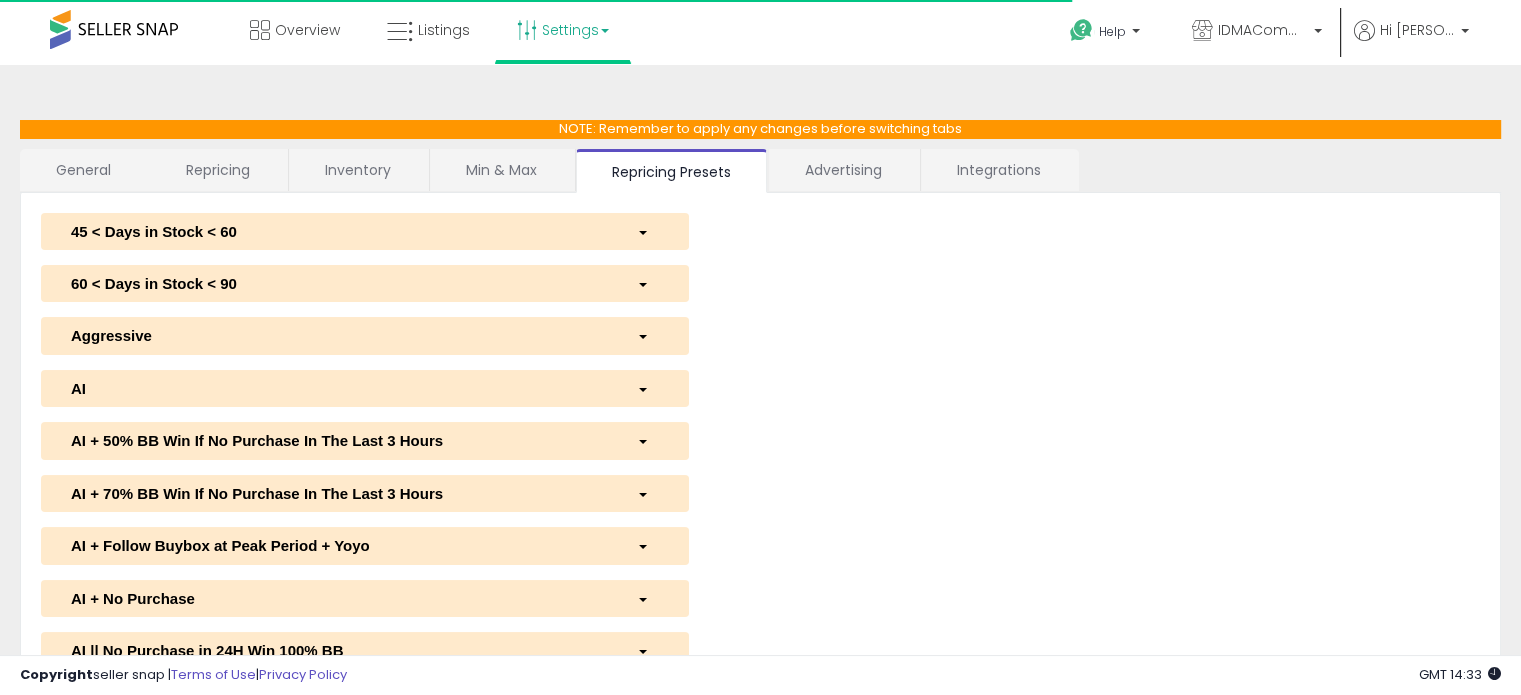 select on "*********" 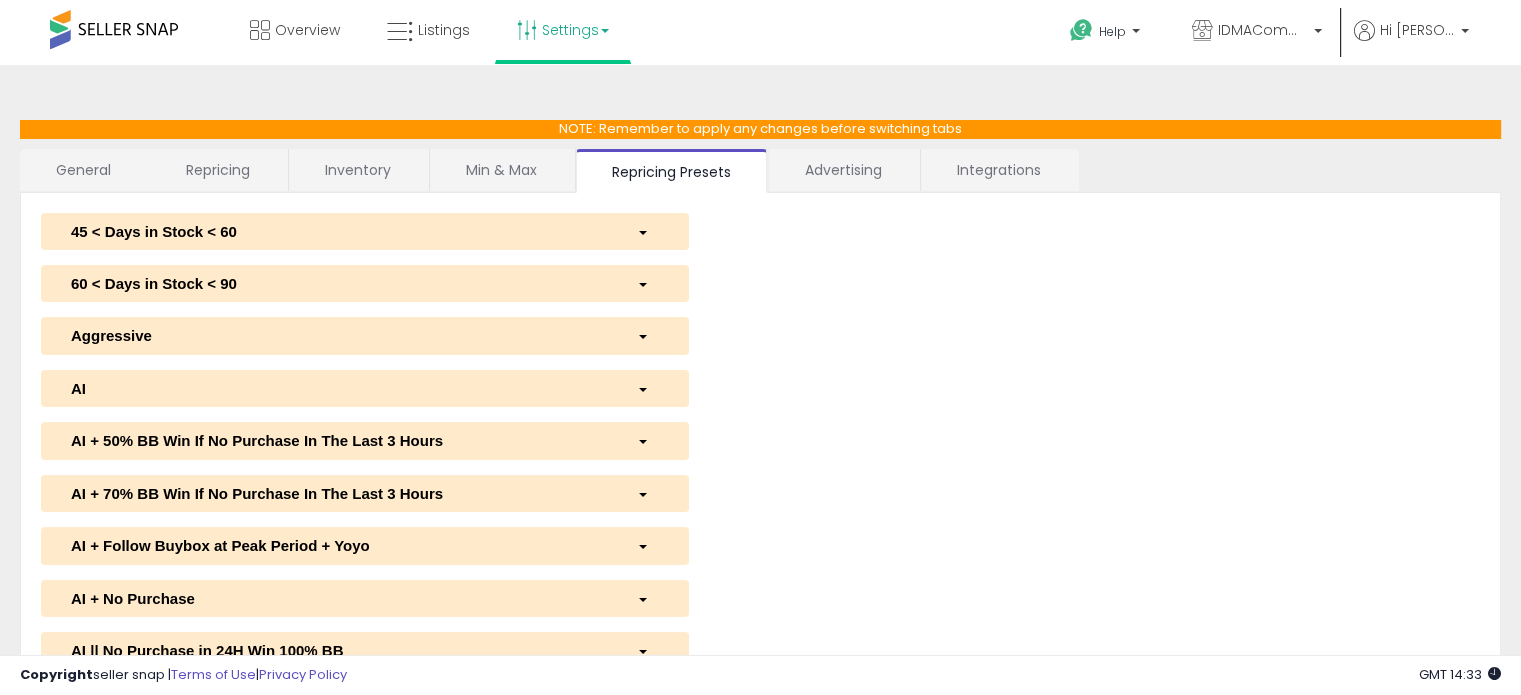 click at bounding box center (647, 388) 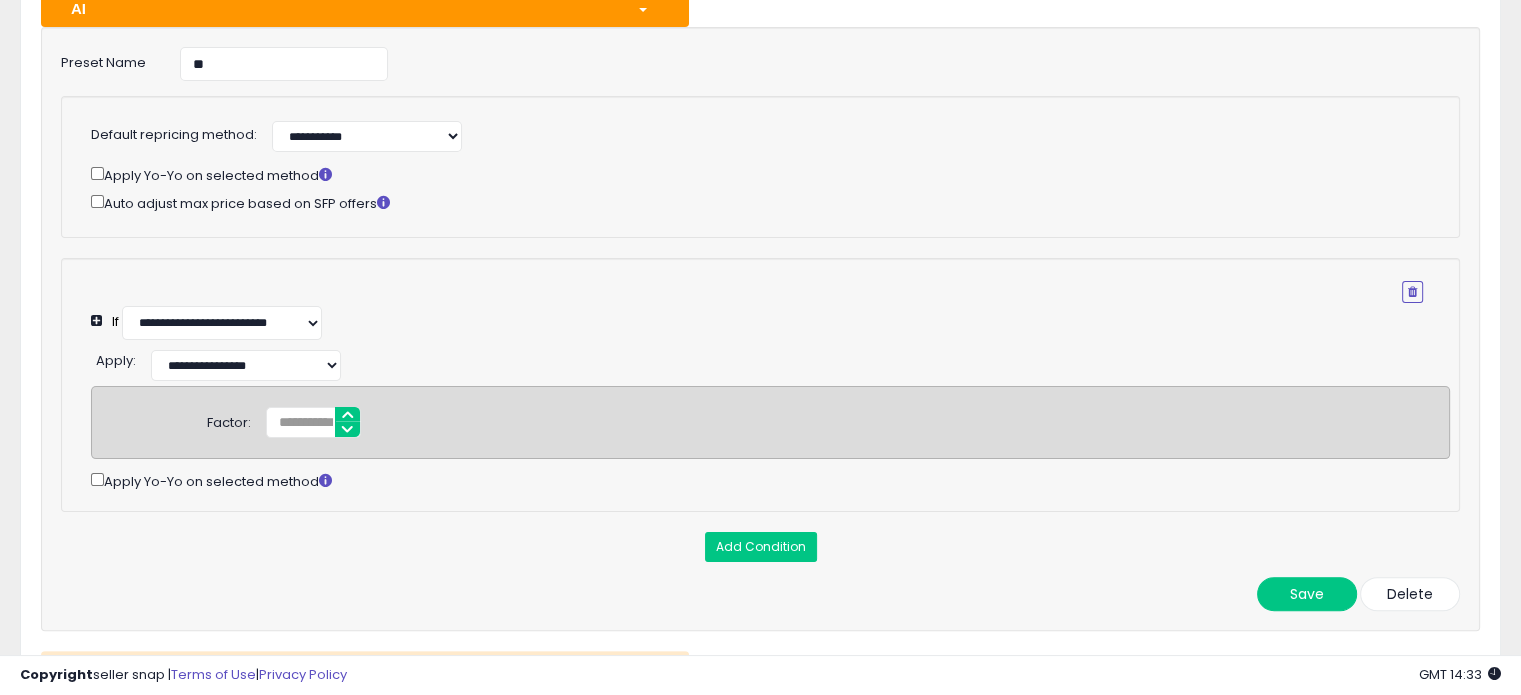 scroll, scrollTop: 400, scrollLeft: 0, axis: vertical 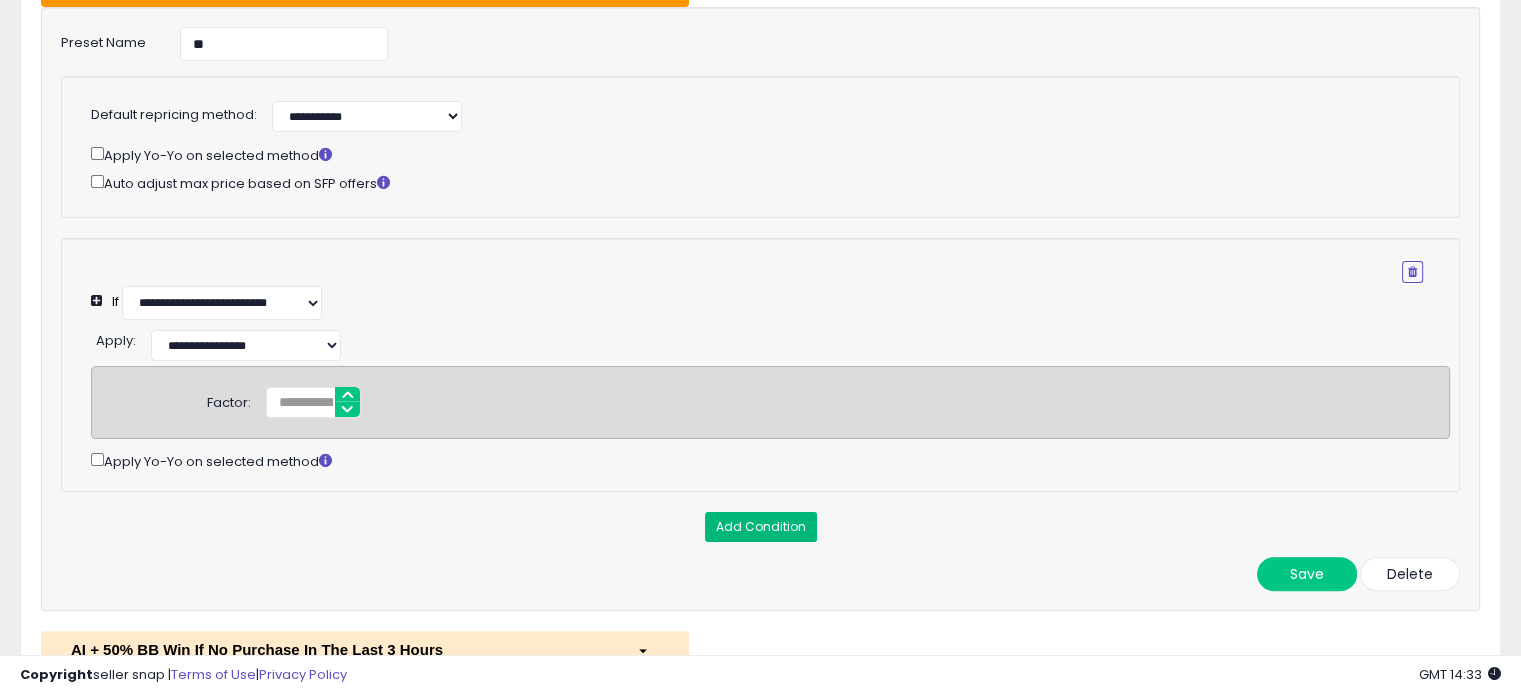 click on "Add Condition" at bounding box center (761, 527) 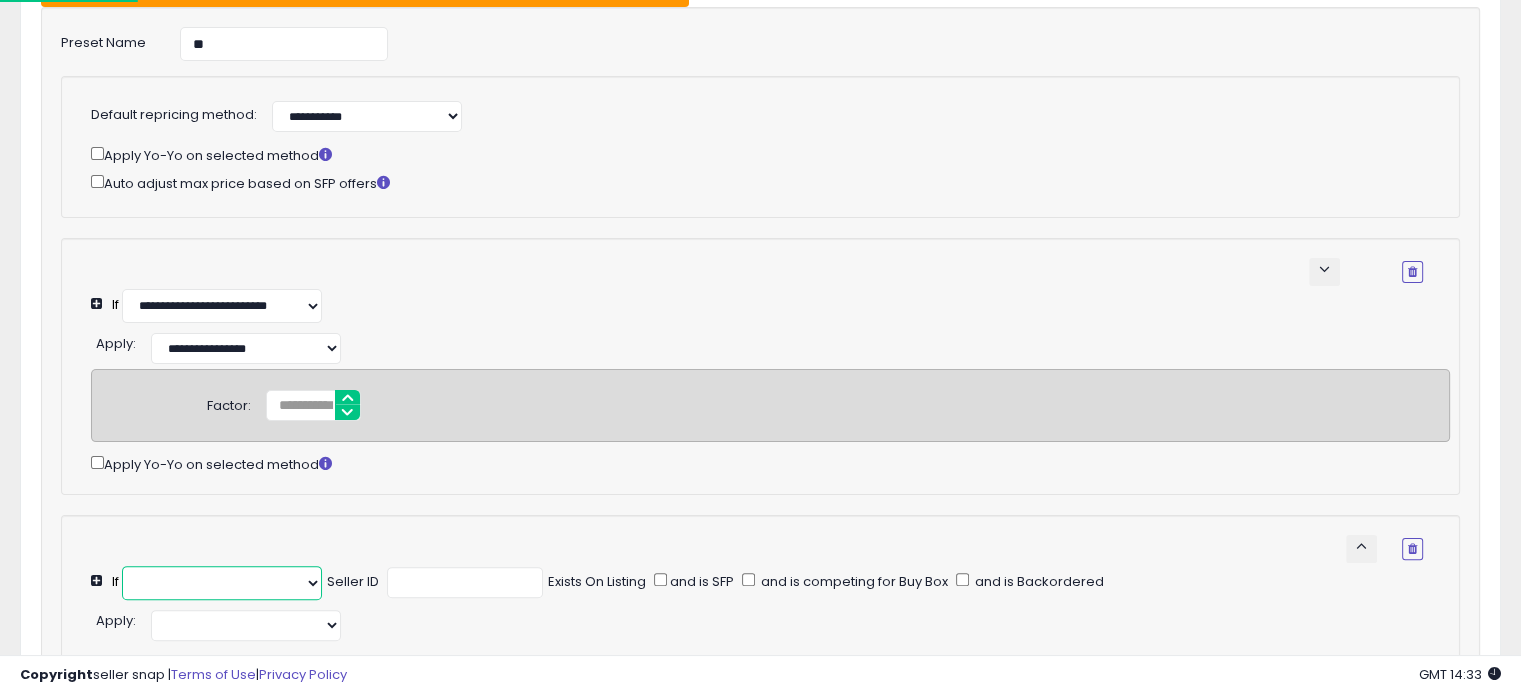 click at bounding box center [222, 583] 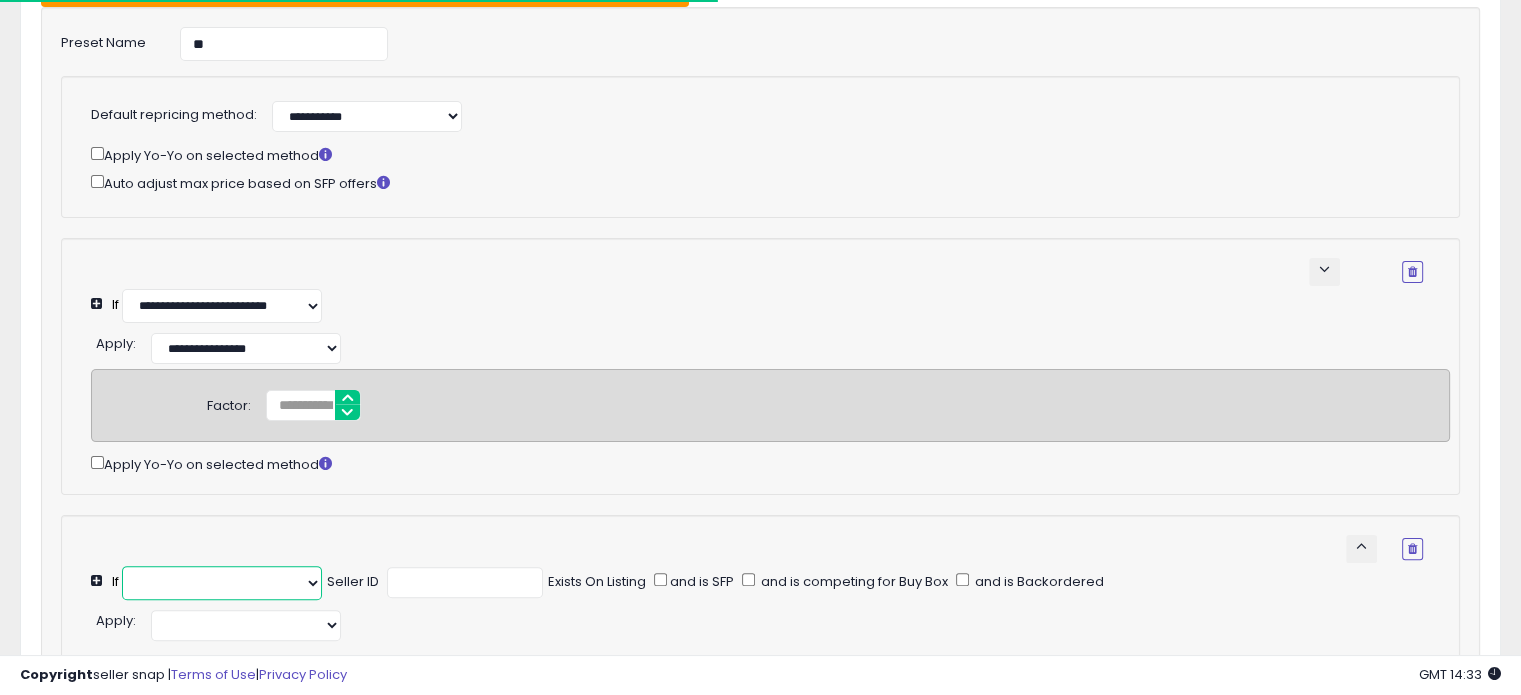 scroll, scrollTop: 600, scrollLeft: 0, axis: vertical 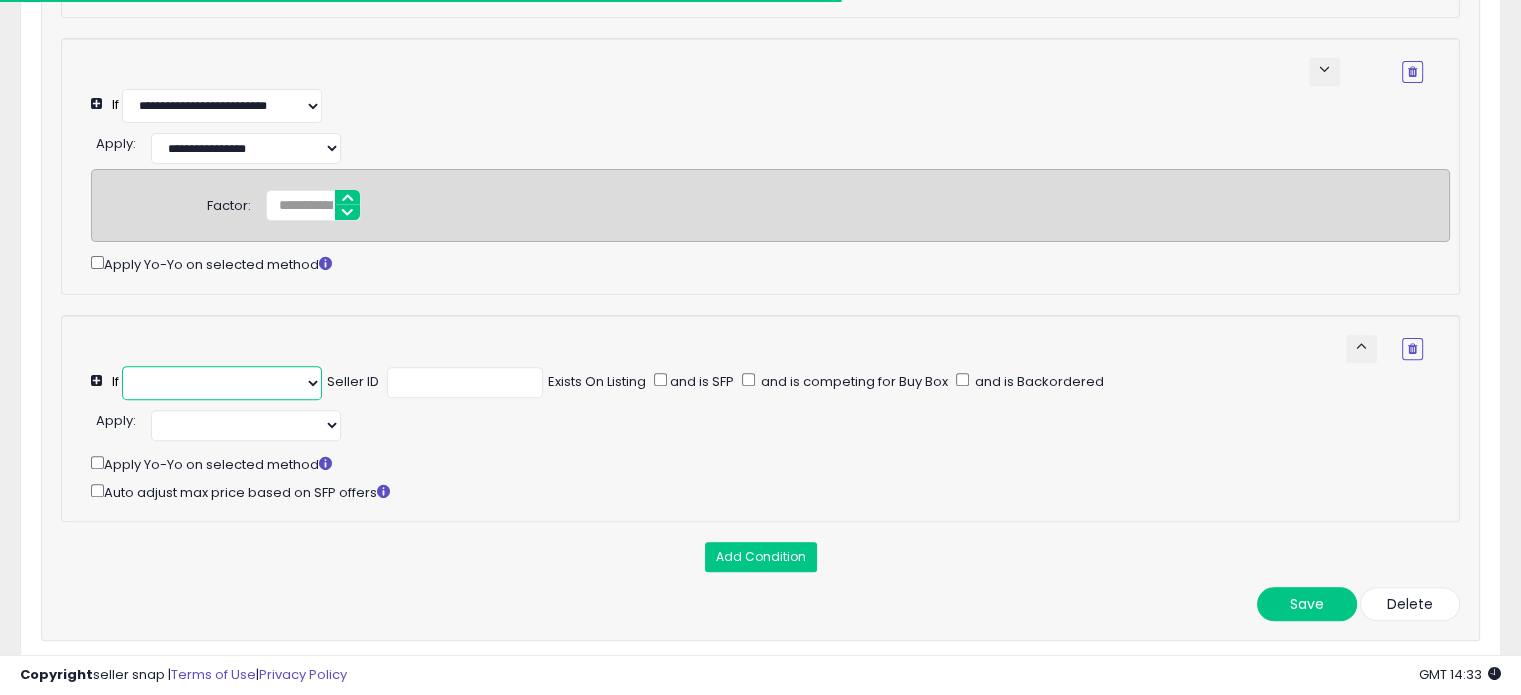 click at bounding box center [222, 383] 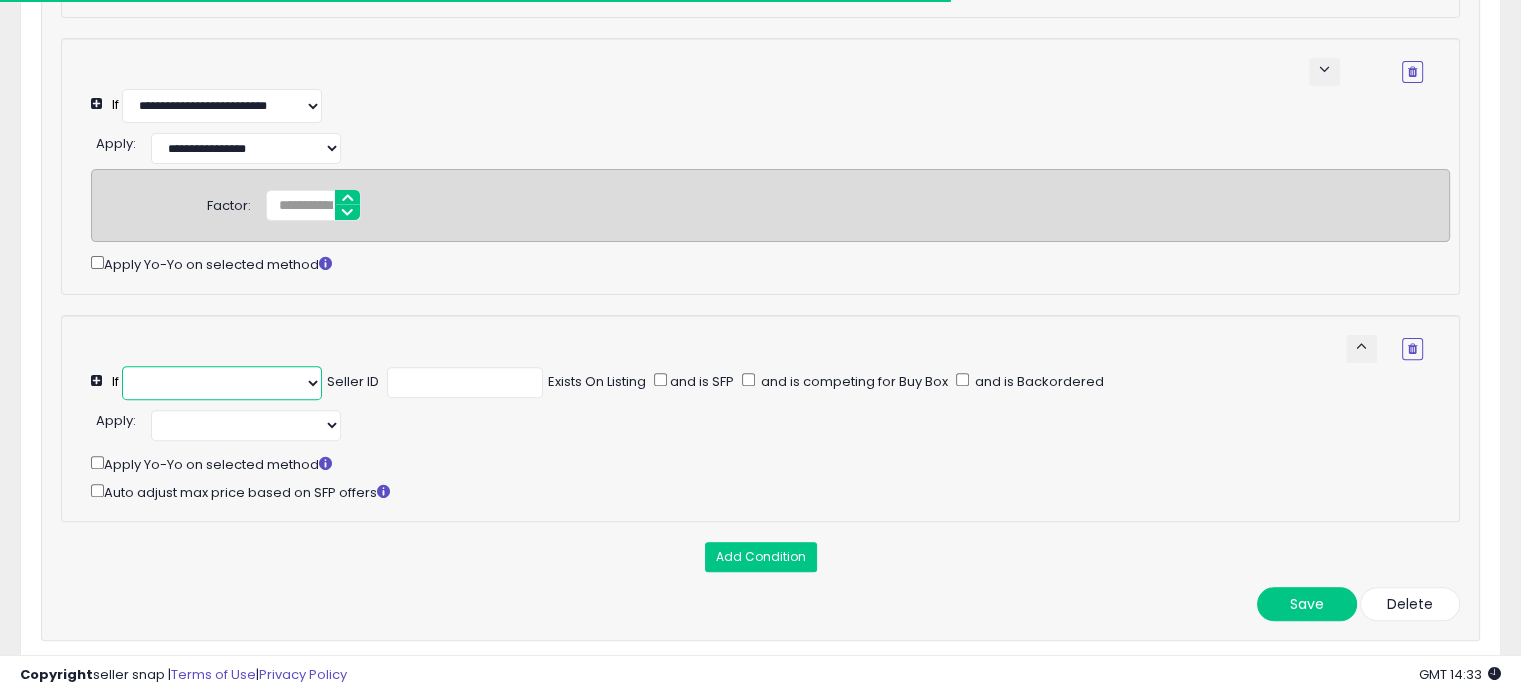 click at bounding box center (222, 383) 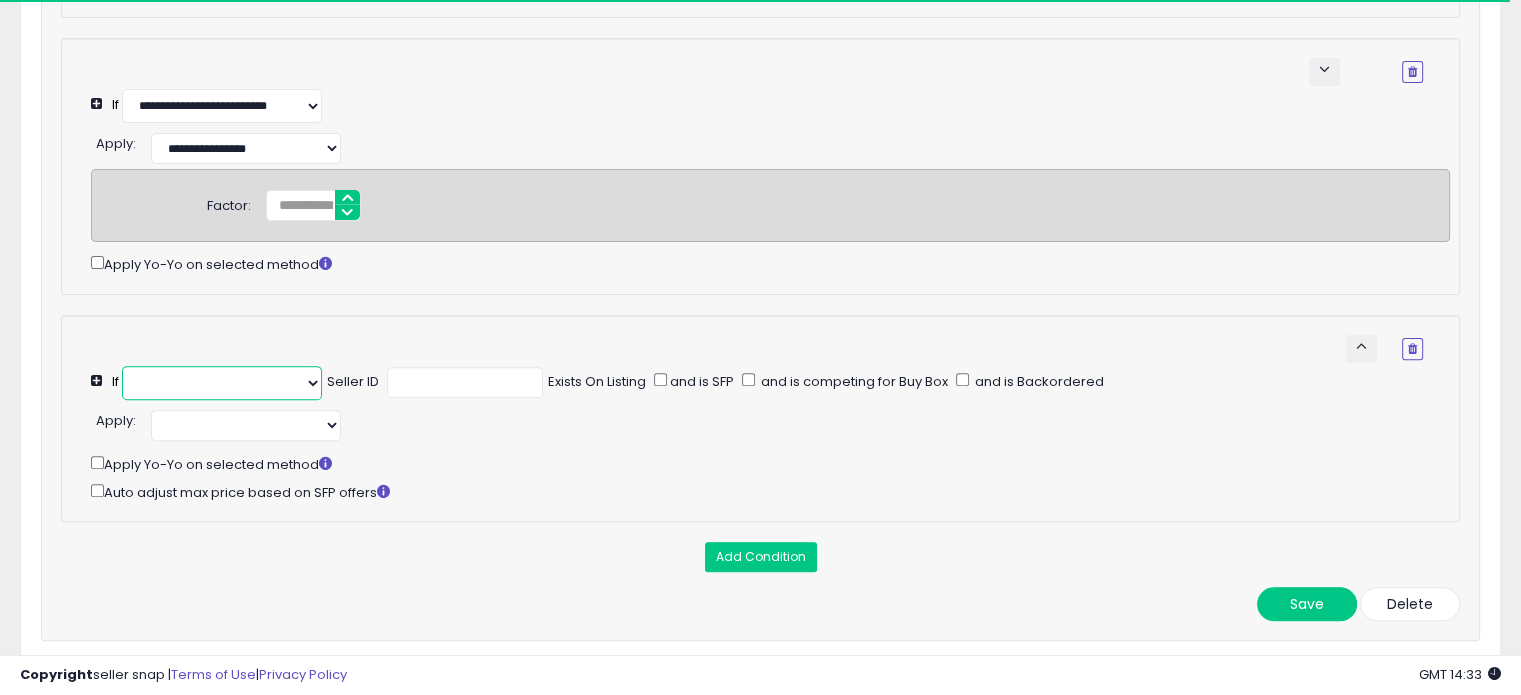 select on "**********" 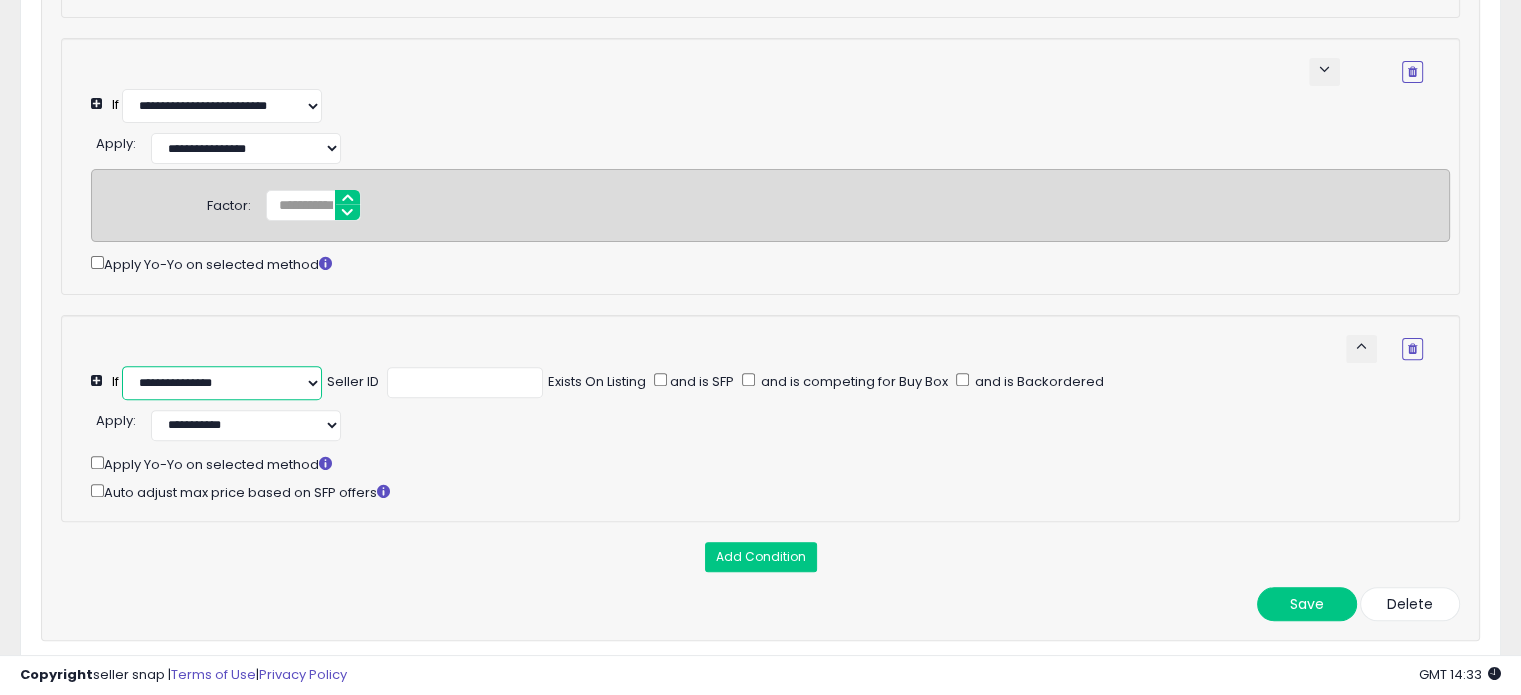 click on "**********" at bounding box center (222, 383) 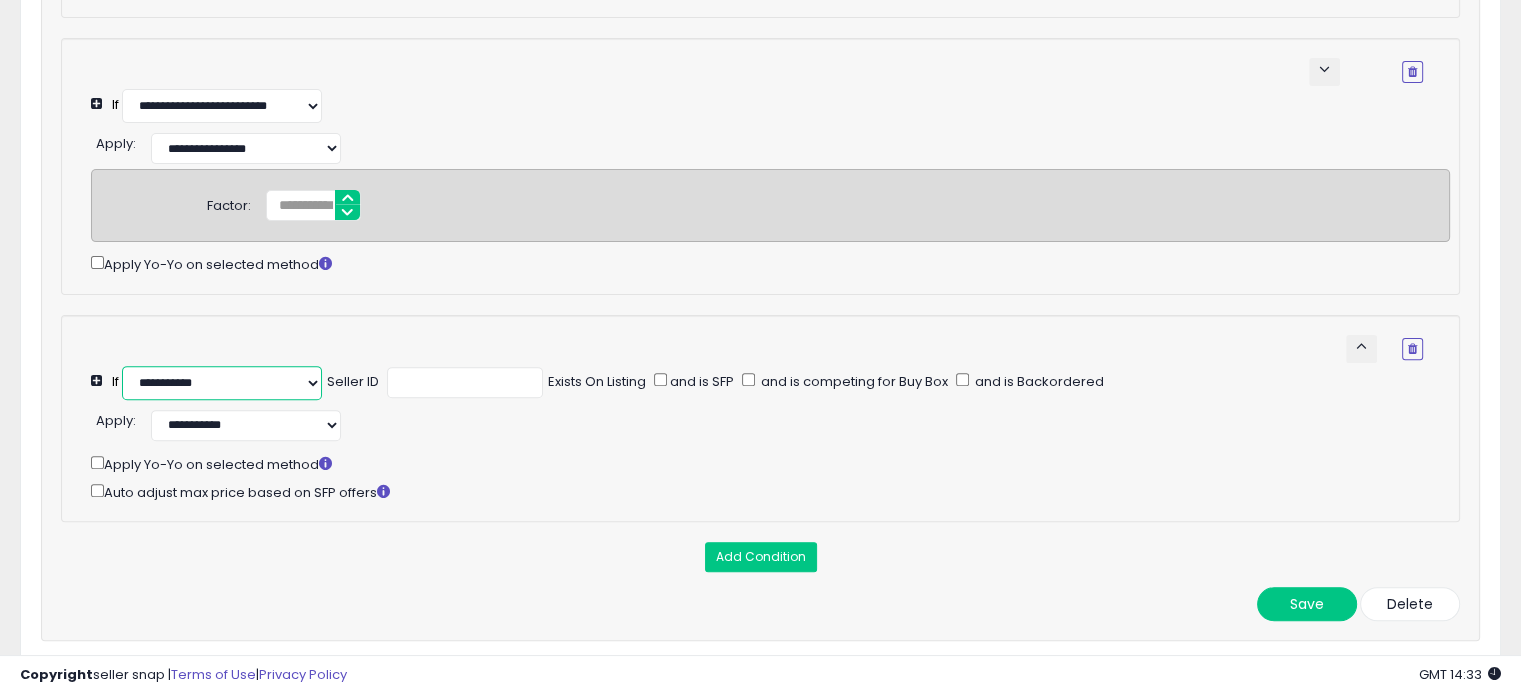 click on "**********" at bounding box center (222, 383) 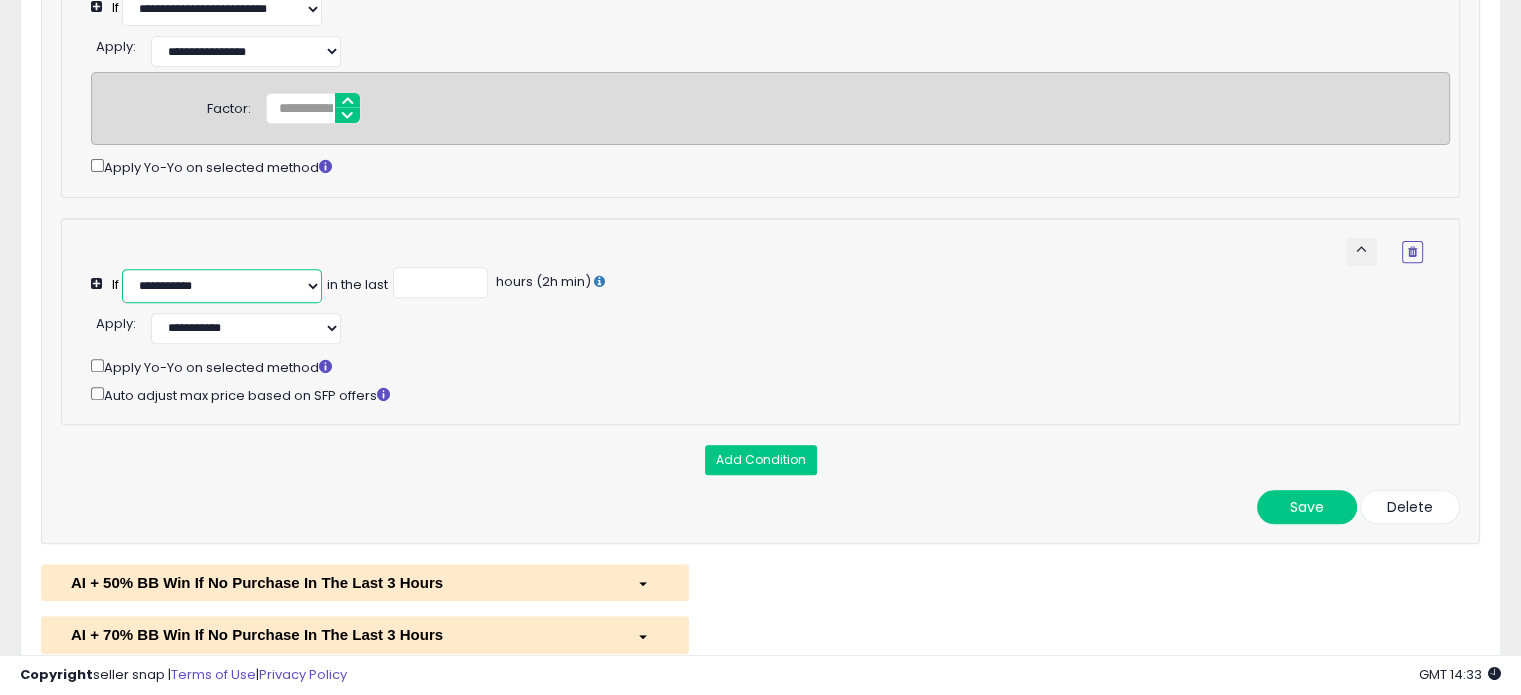 scroll, scrollTop: 700, scrollLeft: 0, axis: vertical 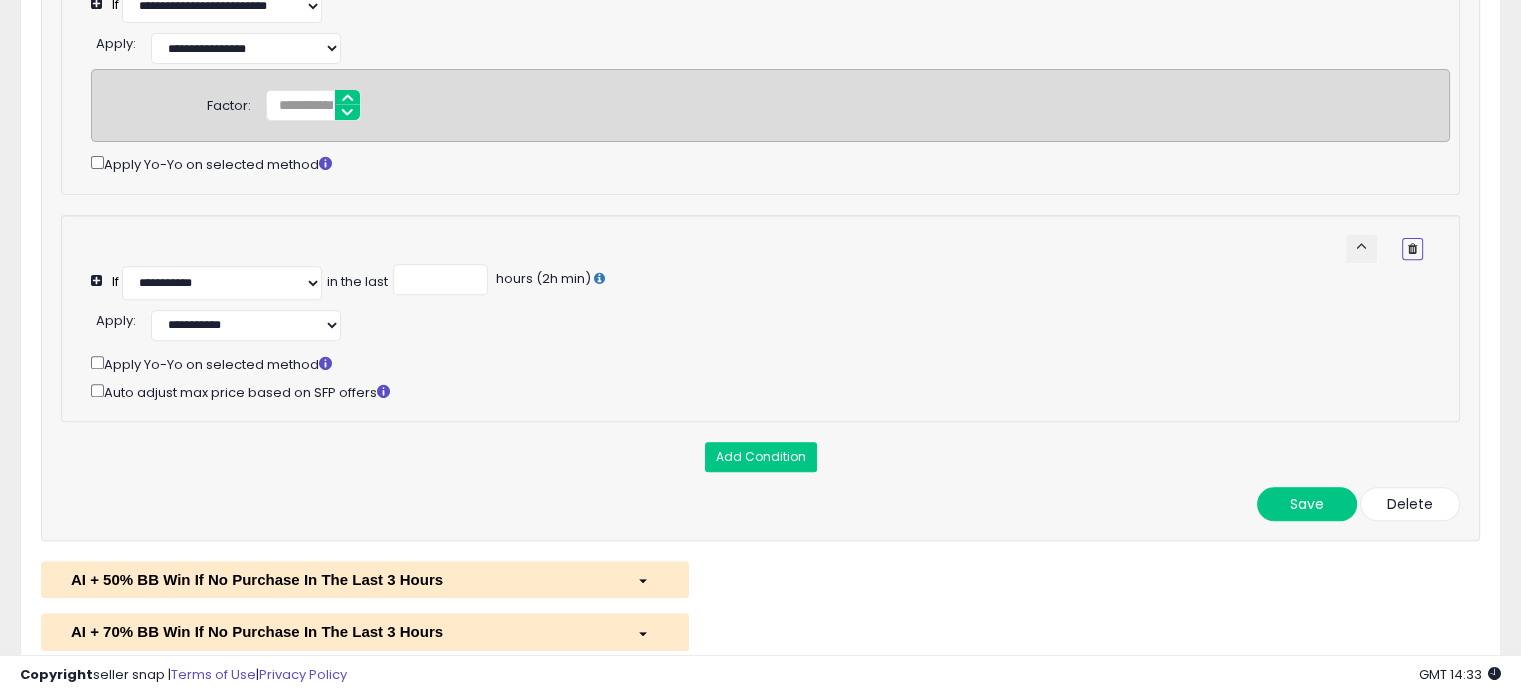 click at bounding box center (1412, 249) 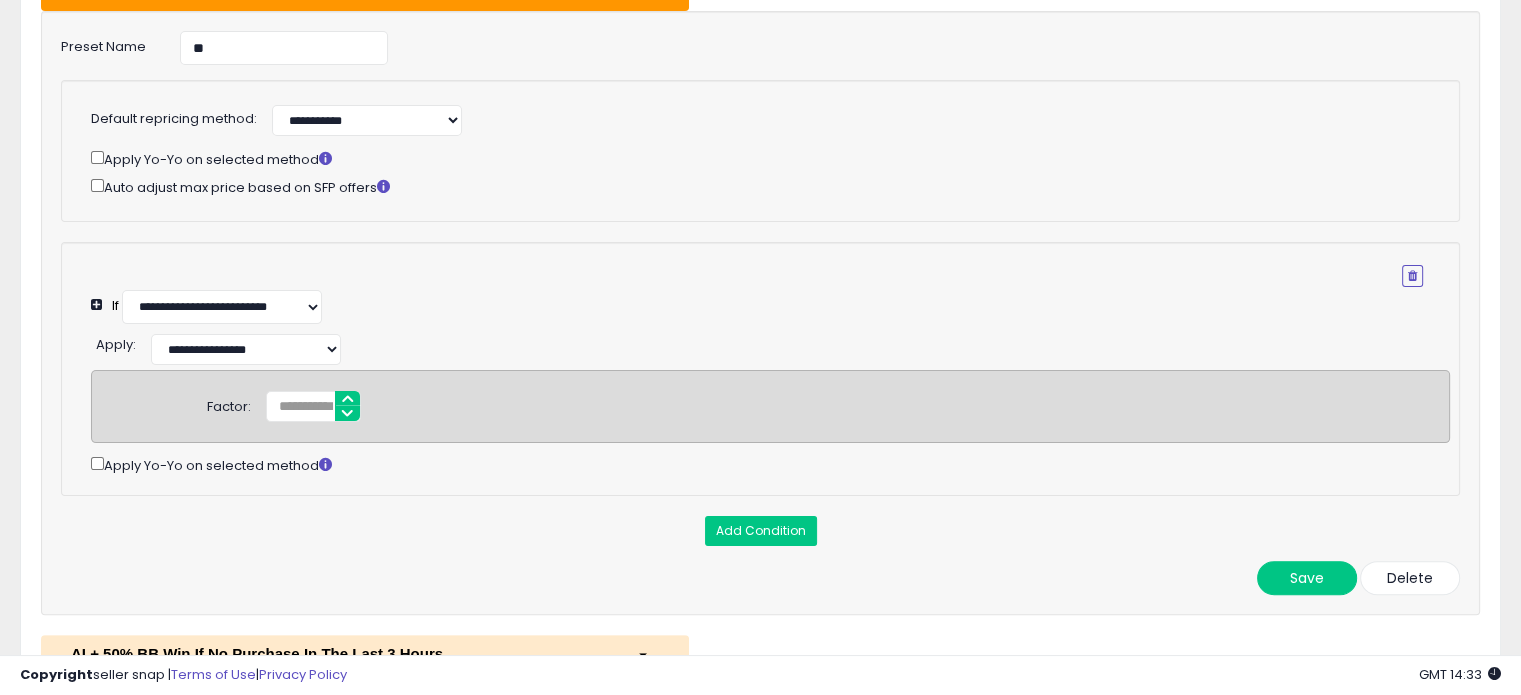 scroll, scrollTop: 0, scrollLeft: 0, axis: both 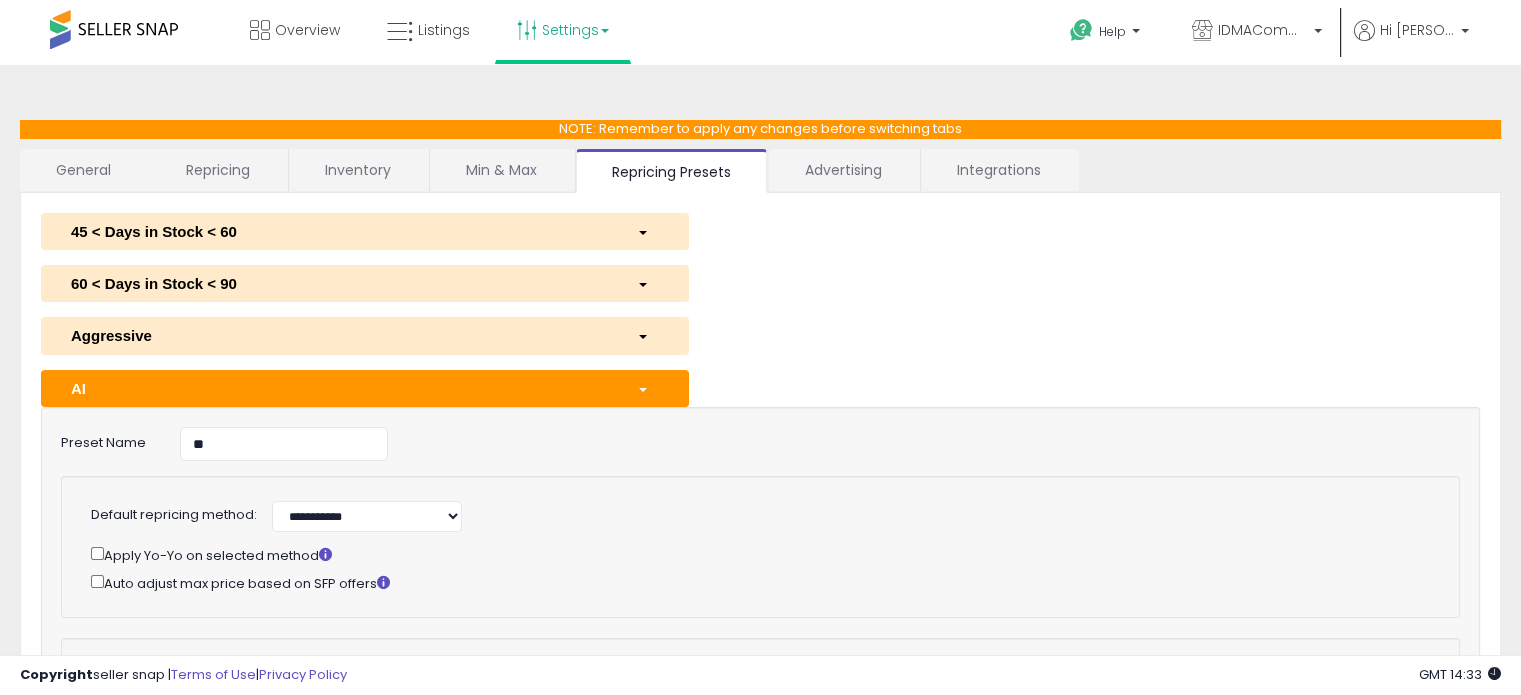 click at bounding box center (647, 388) 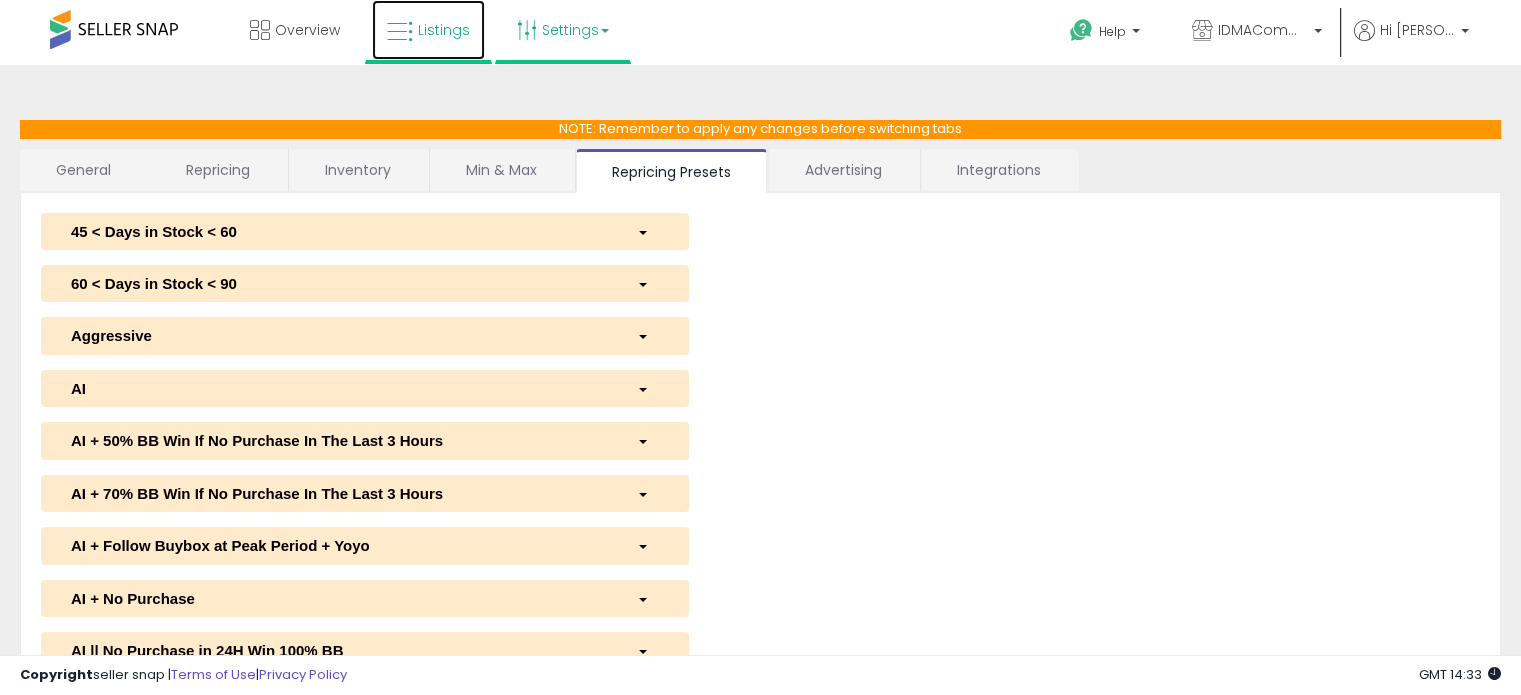 click on "Listings" at bounding box center [444, 30] 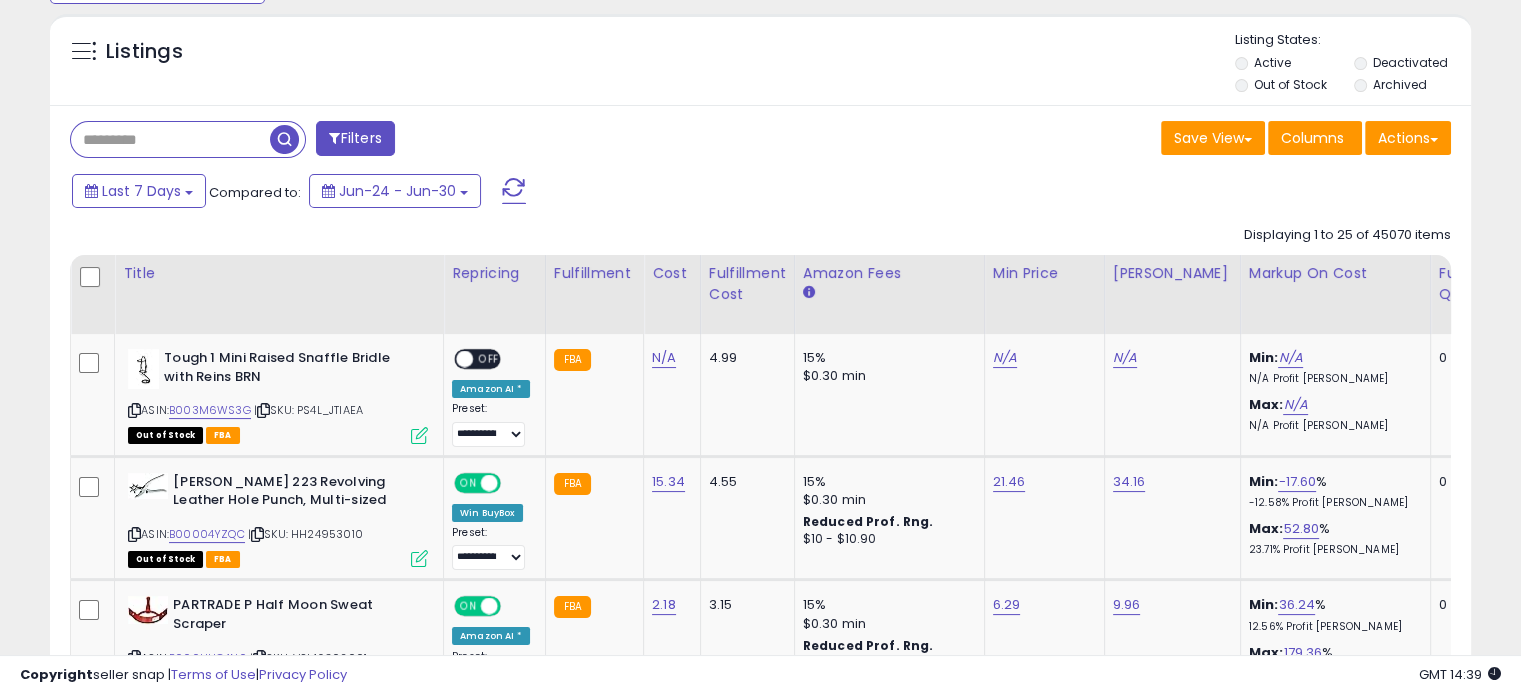 scroll, scrollTop: 0, scrollLeft: 0, axis: both 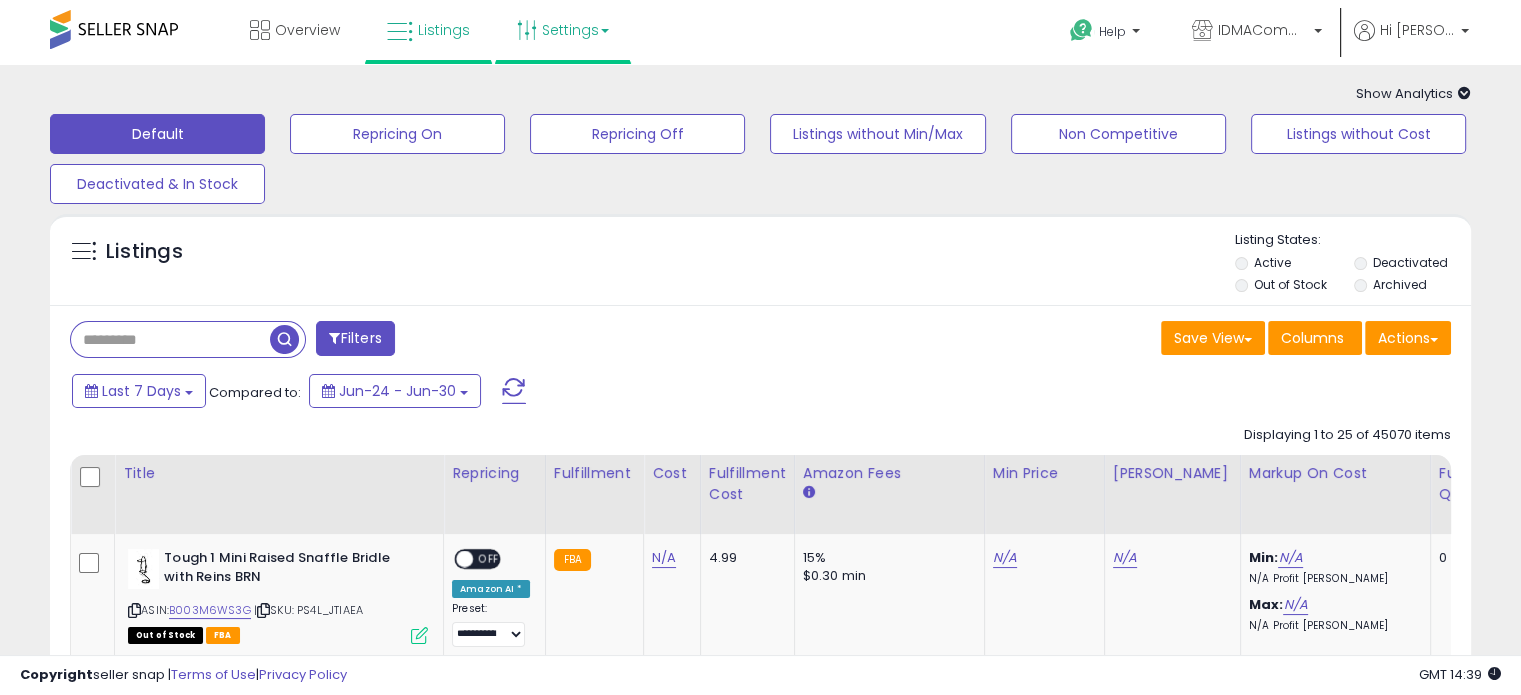 click on "Settings" at bounding box center (563, 30) 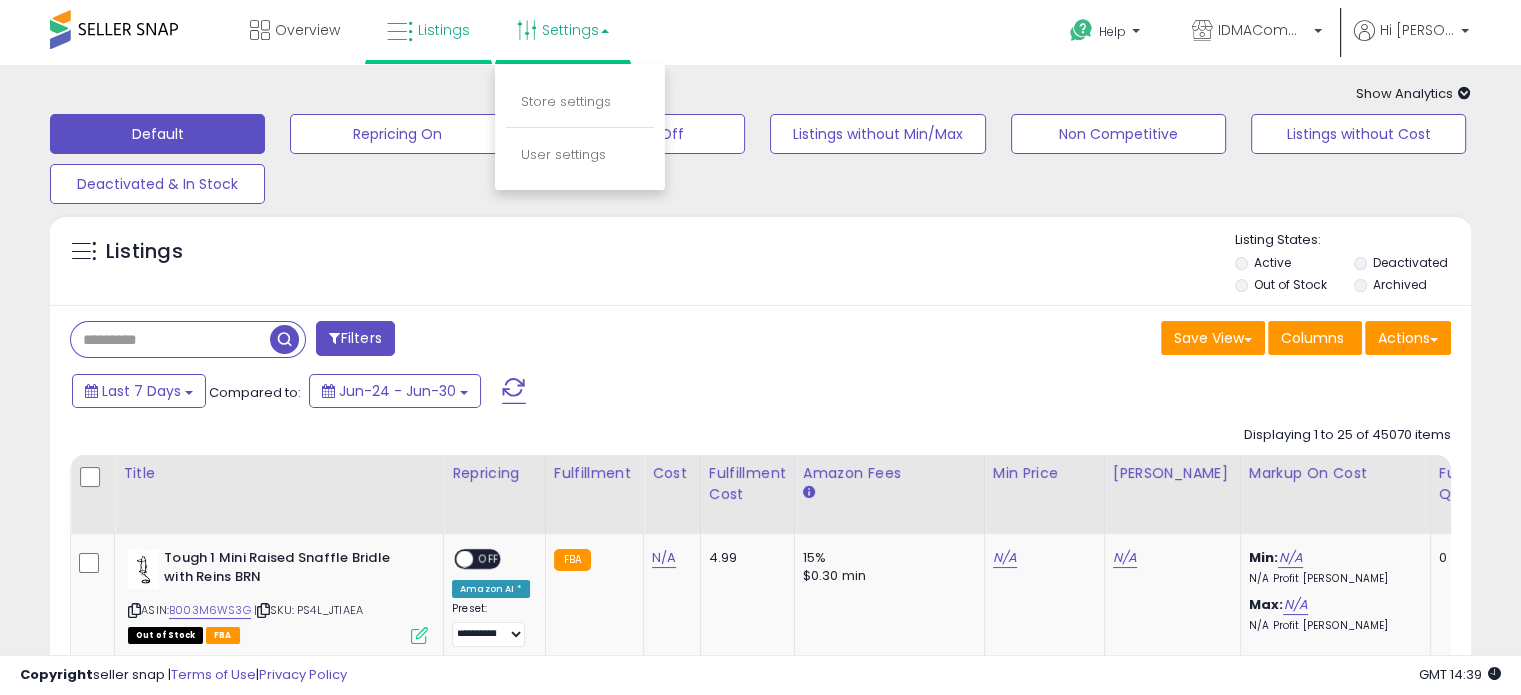 click on "Store
settings" at bounding box center [580, 103] 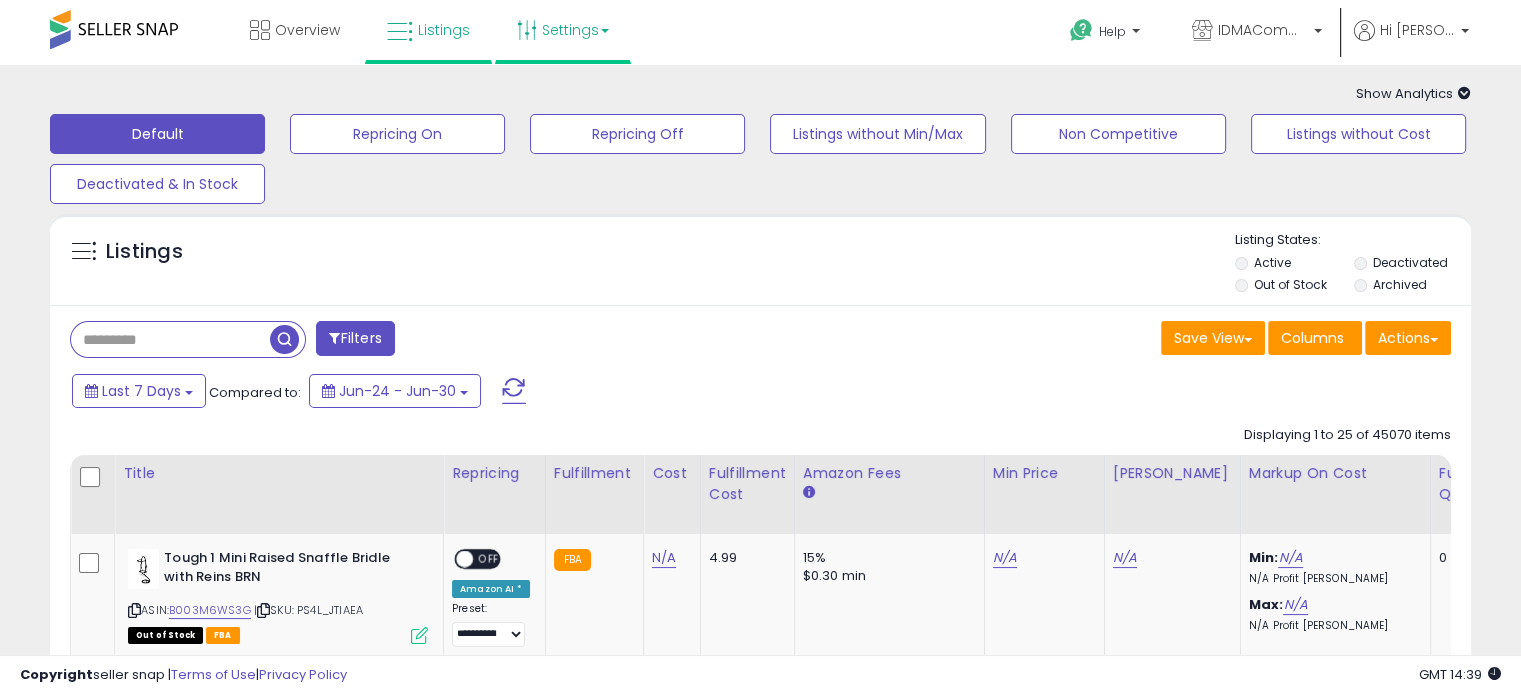 click on "Settings" at bounding box center (563, 30) 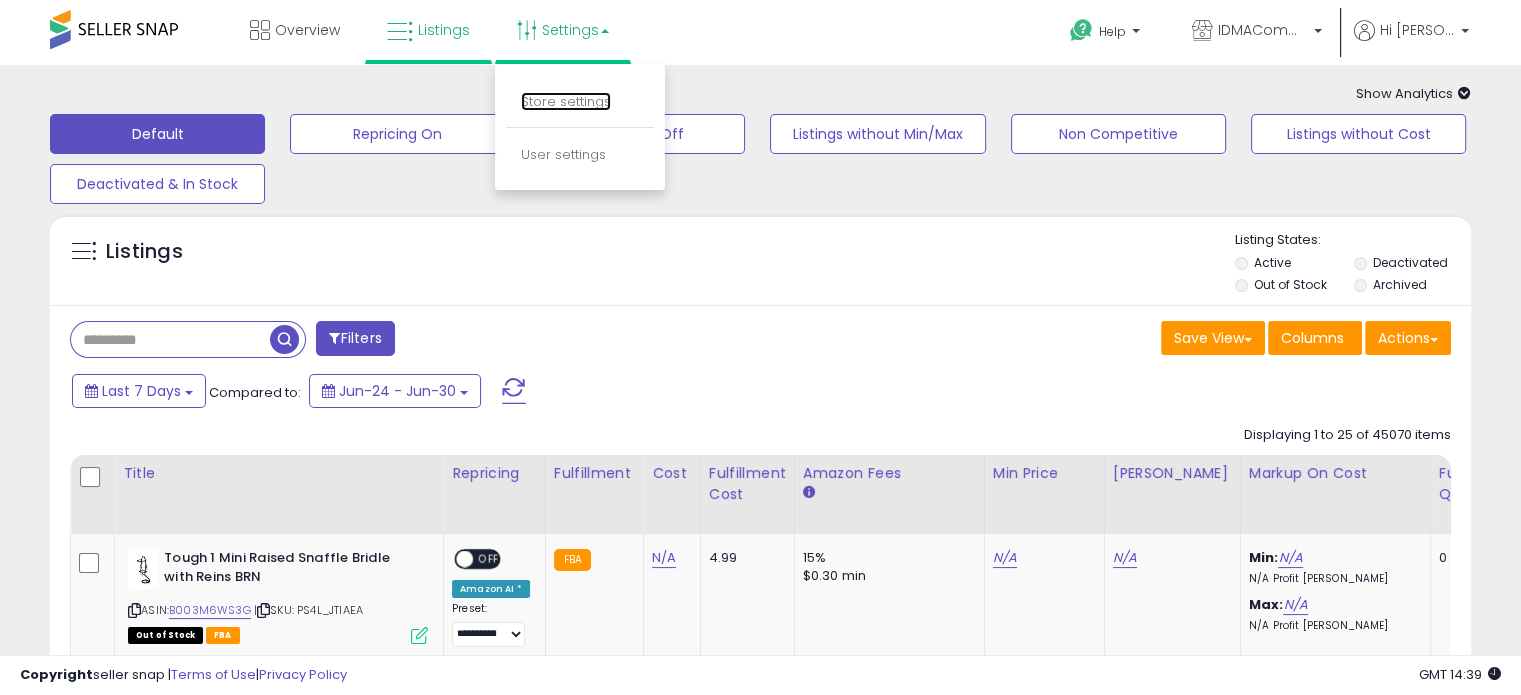 click on "Store
settings" at bounding box center [566, 101] 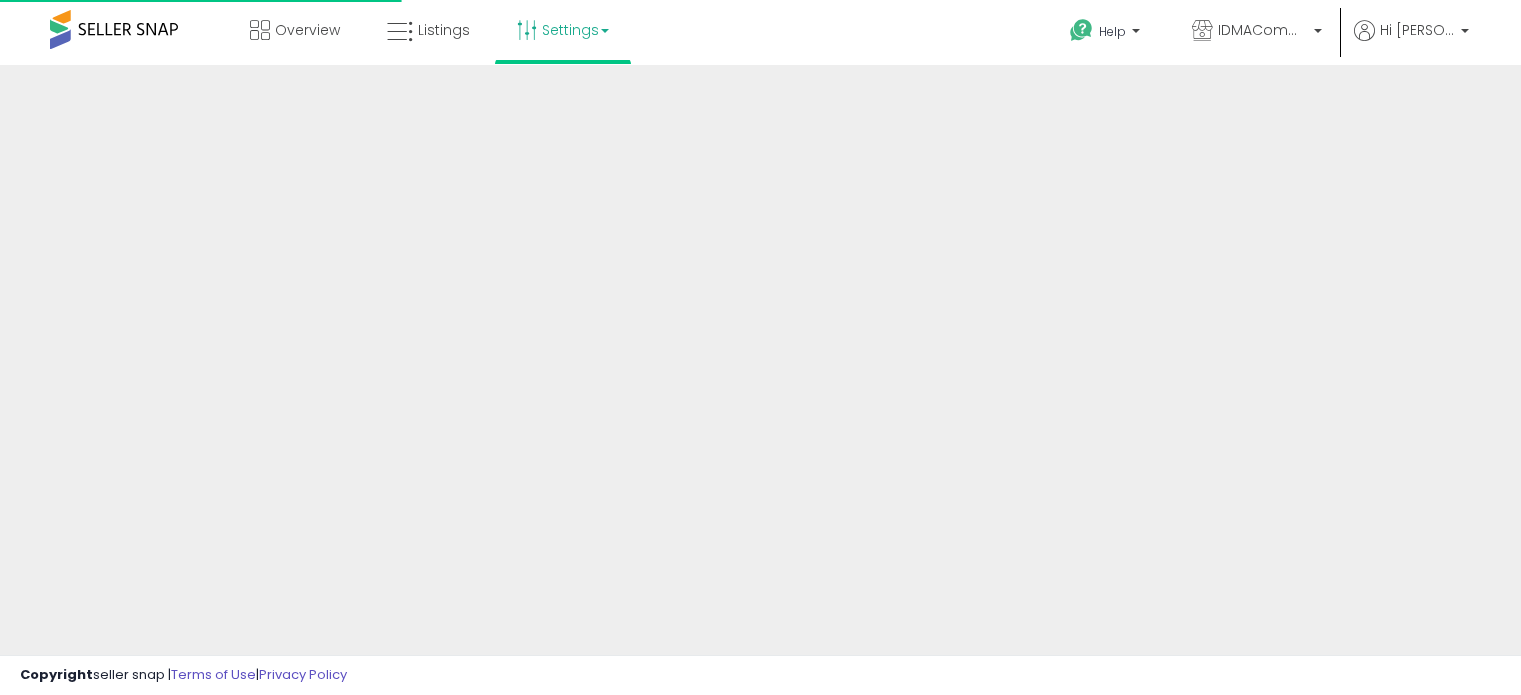 scroll, scrollTop: 0, scrollLeft: 0, axis: both 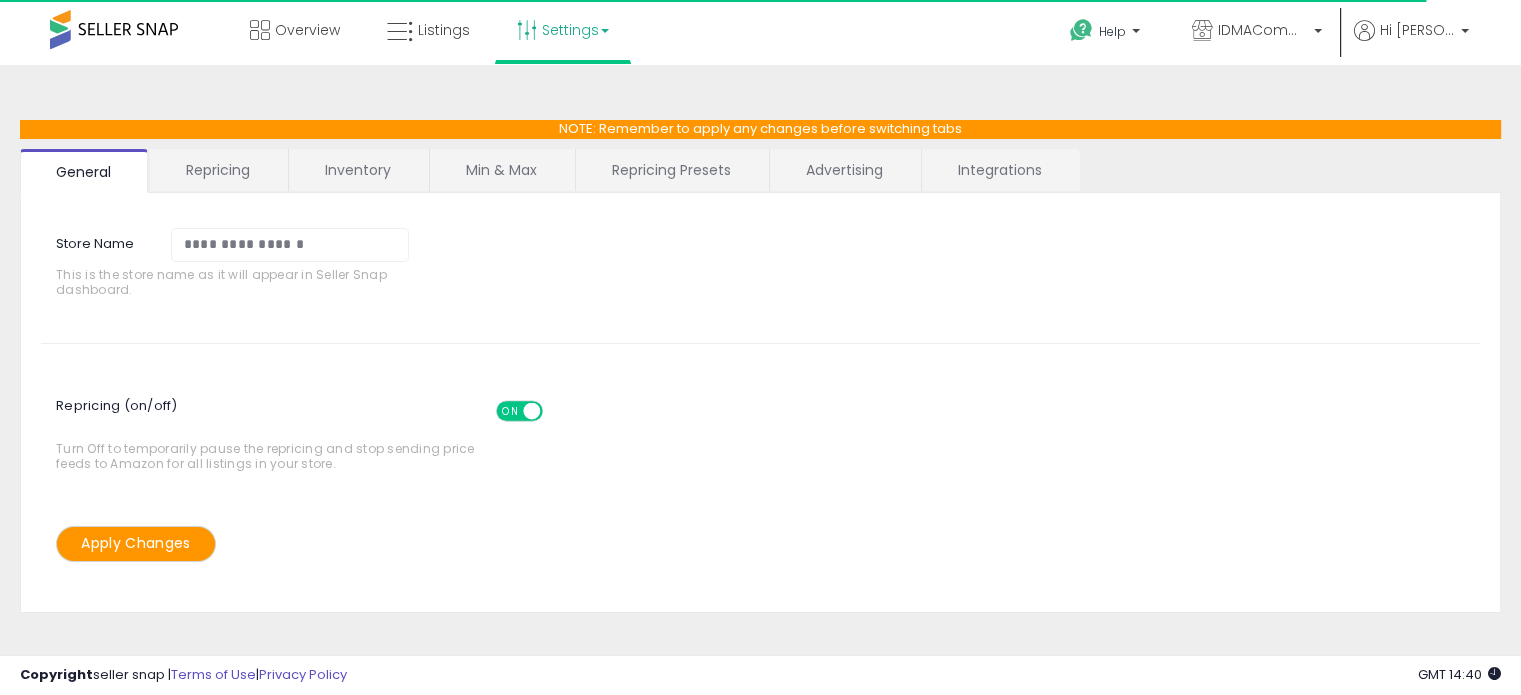 drag, startPoint x: 361, startPoint y: 173, endPoint x: 492, endPoint y: 169, distance: 131.06105 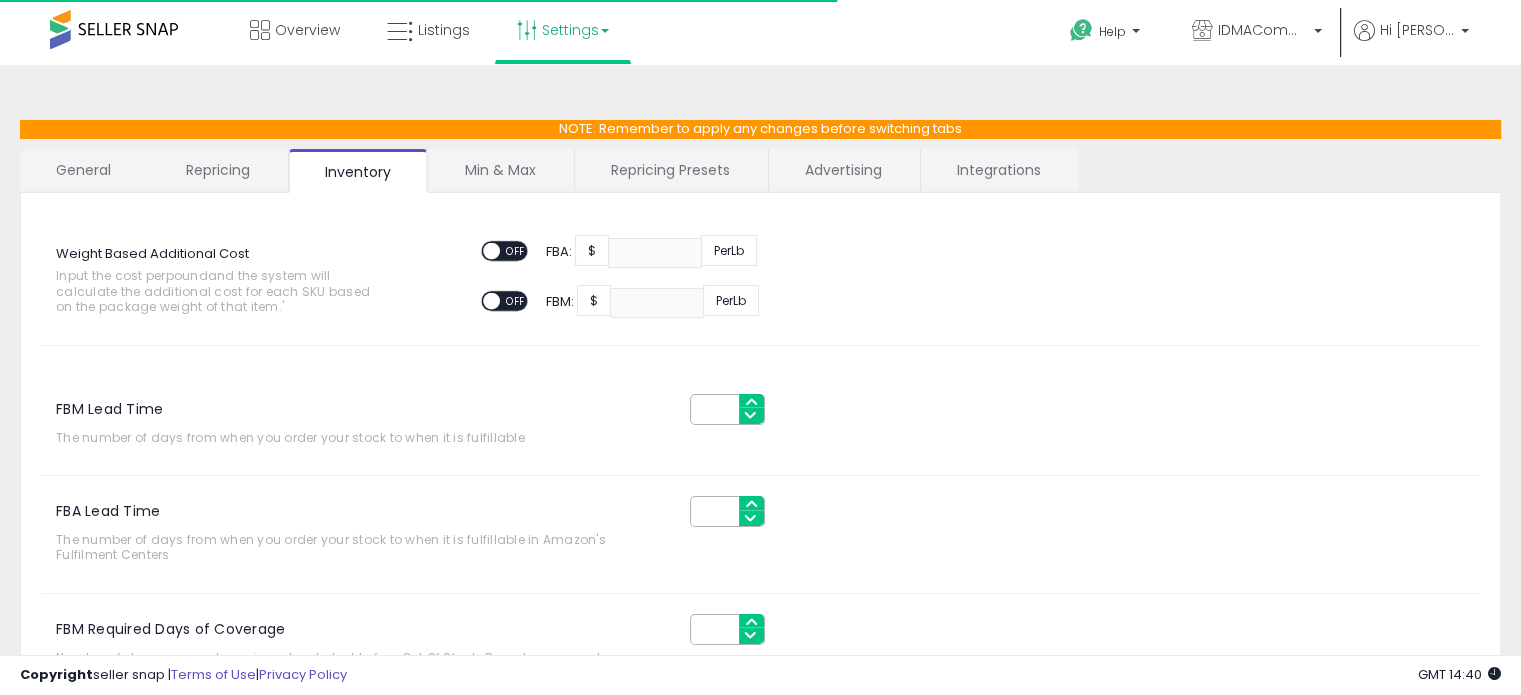 click on "Min & Max" at bounding box center (500, 170) 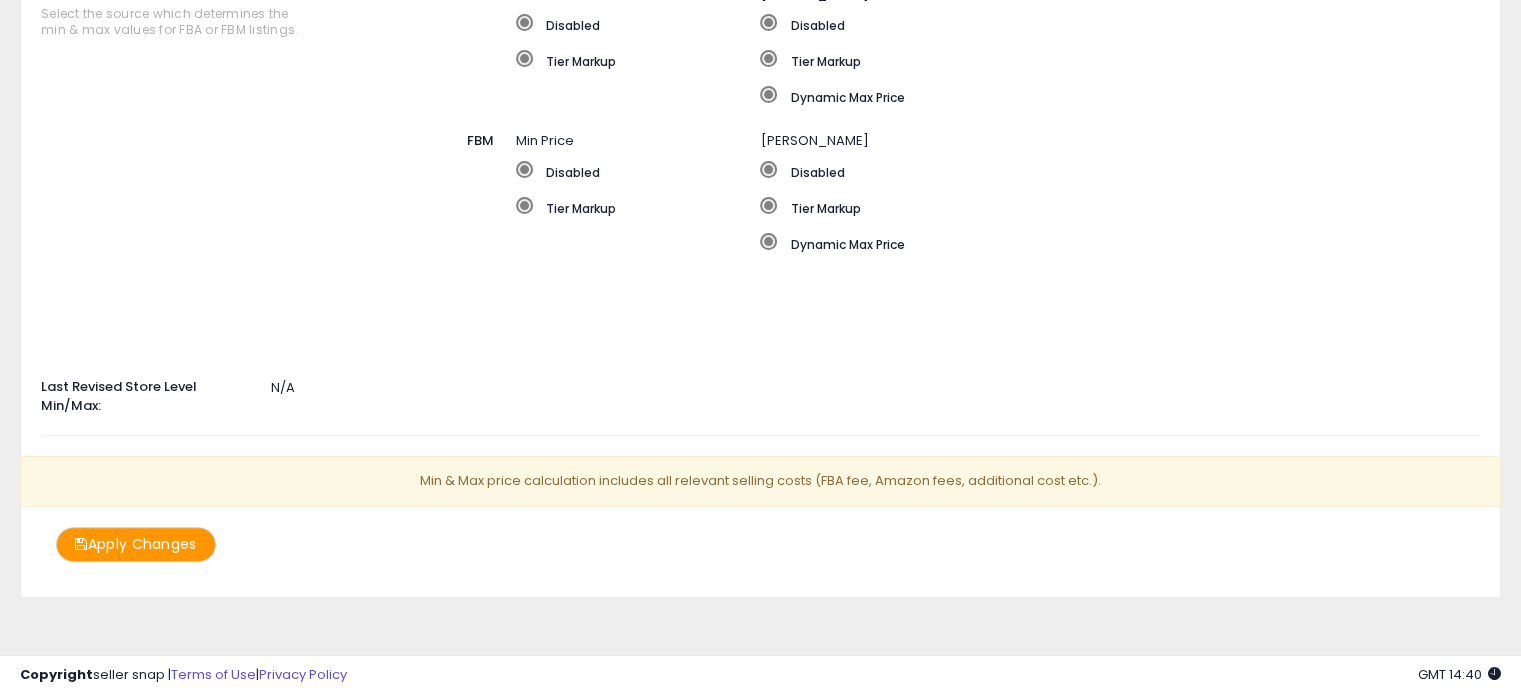 scroll, scrollTop: 0, scrollLeft: 0, axis: both 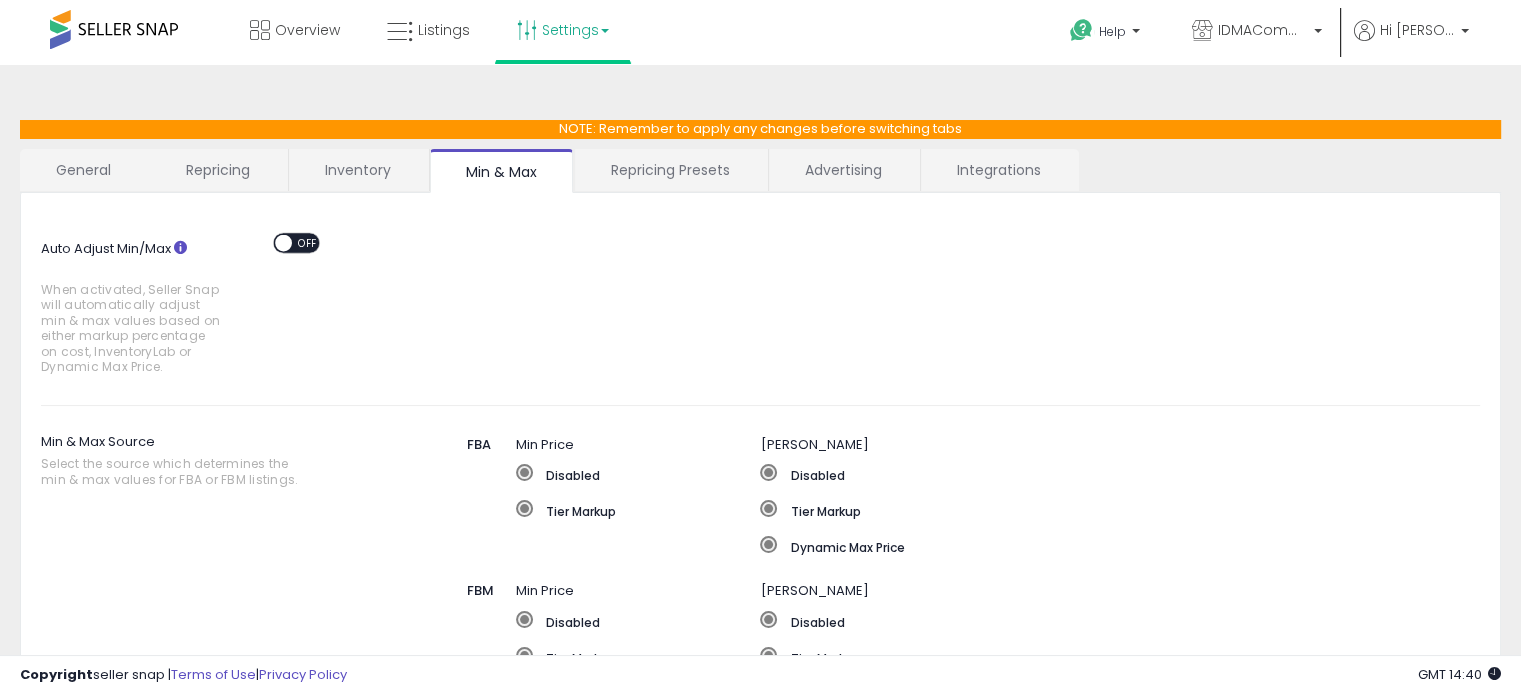 click on "Inventory" at bounding box center (358, 170) 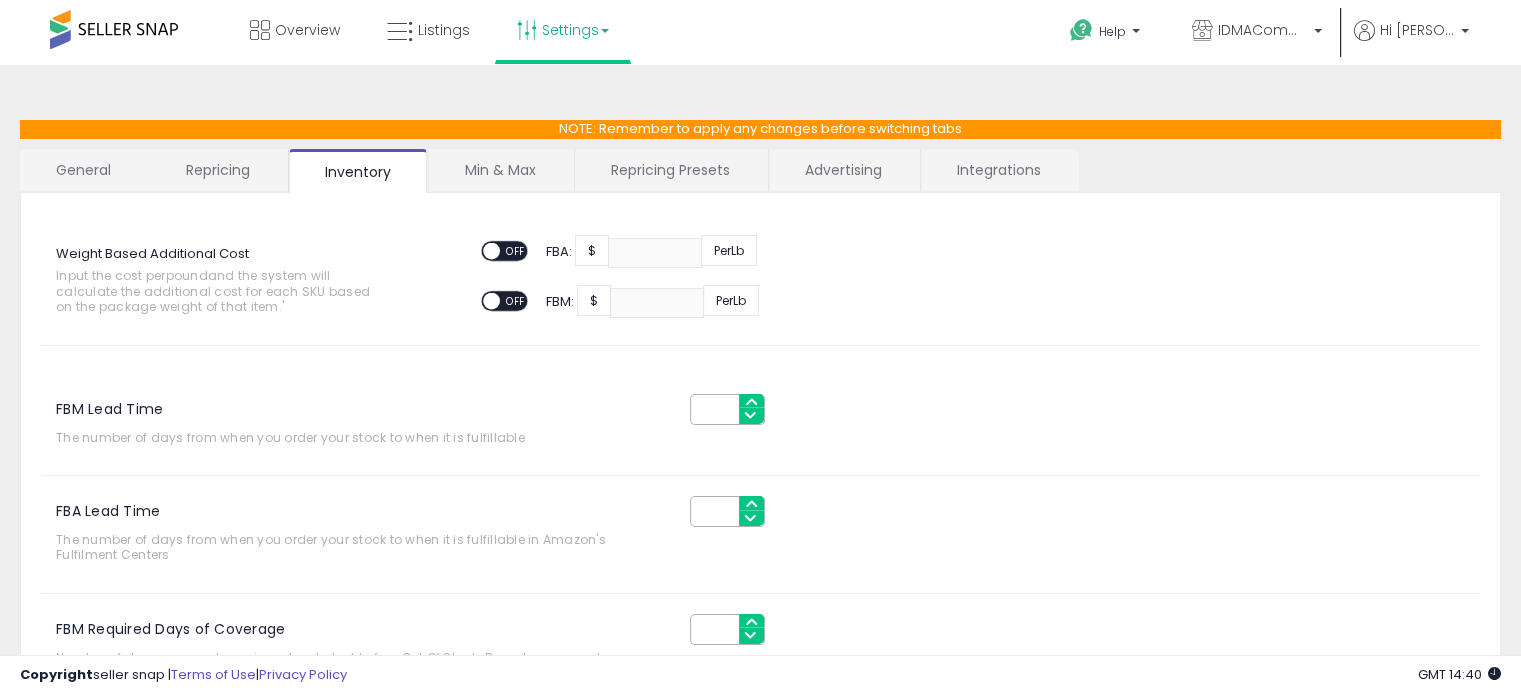 click on "Repricing" at bounding box center (218, 170) 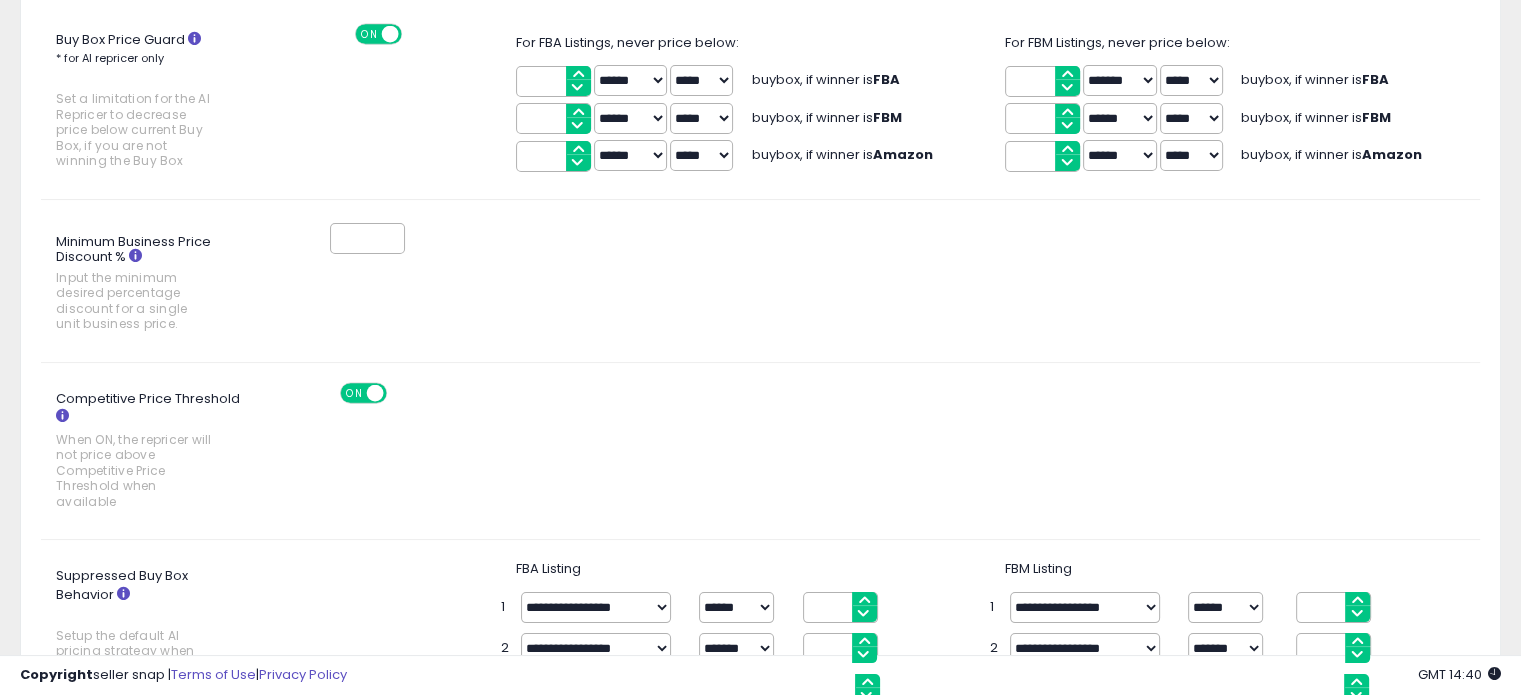scroll, scrollTop: 0, scrollLeft: 0, axis: both 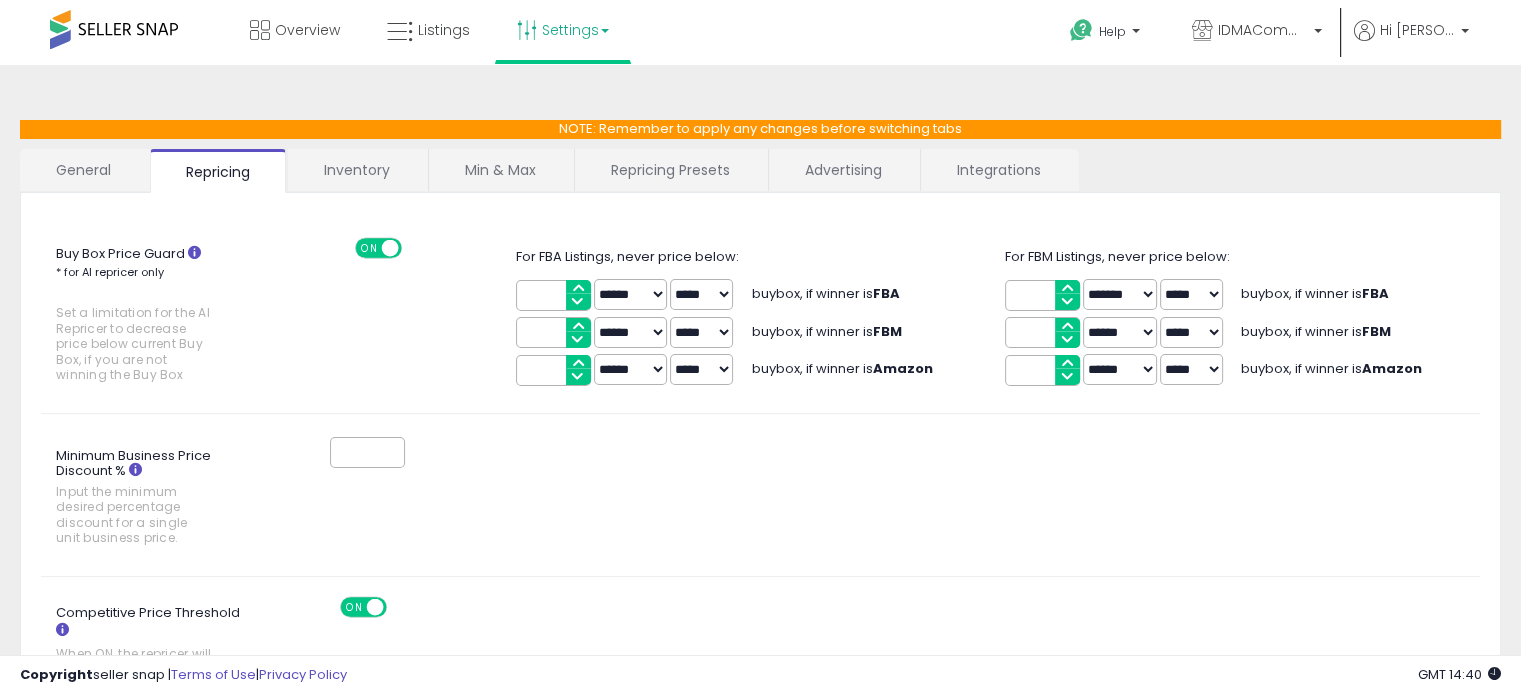 click on "Inventory" at bounding box center (357, 170) 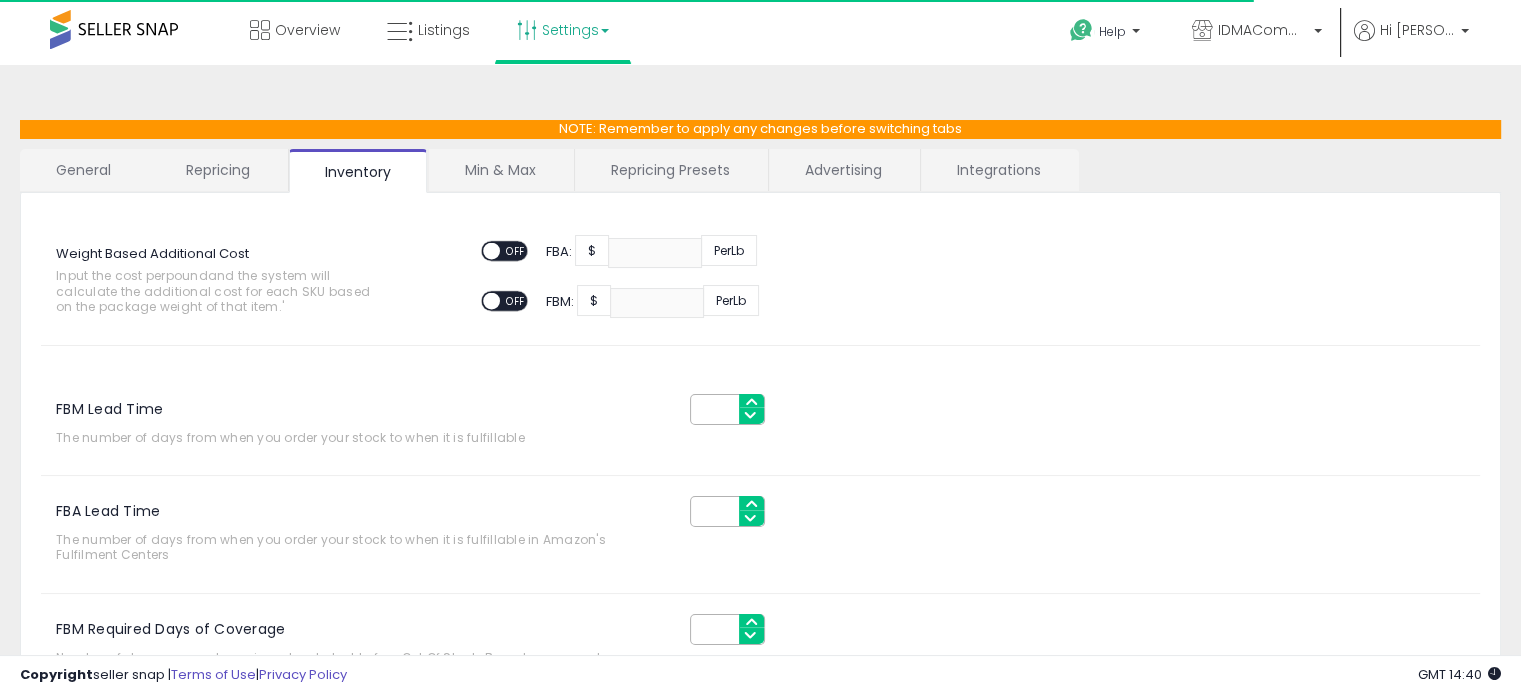 click on "Repricing" at bounding box center (218, 170) 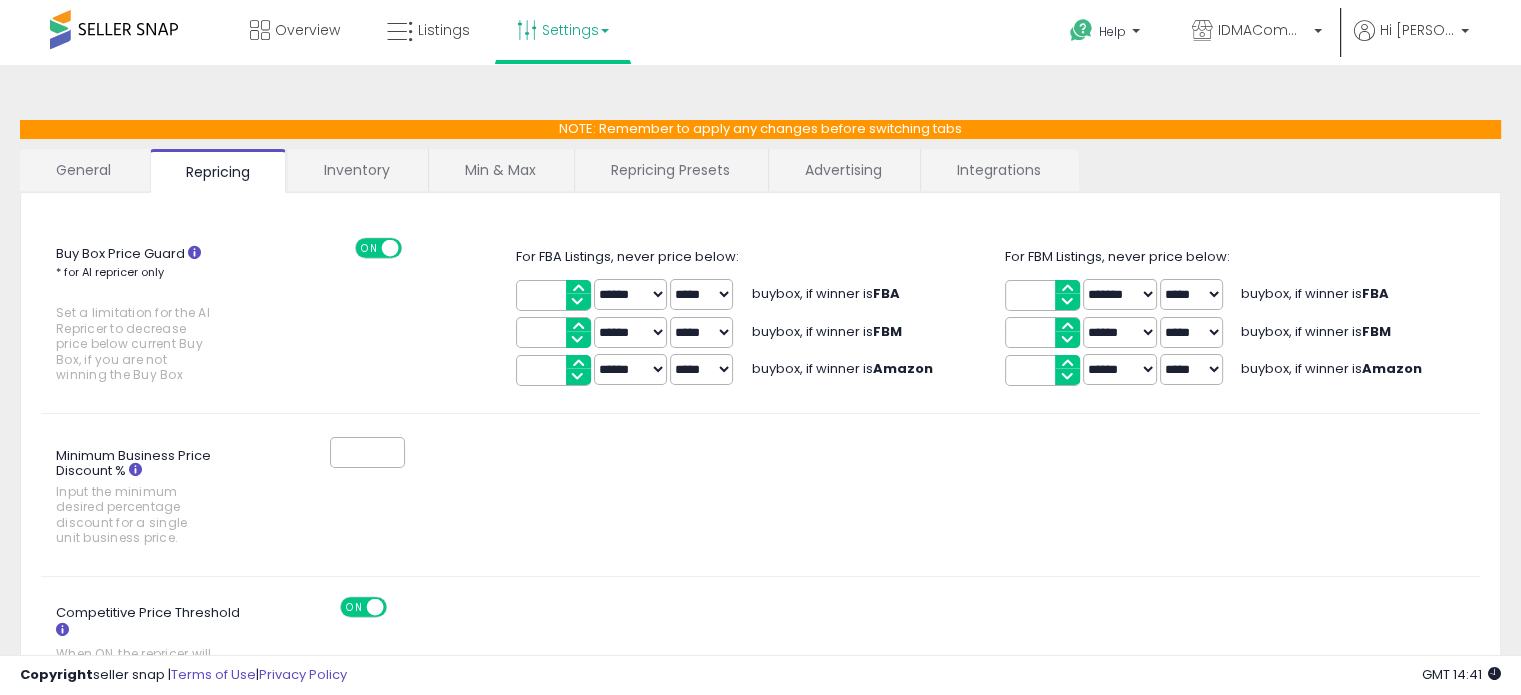 click on "Inventory" at bounding box center [357, 170] 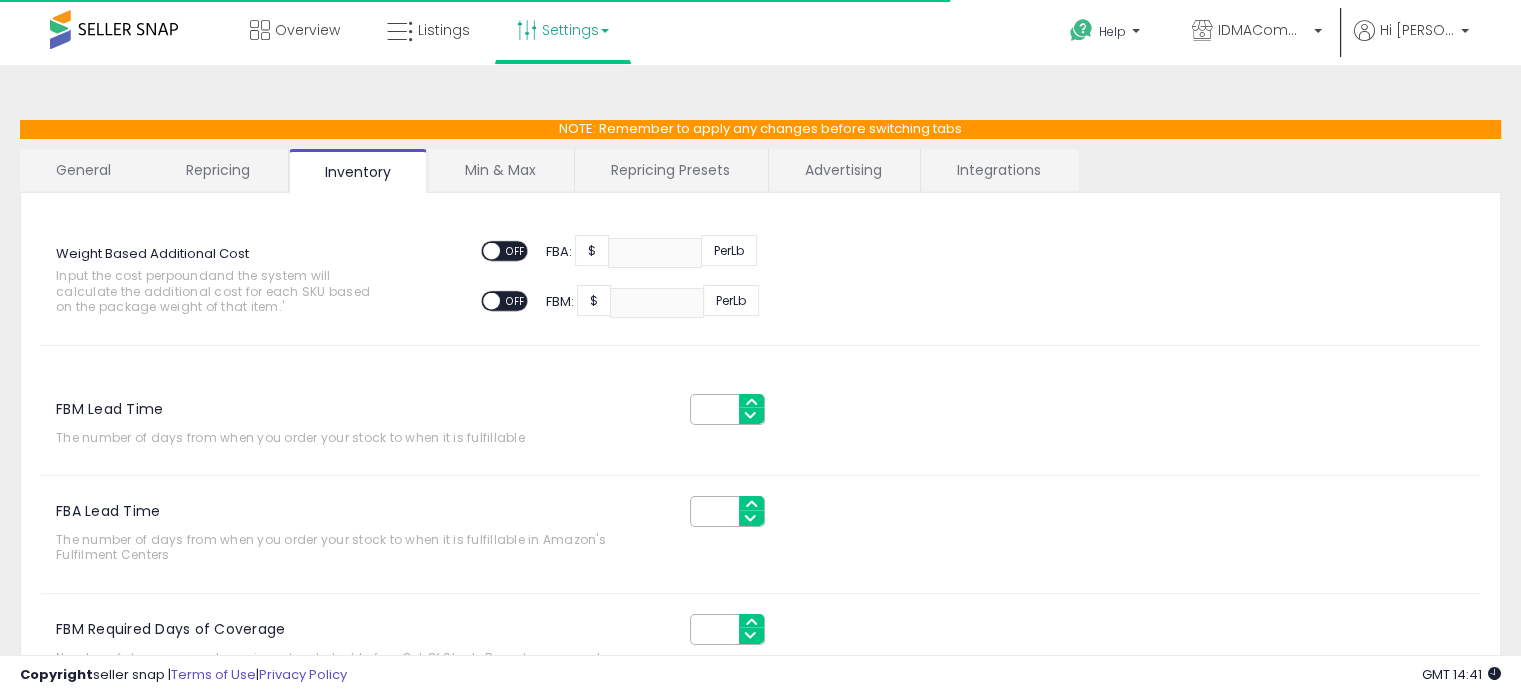 click on "General" at bounding box center (84, 170) 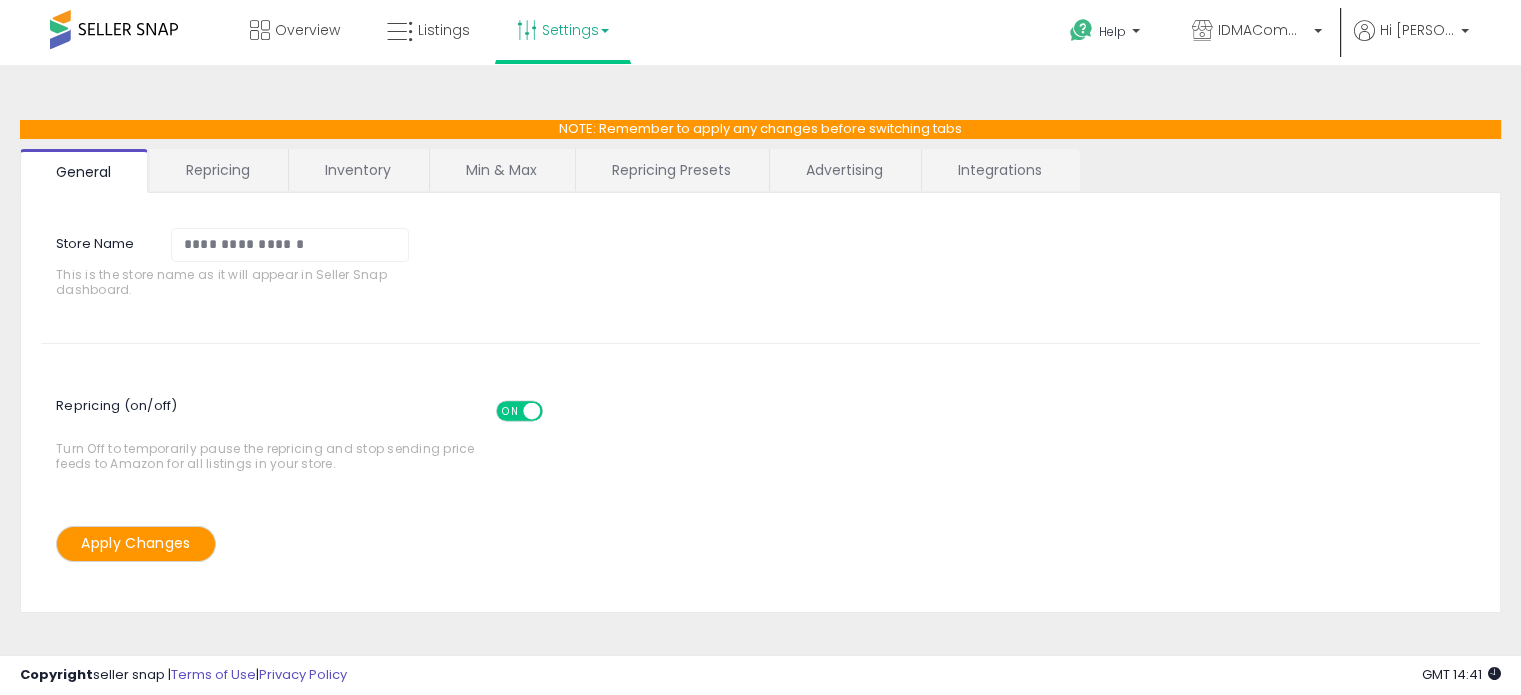 click on "Advertising" at bounding box center [844, 170] 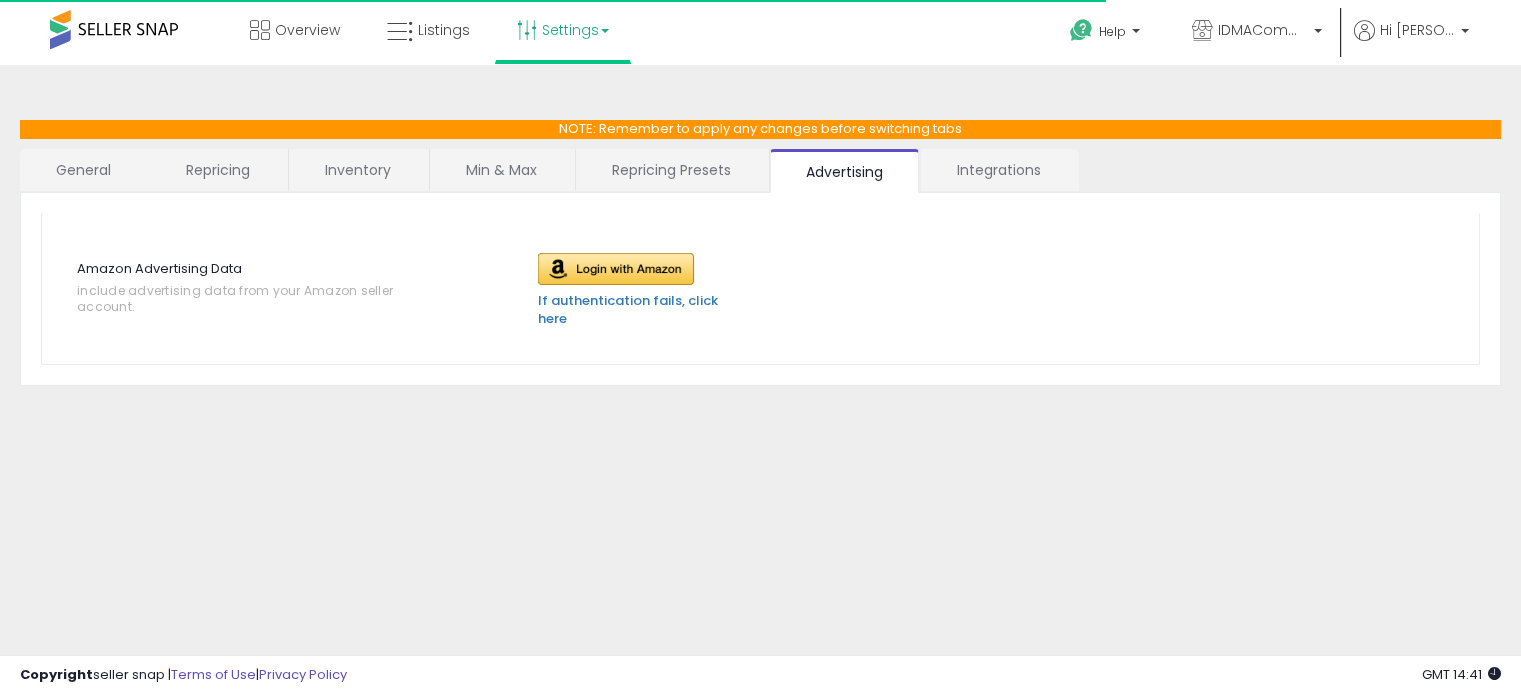 click on "Integrations" at bounding box center (999, 170) 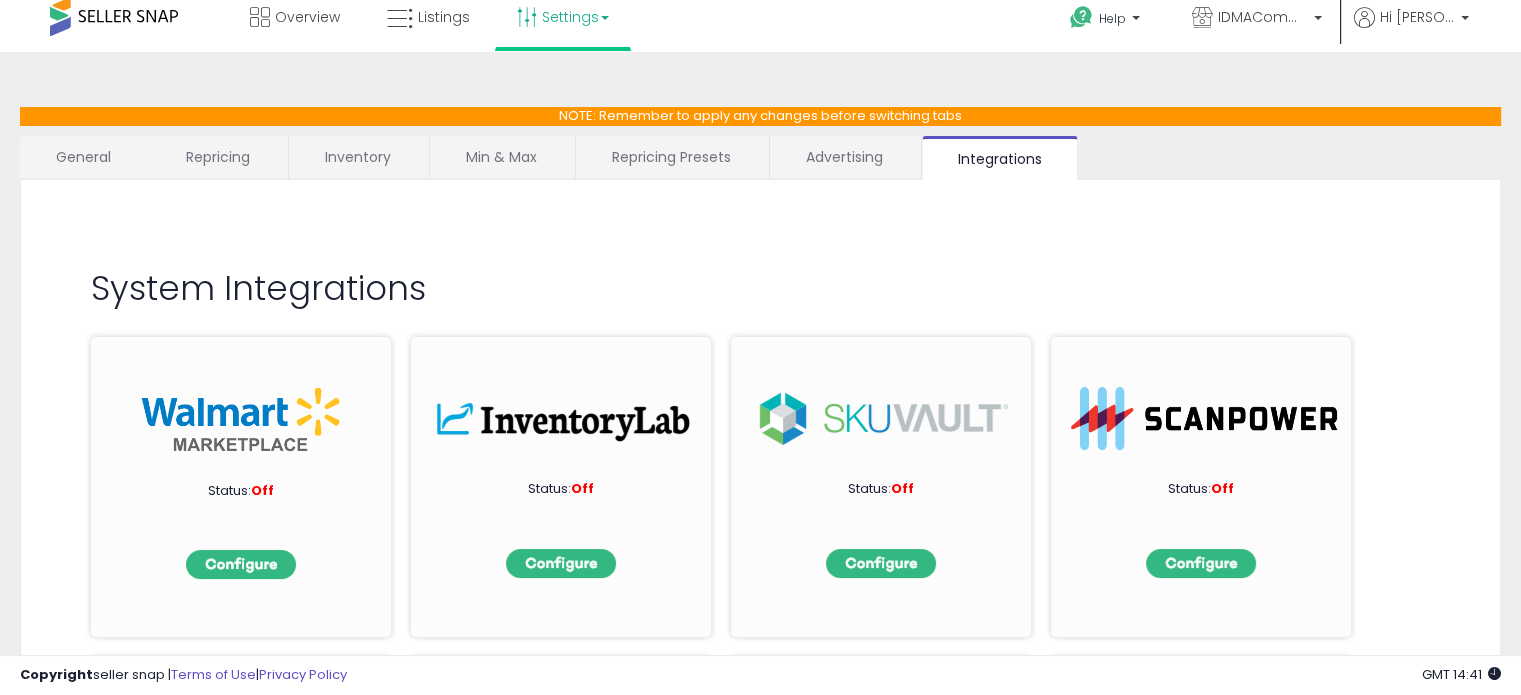 scroll, scrollTop: 0, scrollLeft: 0, axis: both 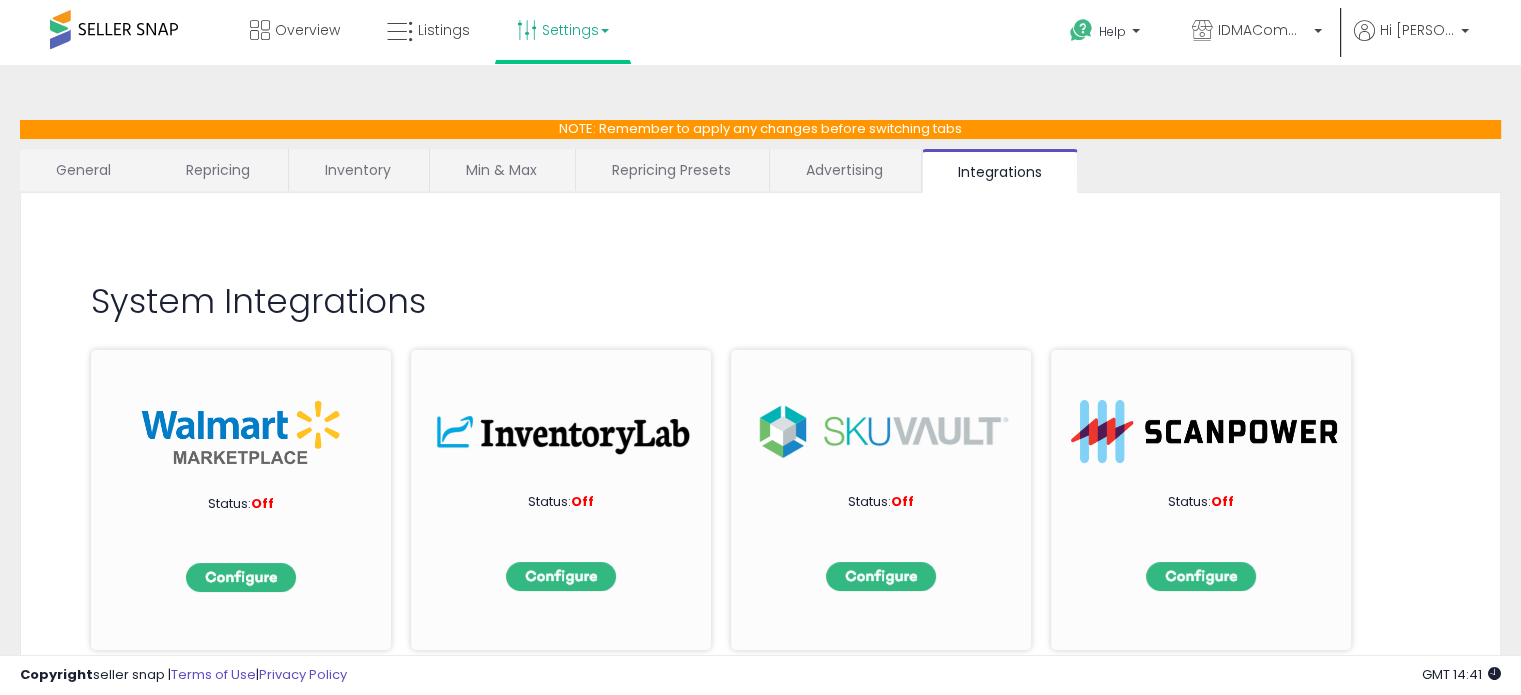 click on "Advertising" at bounding box center (844, 170) 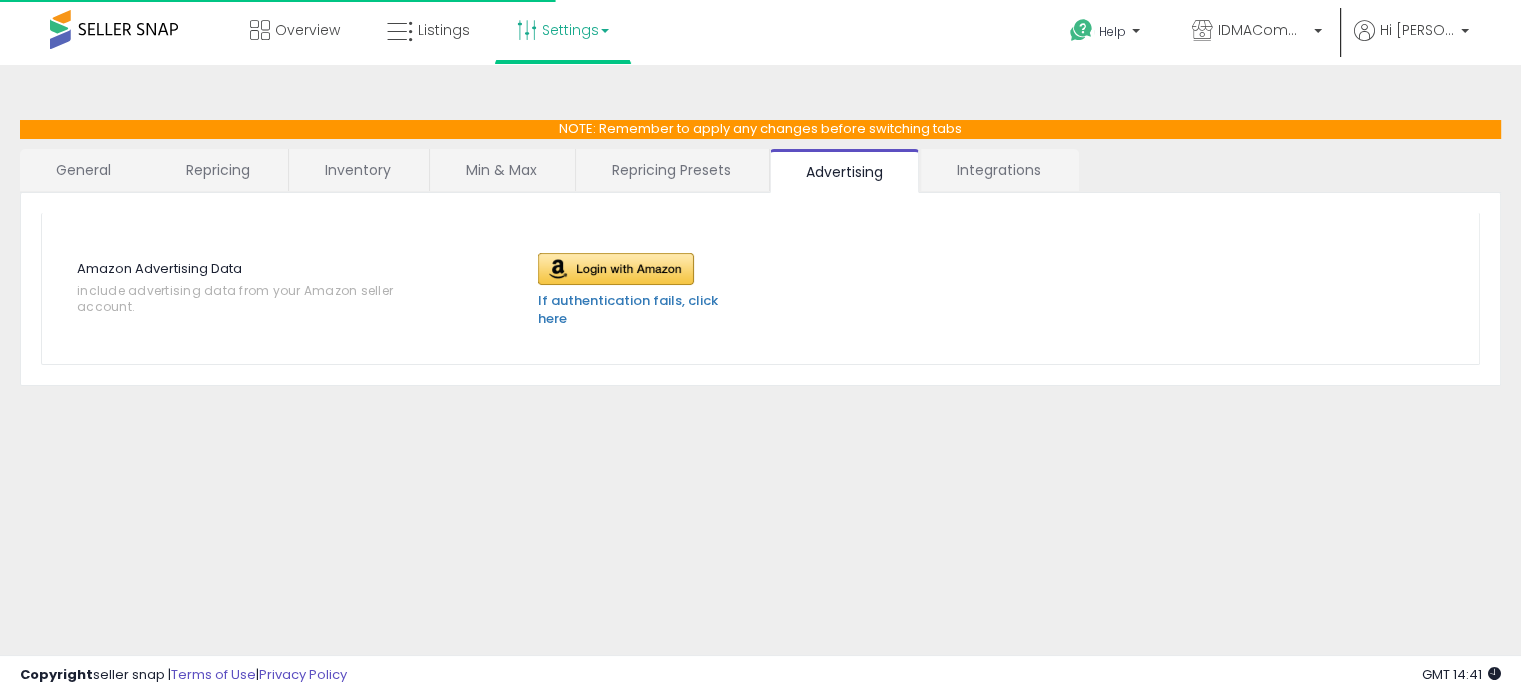 click on "Repricing Presets" at bounding box center (671, 170) 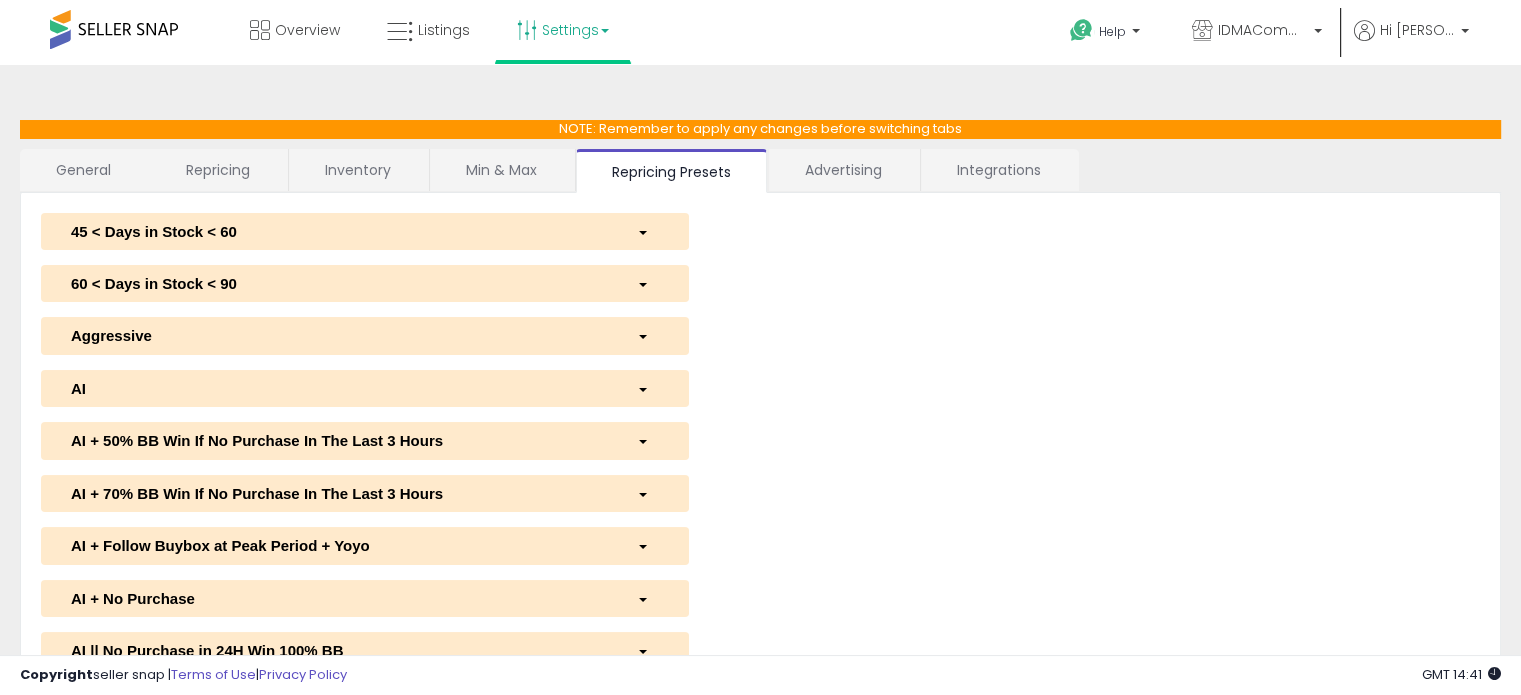 click at bounding box center (647, 231) 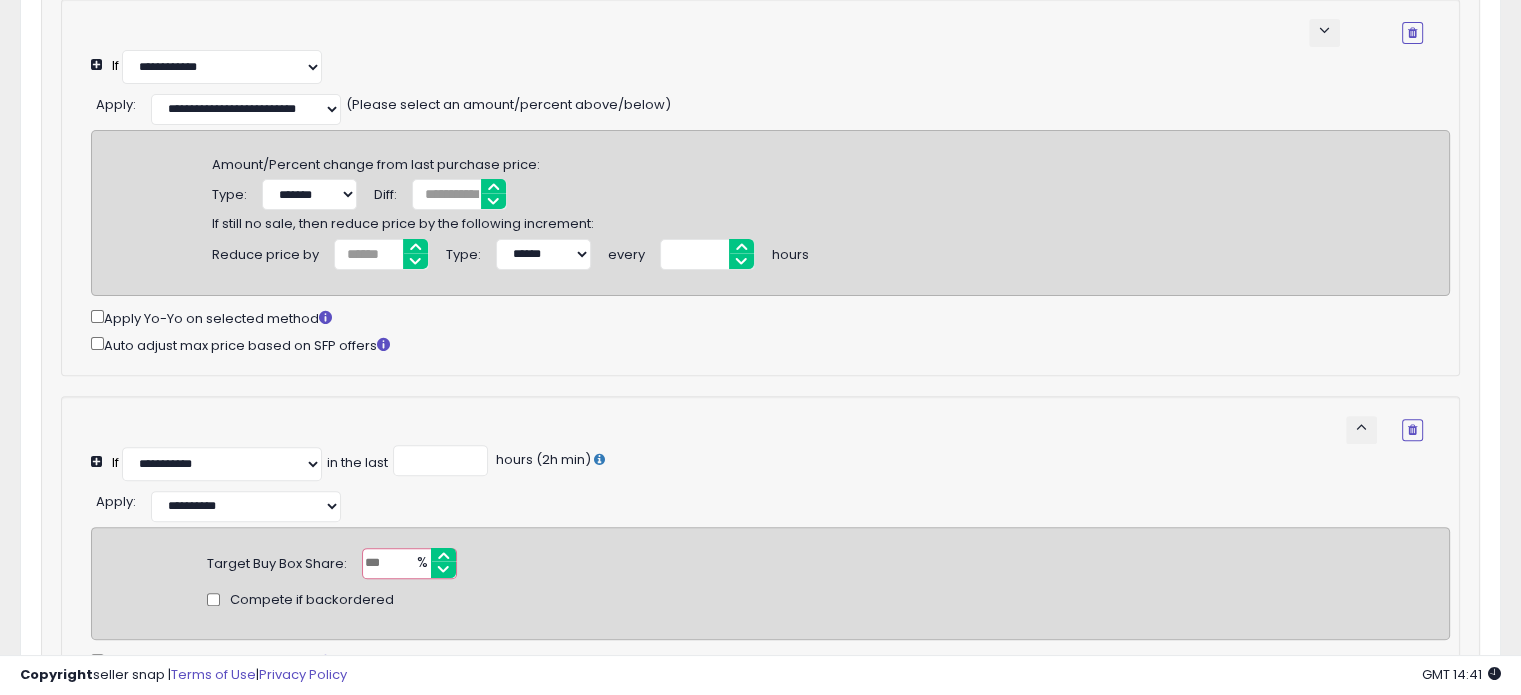 scroll, scrollTop: 1000, scrollLeft: 0, axis: vertical 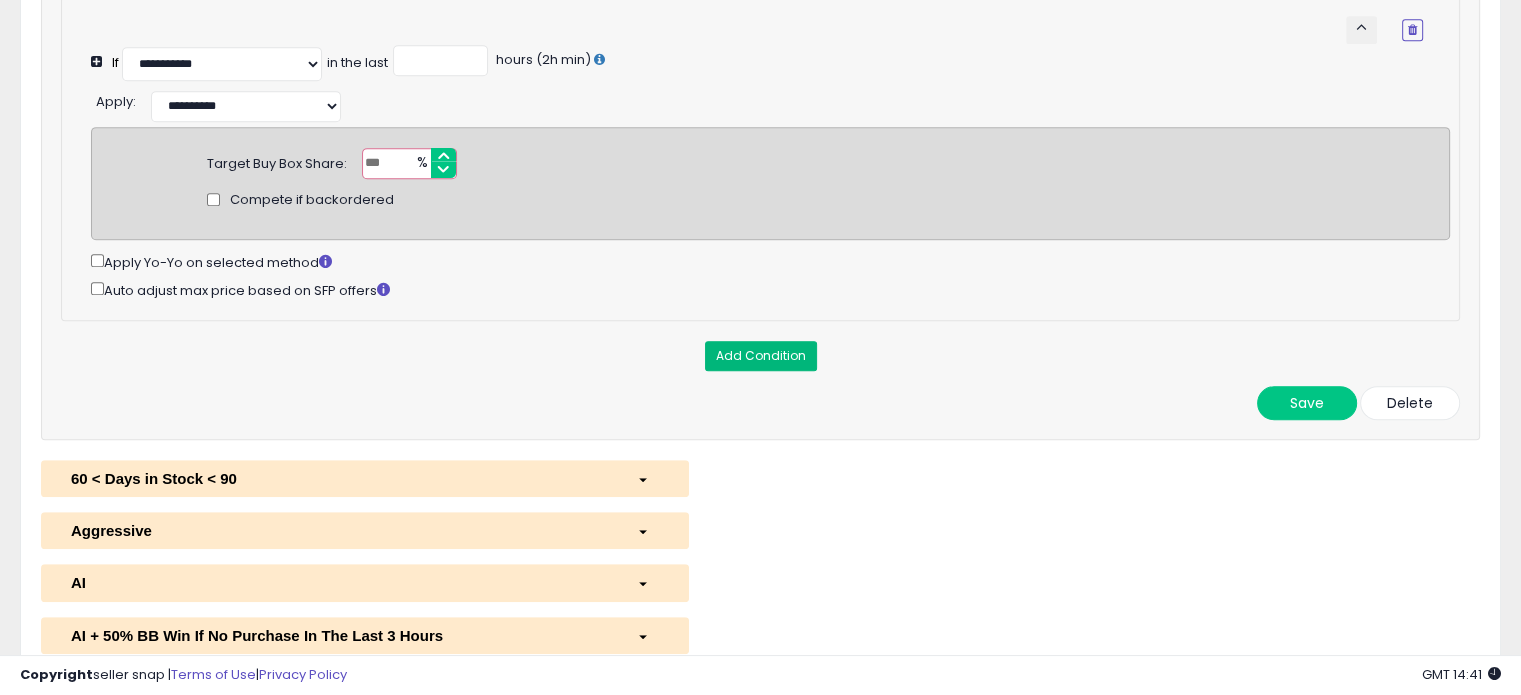 click on "Add Condition" at bounding box center (761, 356) 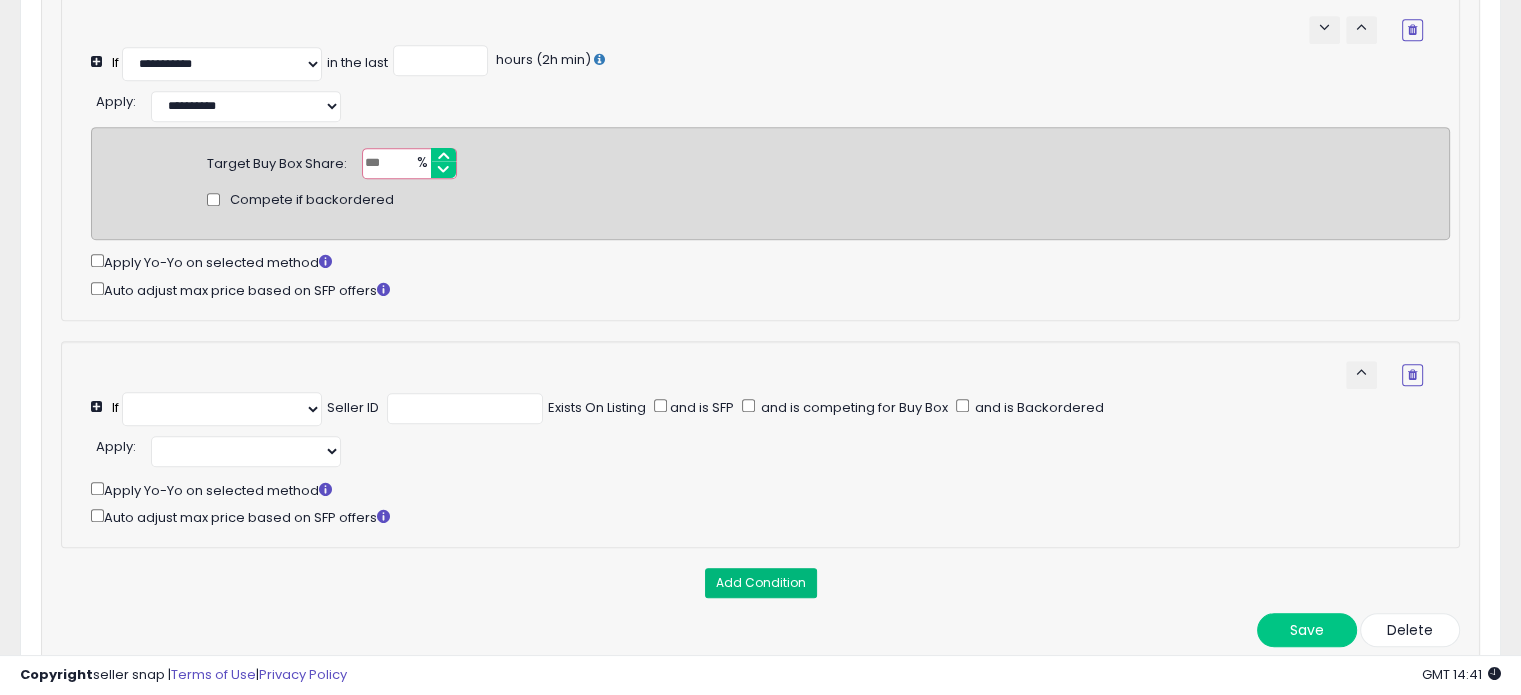 select on "**********" 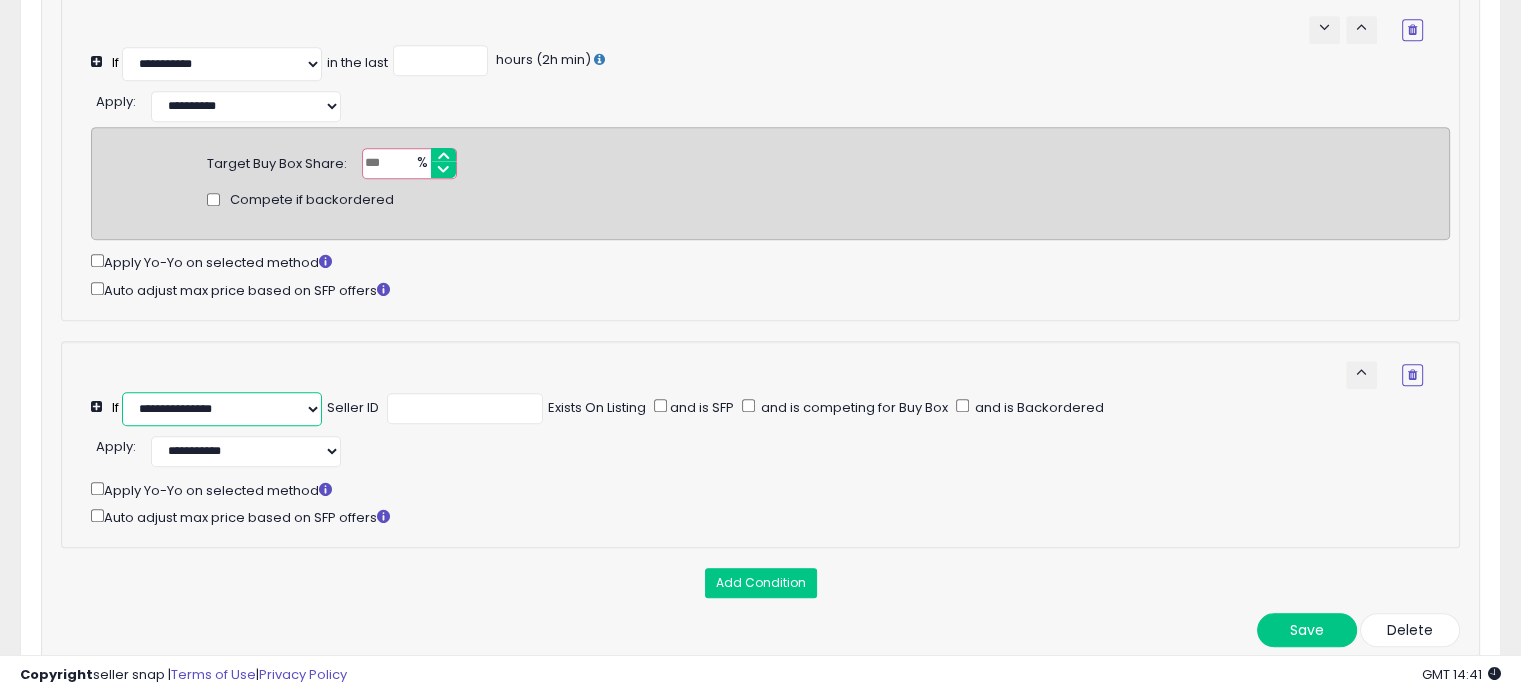 click on "**********" at bounding box center (222, 409) 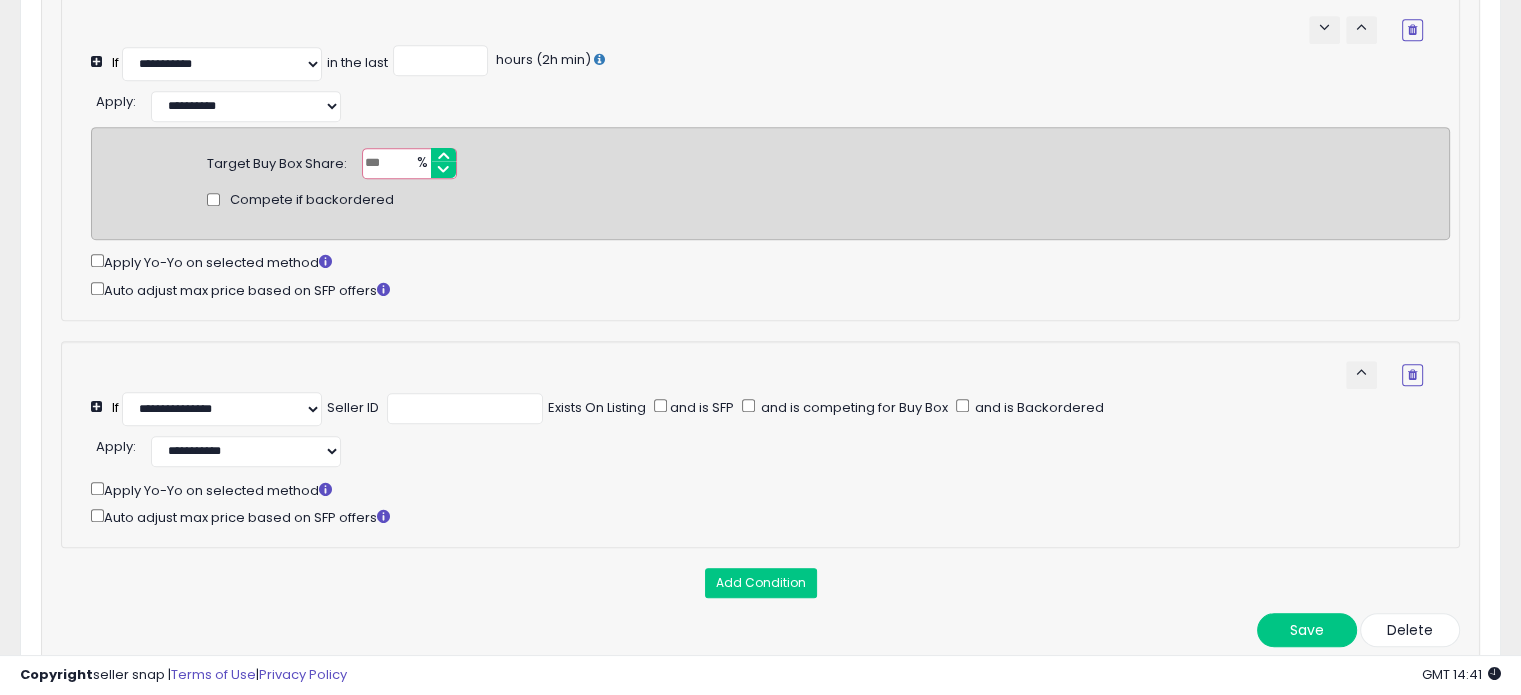click on "**********" 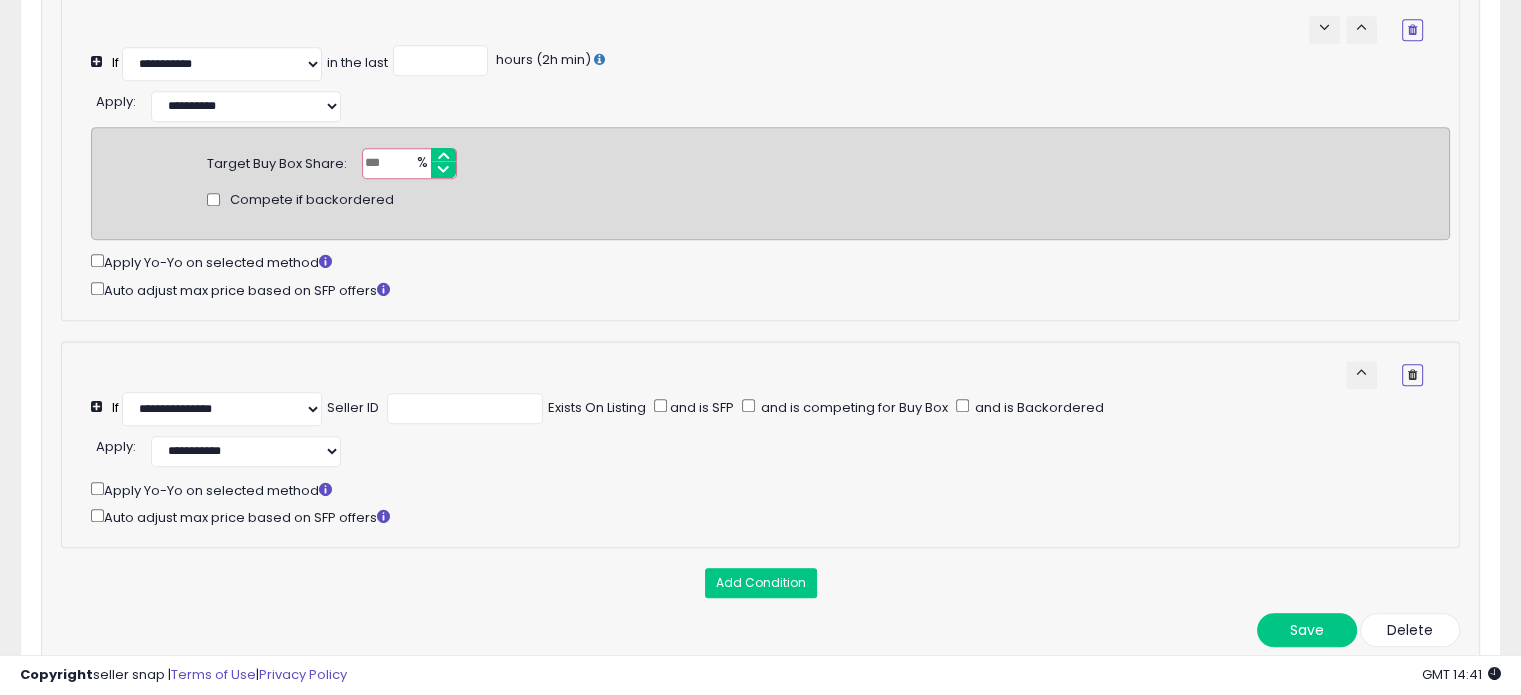click at bounding box center (1412, 375) 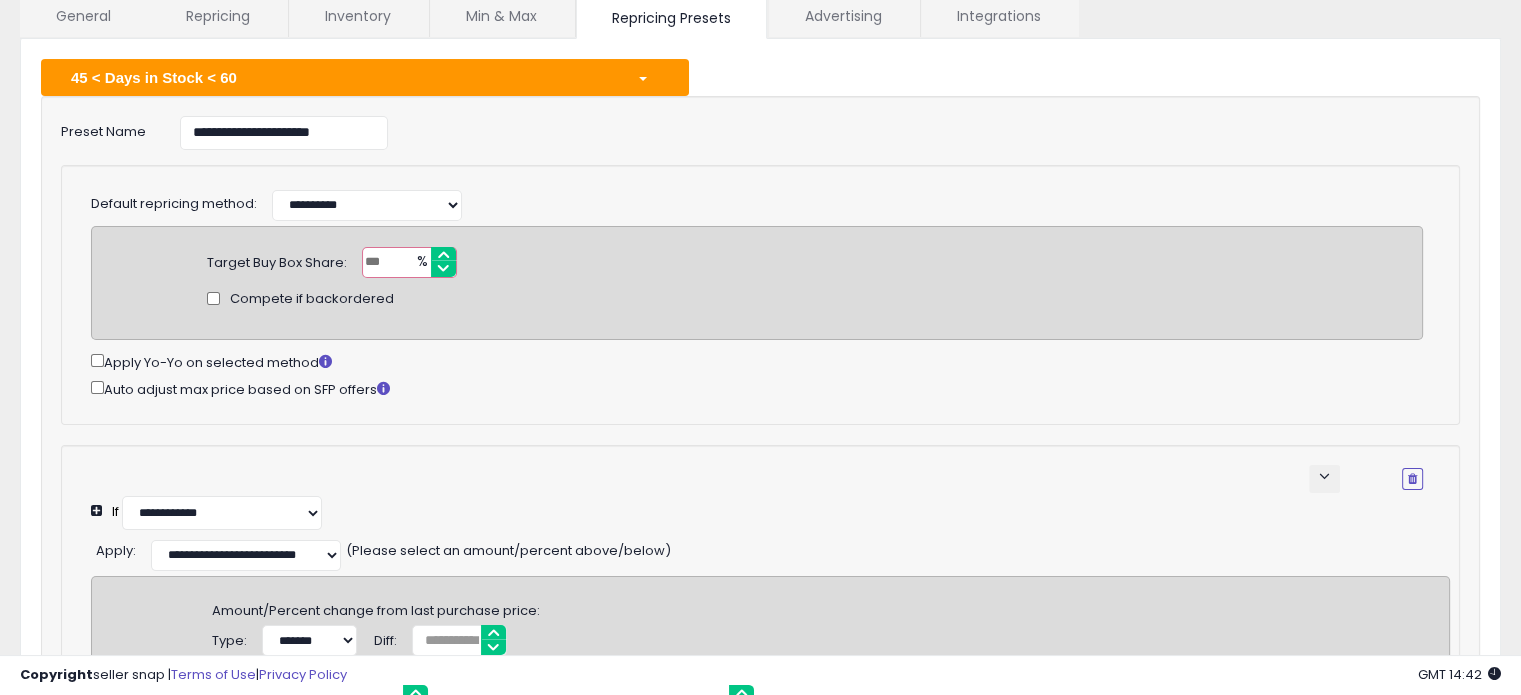 scroll, scrollTop: 0, scrollLeft: 0, axis: both 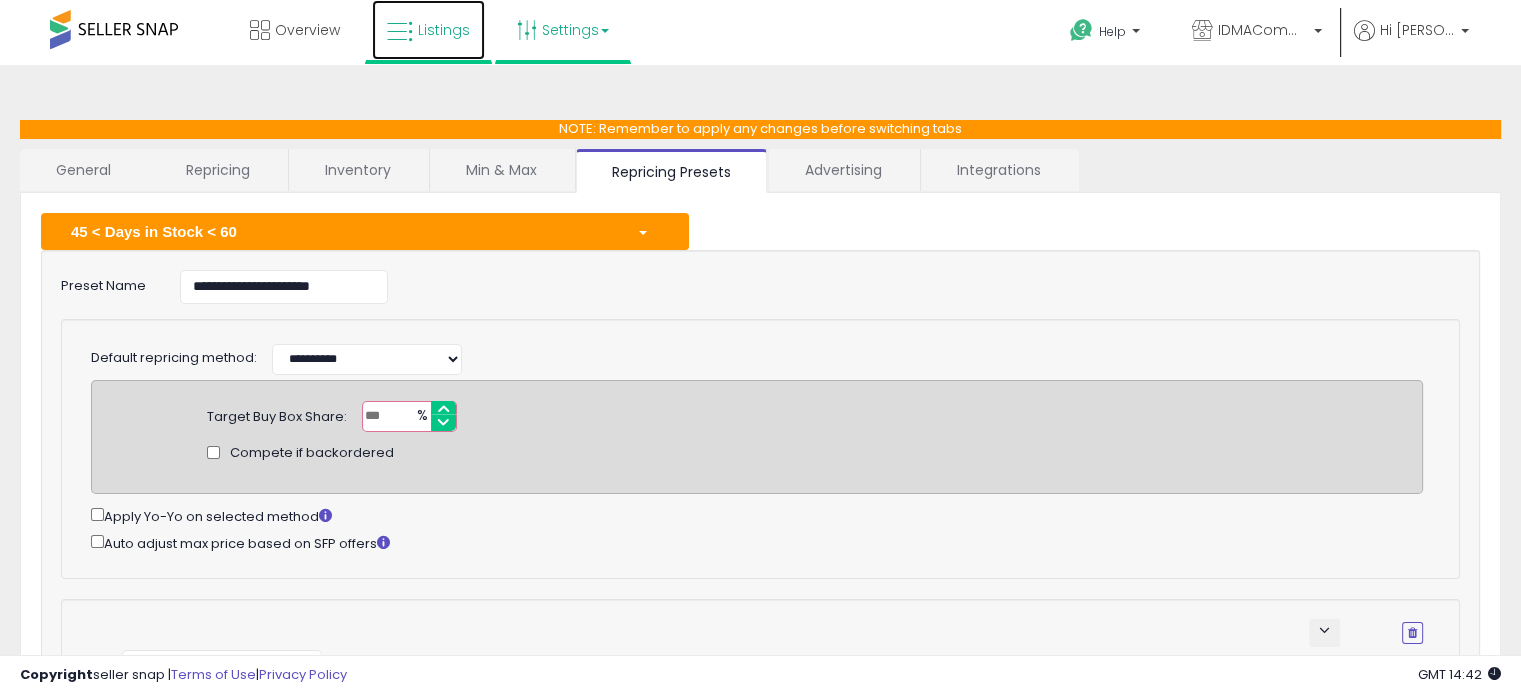 click on "Listings" at bounding box center (444, 30) 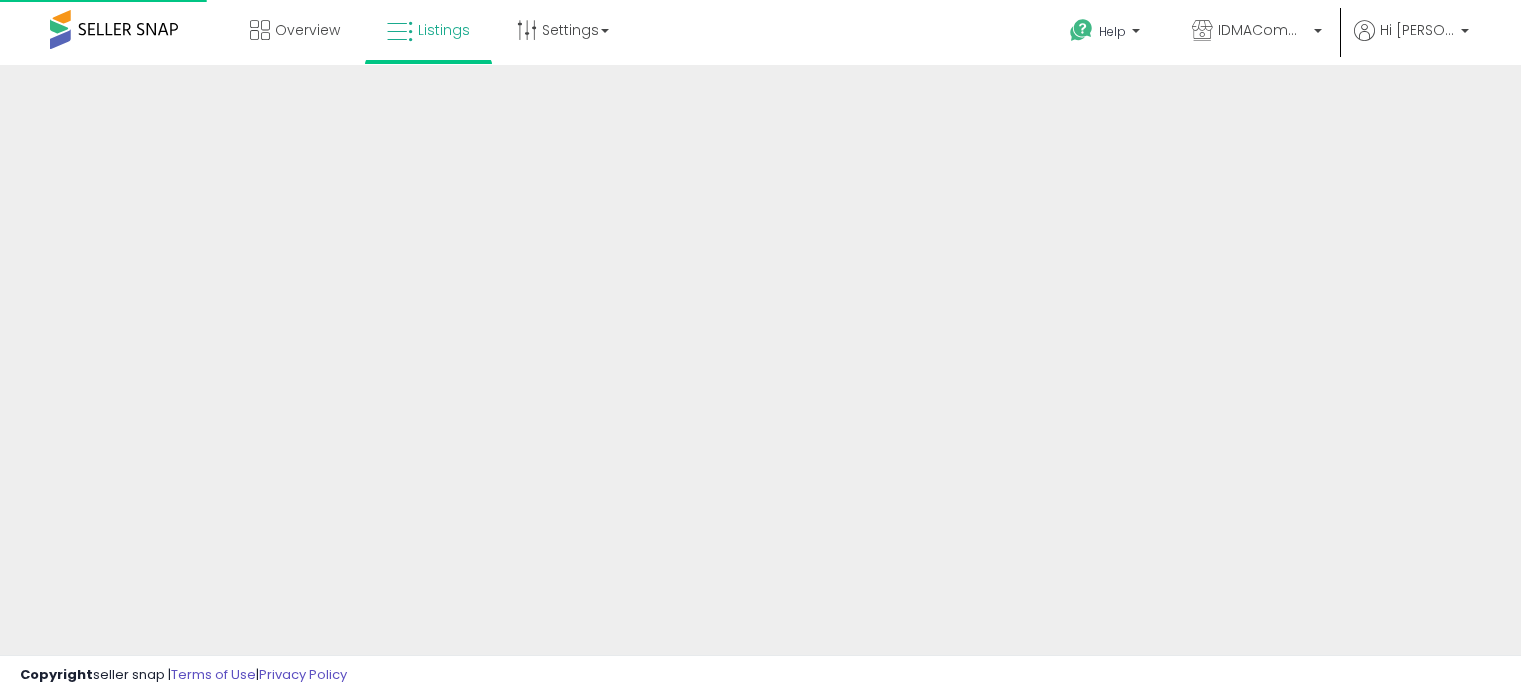 scroll, scrollTop: 0, scrollLeft: 0, axis: both 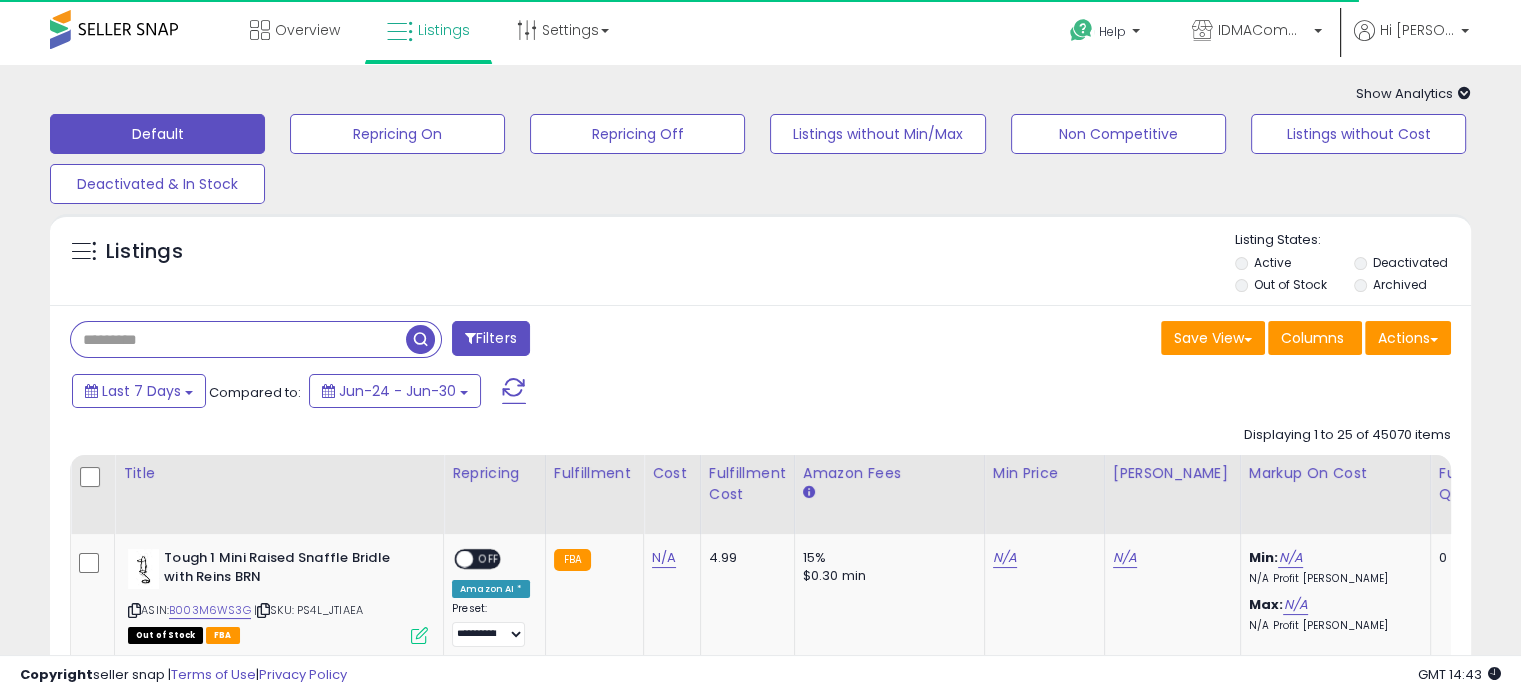 click at bounding box center [238, 339] 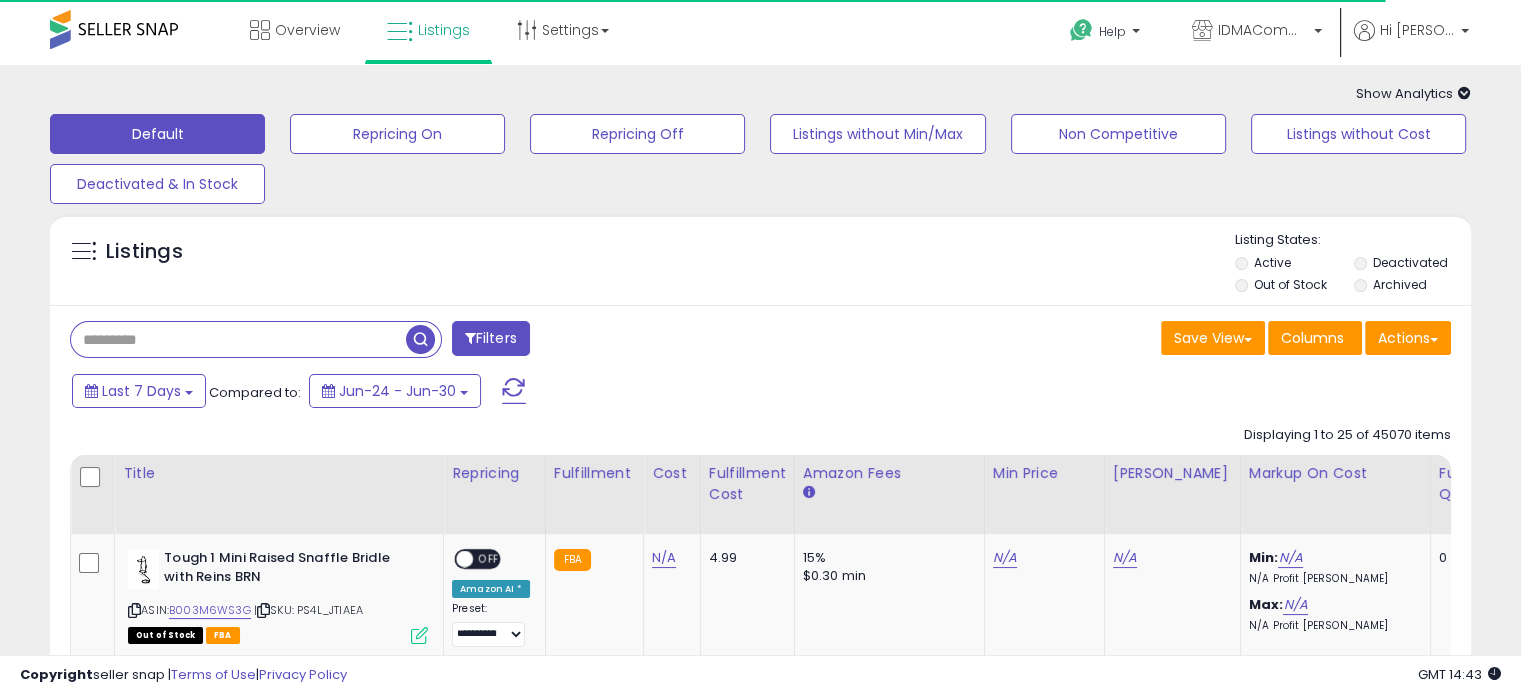 paste on "**********" 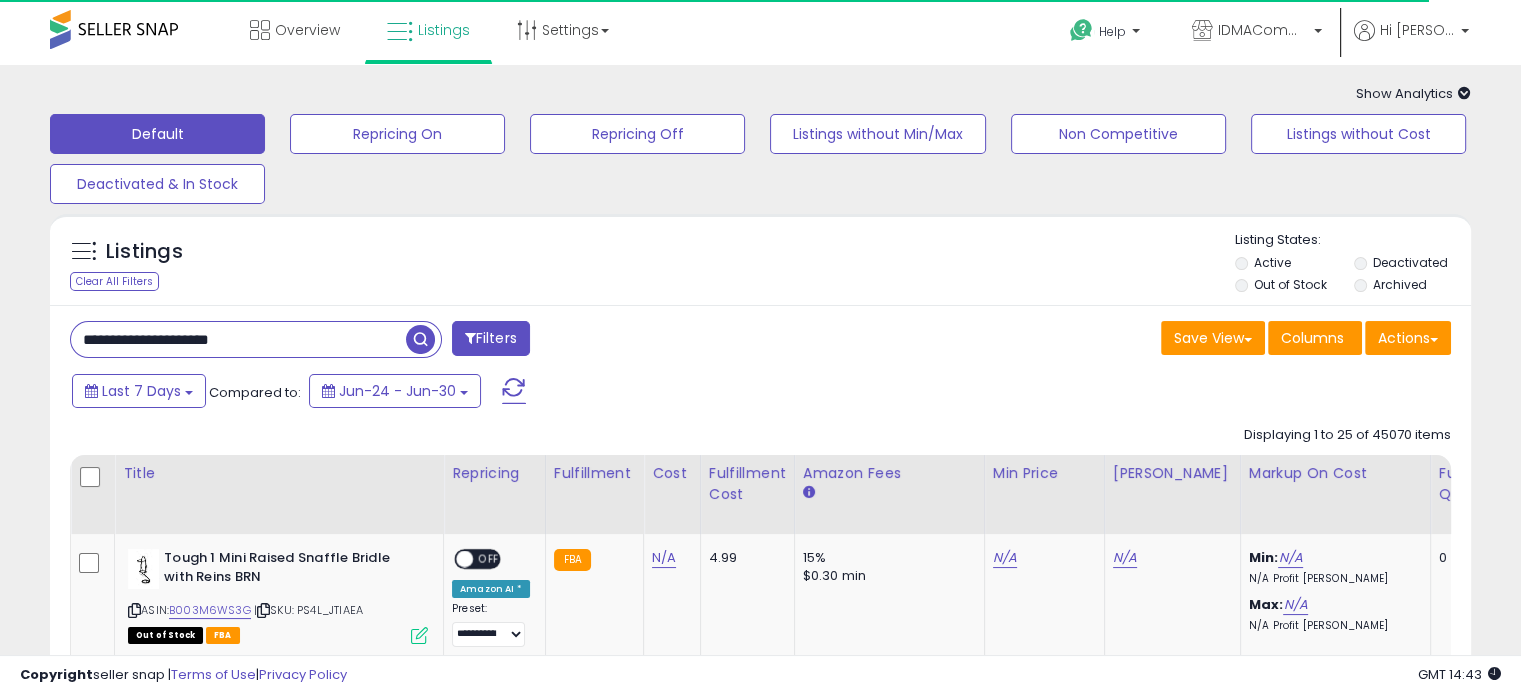 type on "**********" 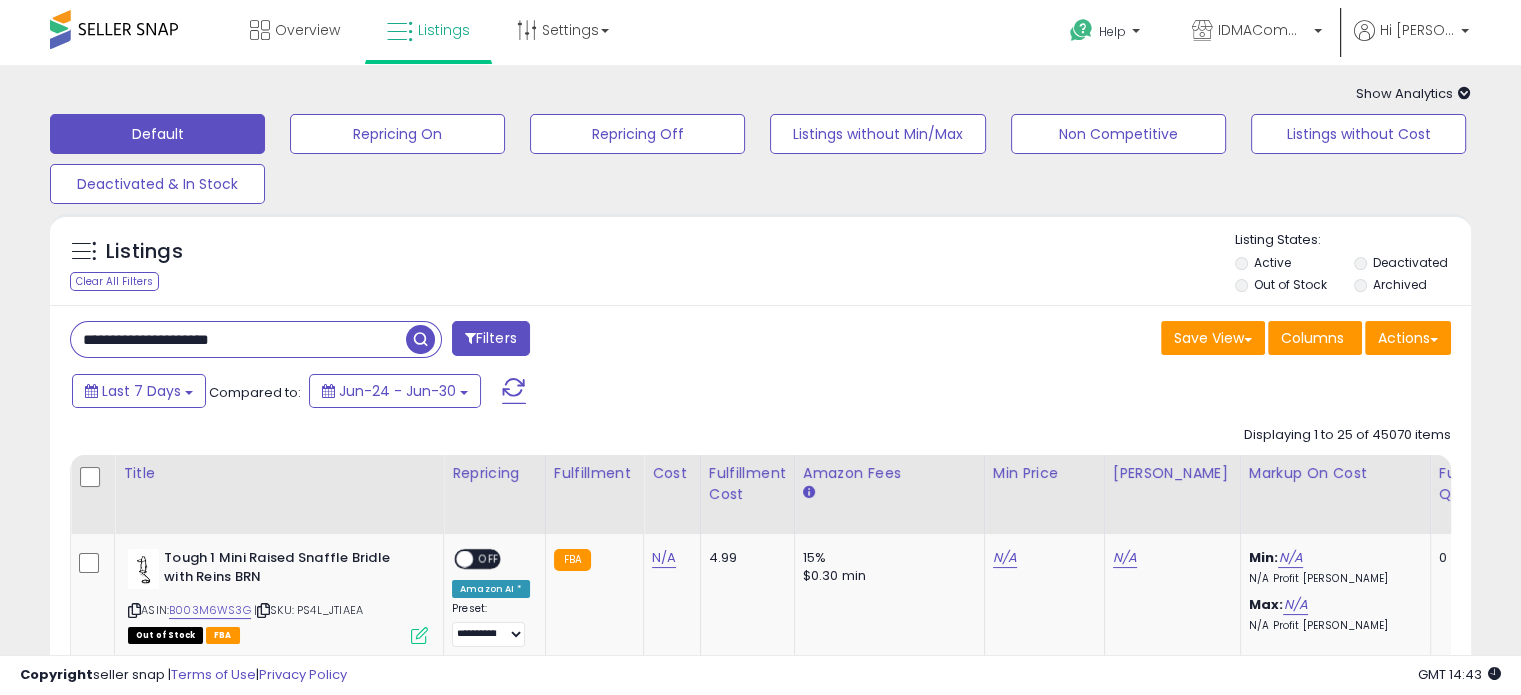 click at bounding box center [420, 339] 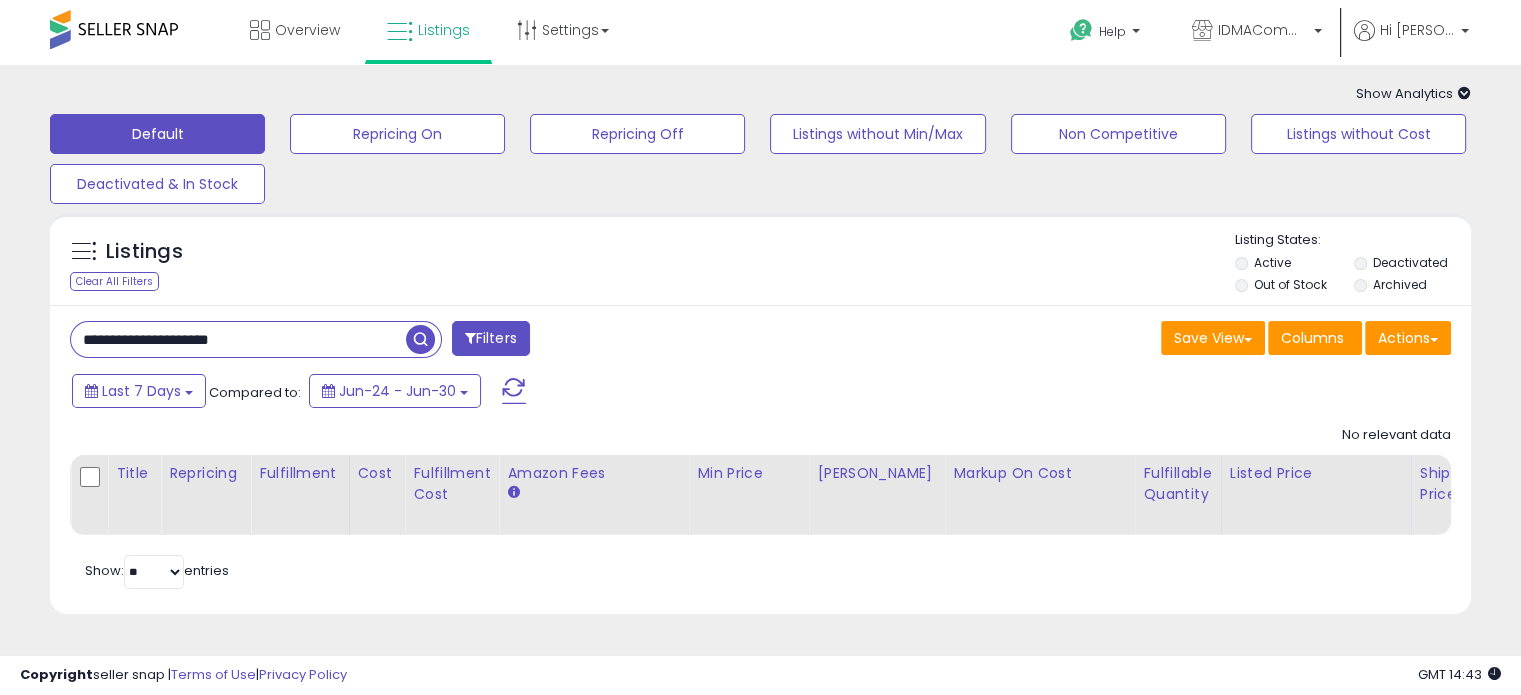 click on "Deactivated" at bounding box center (1409, 262) 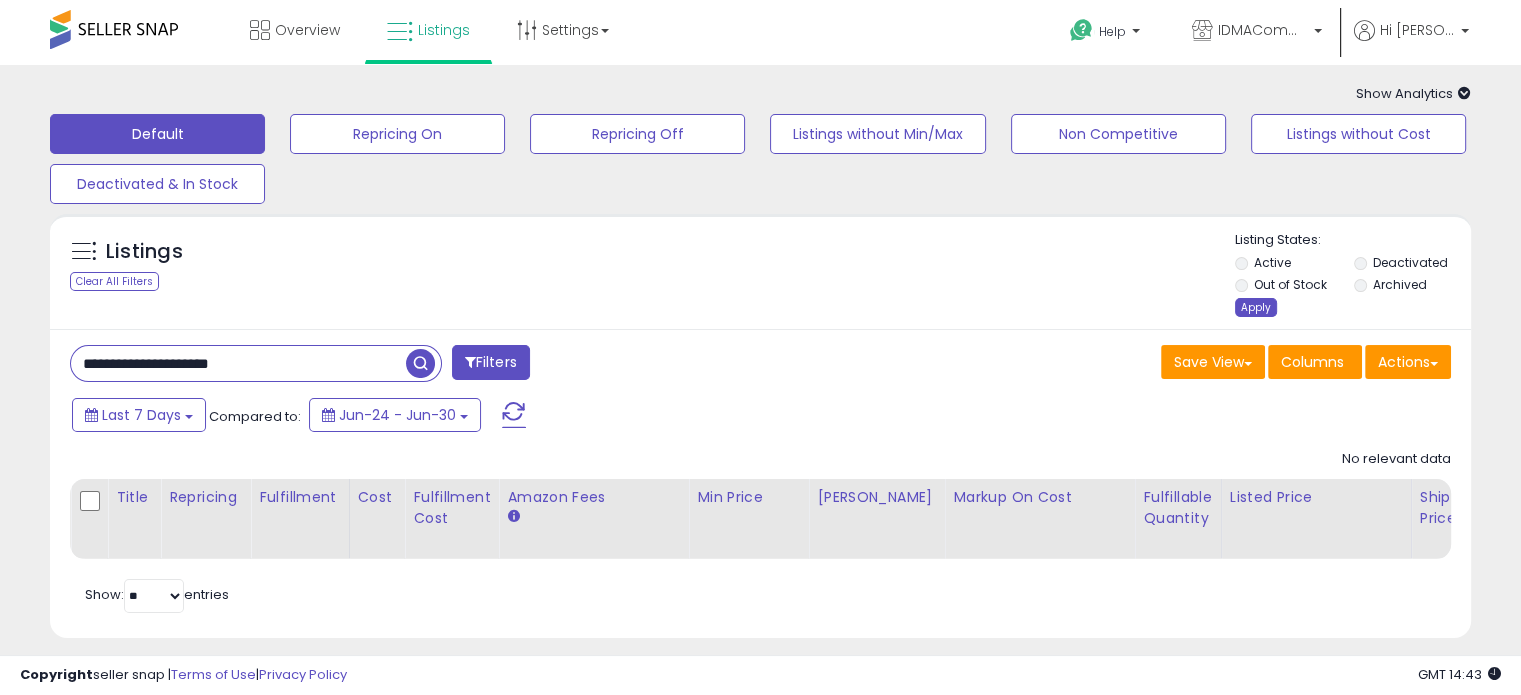 click on "Apply" at bounding box center [1256, 307] 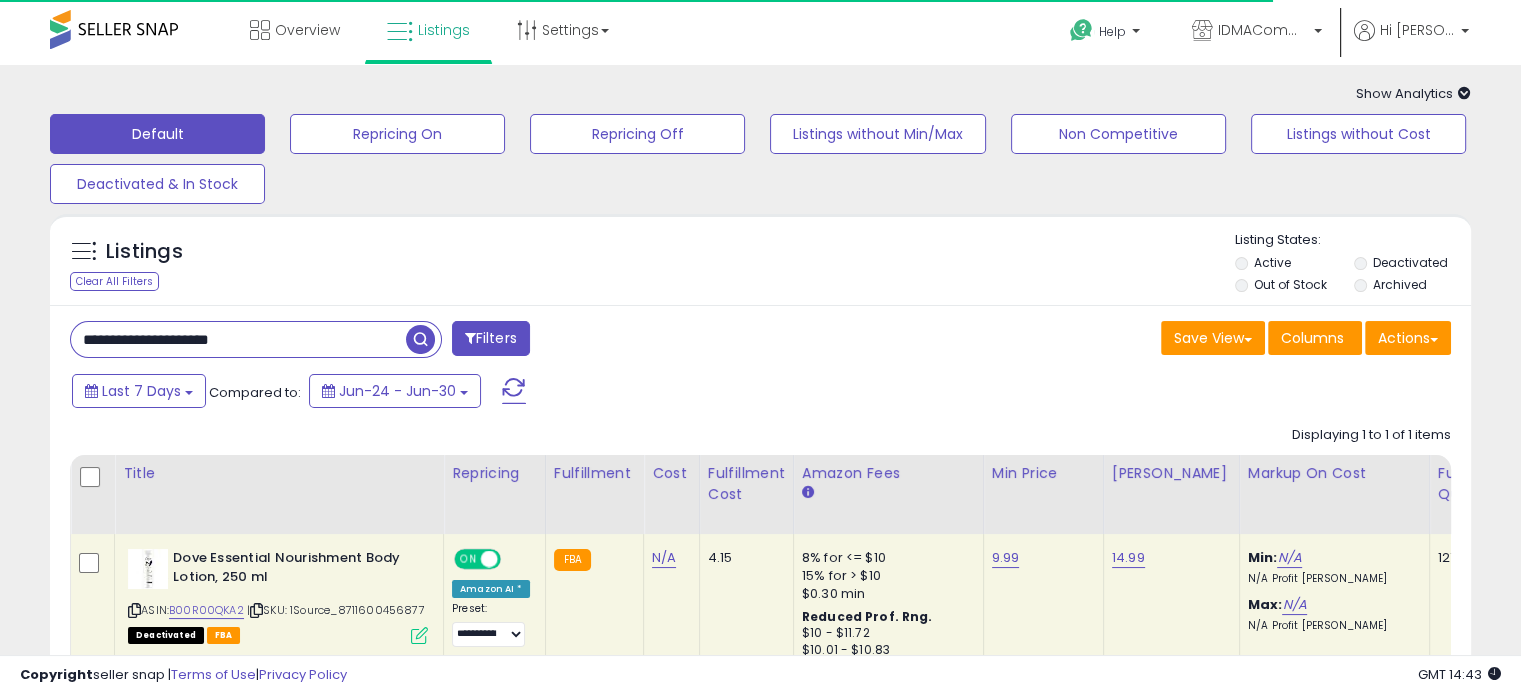 click on "**********" at bounding box center [238, 339] 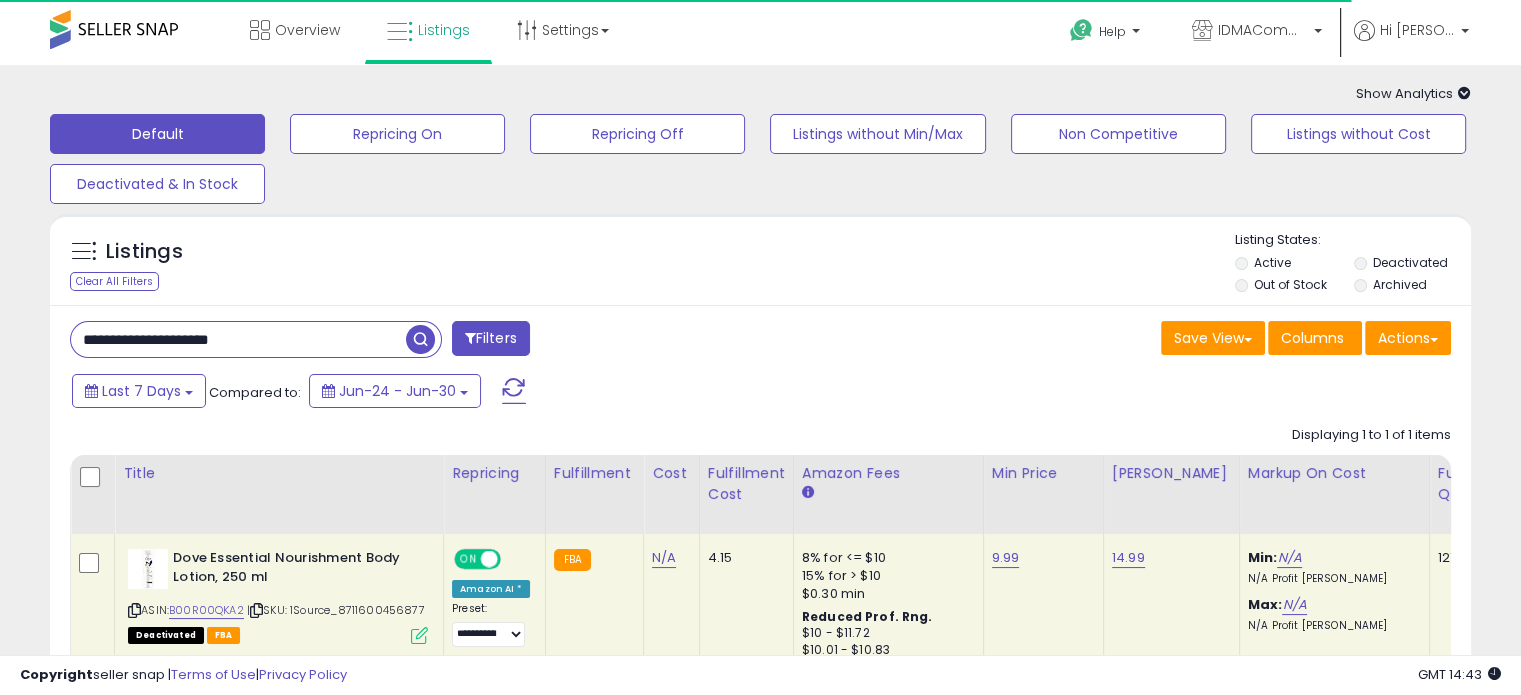 click at bounding box center (420, 339) 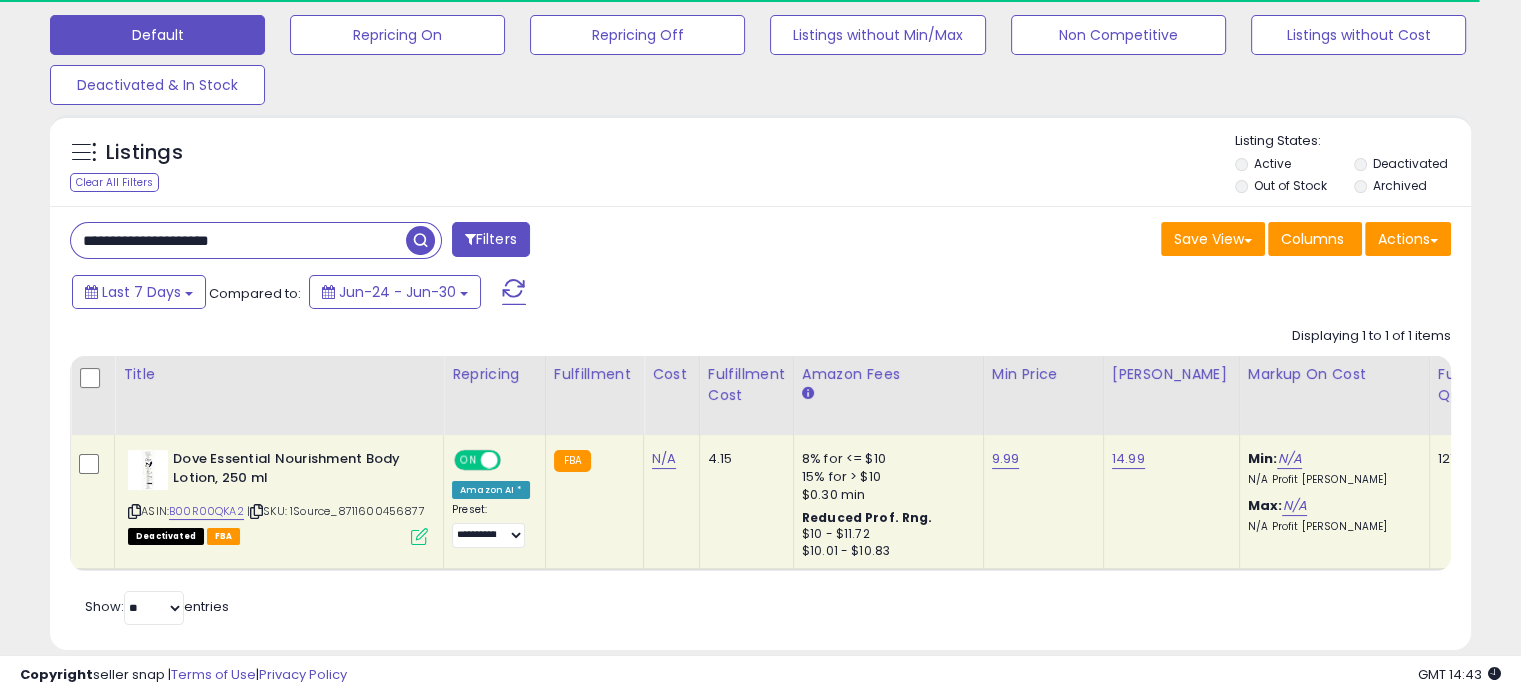 scroll, scrollTop: 100, scrollLeft: 0, axis: vertical 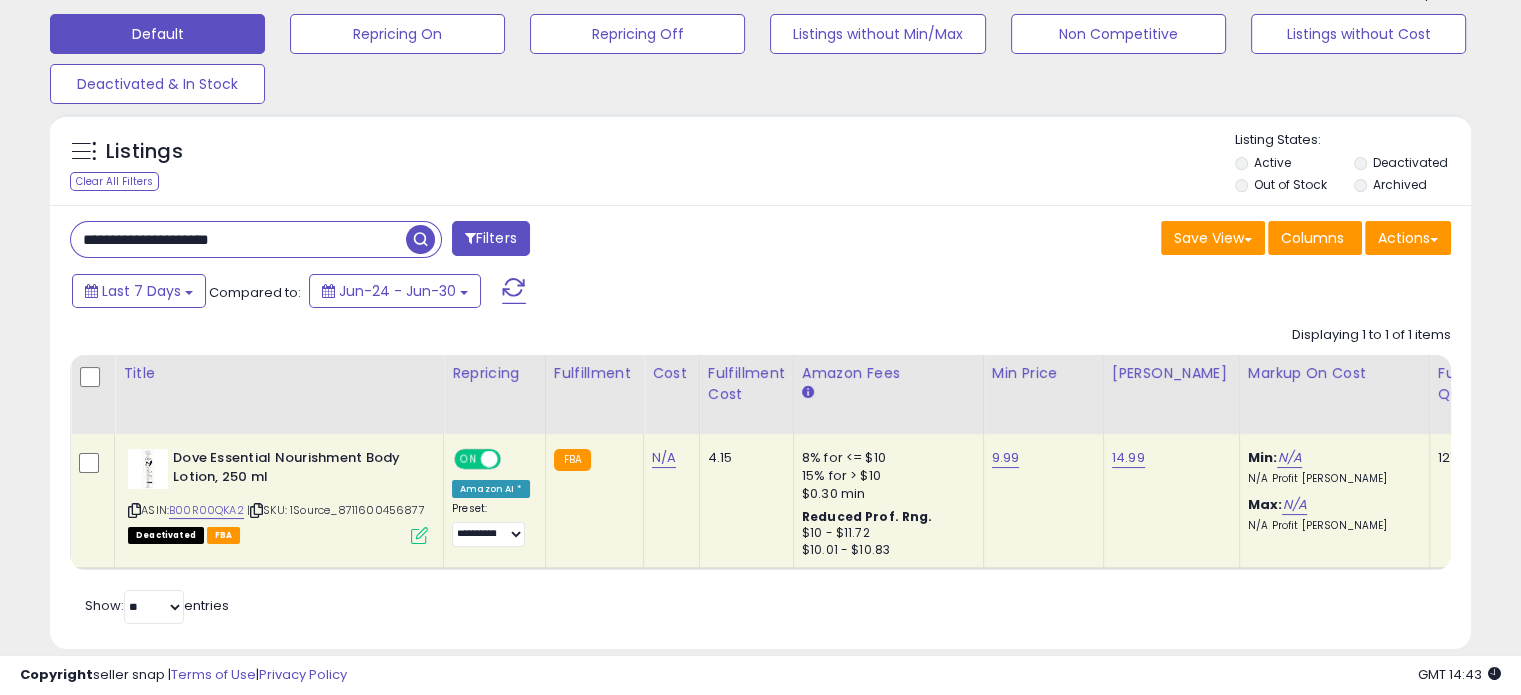 click on "Deactivated" at bounding box center [166, 535] 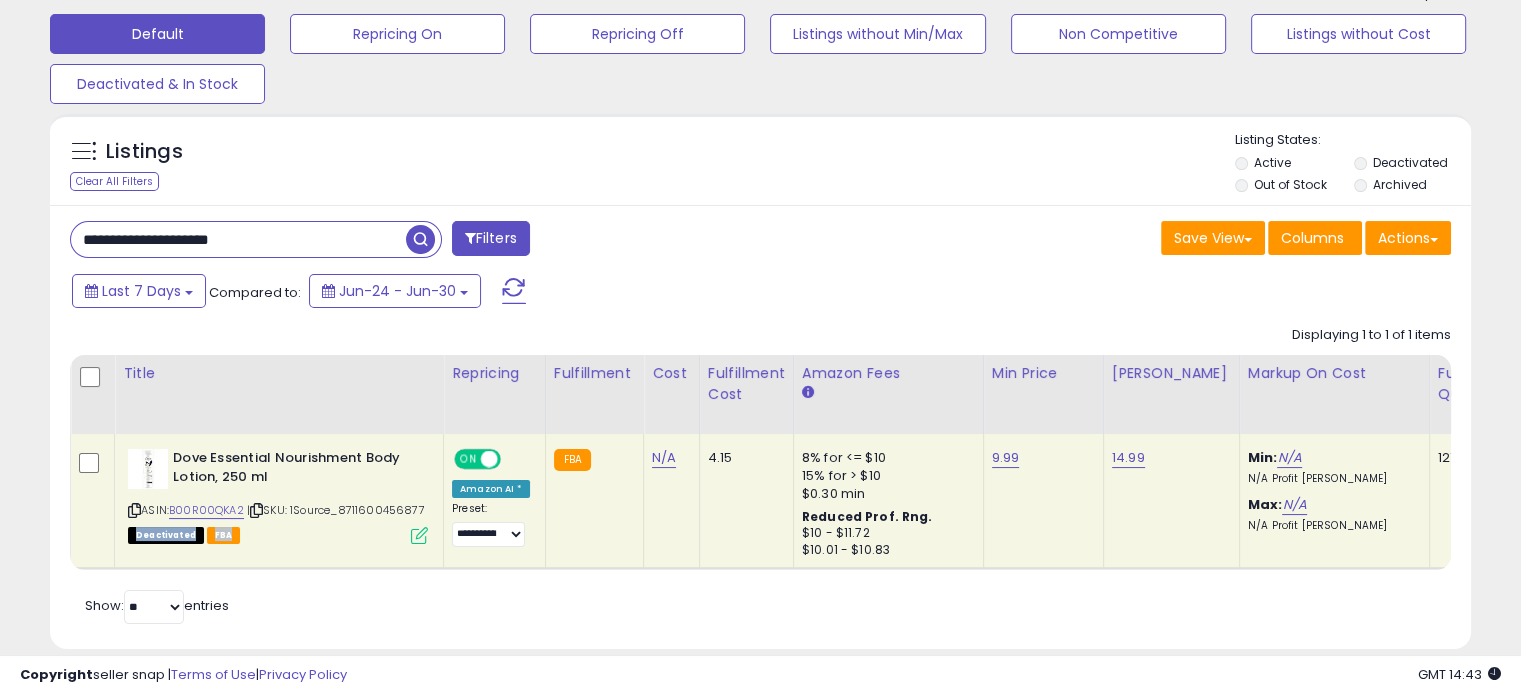 click on "Deactivated" at bounding box center (166, 535) 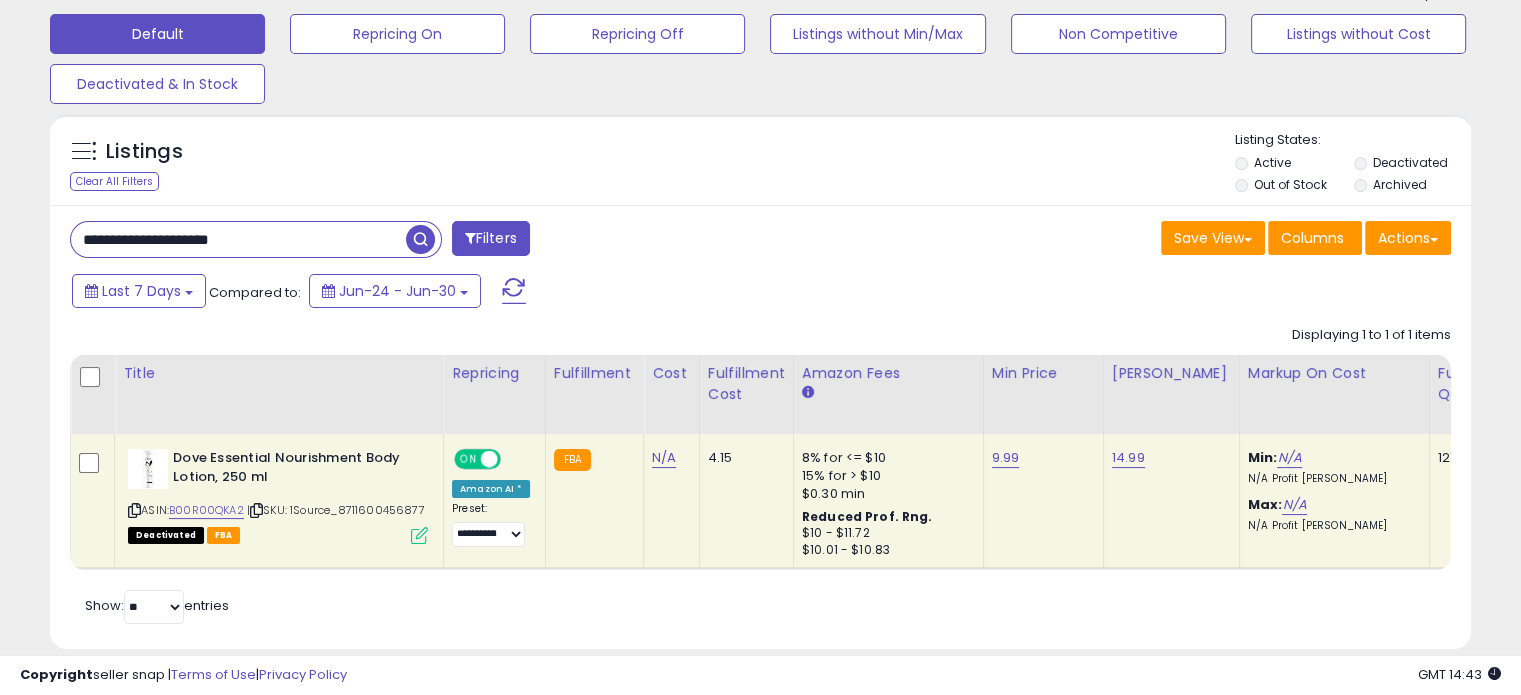 click on "Retrieving listings data..
Displaying 1 to 1 of 1 items
Title
Repricing" at bounding box center [760, 472] 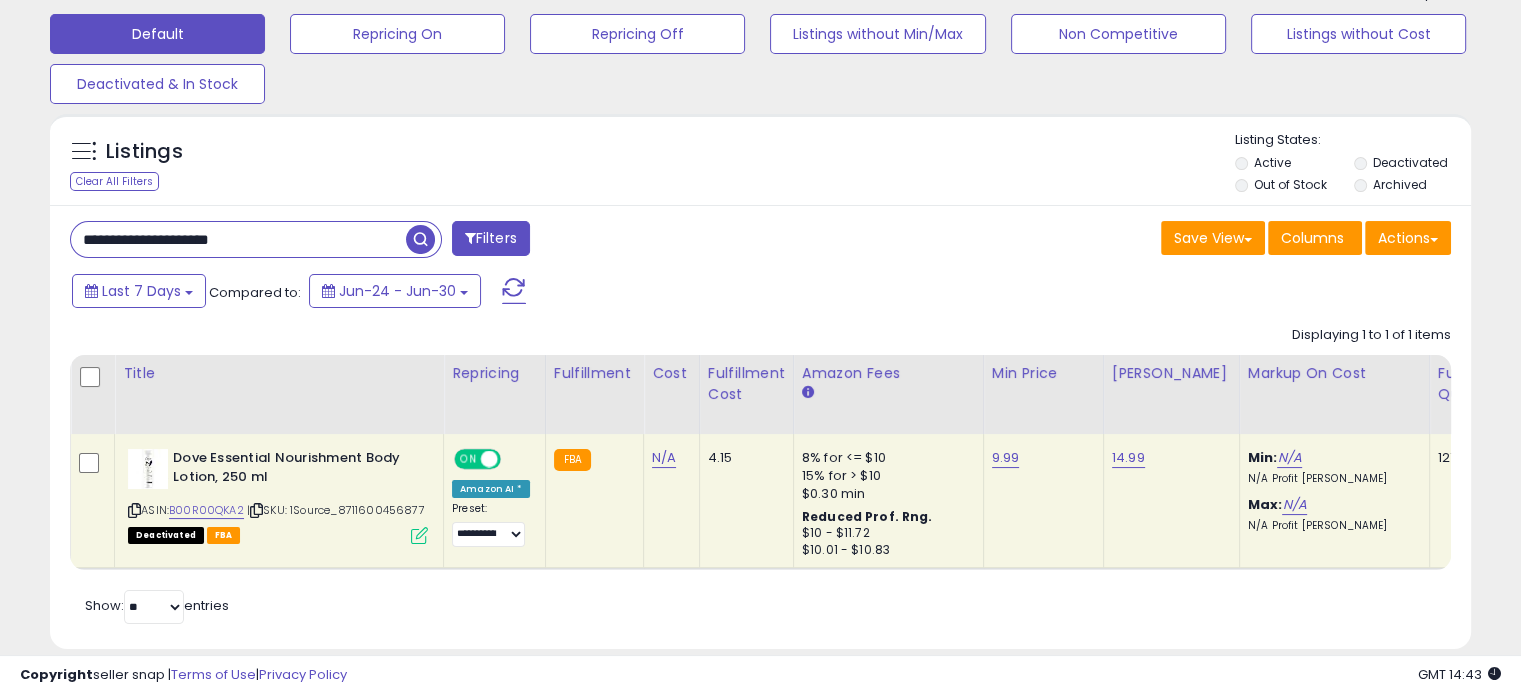 click on "ON" at bounding box center (468, 459) 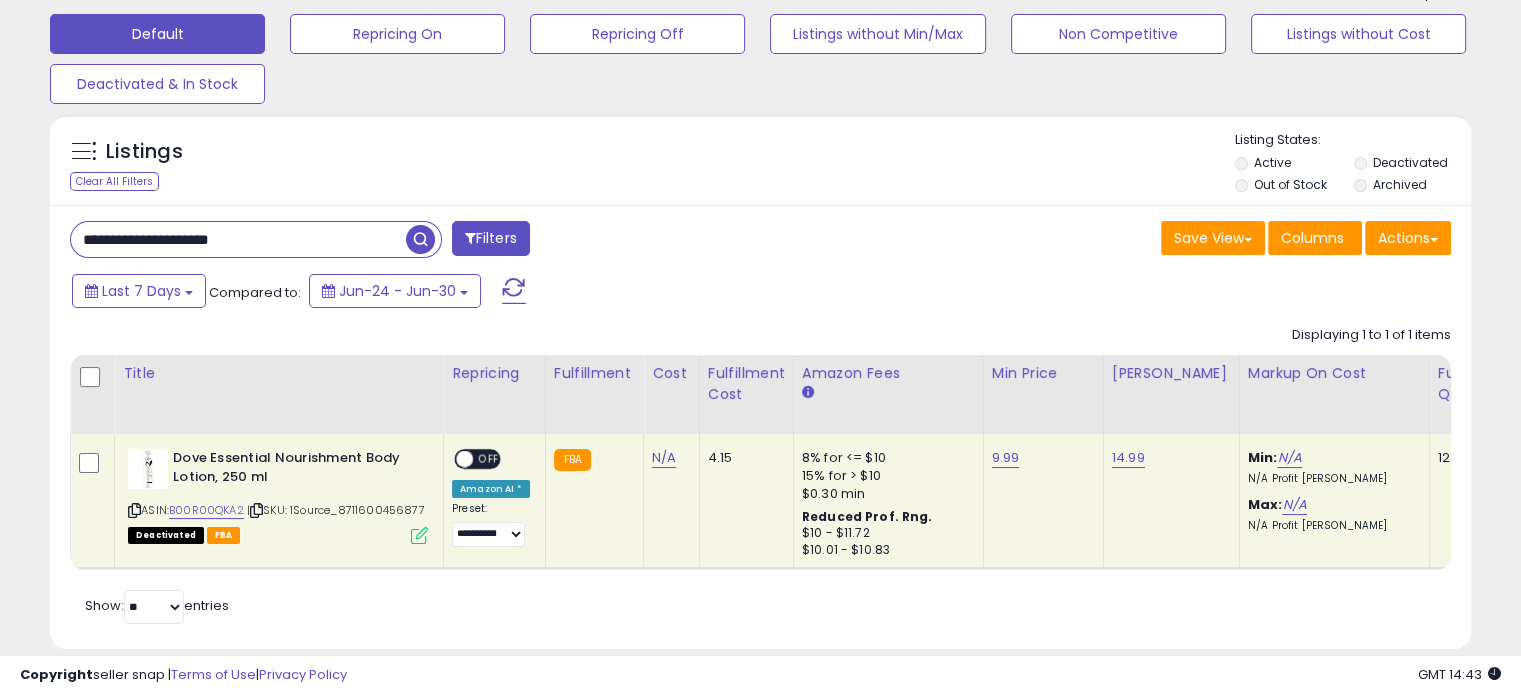 click at bounding box center [464, 459] 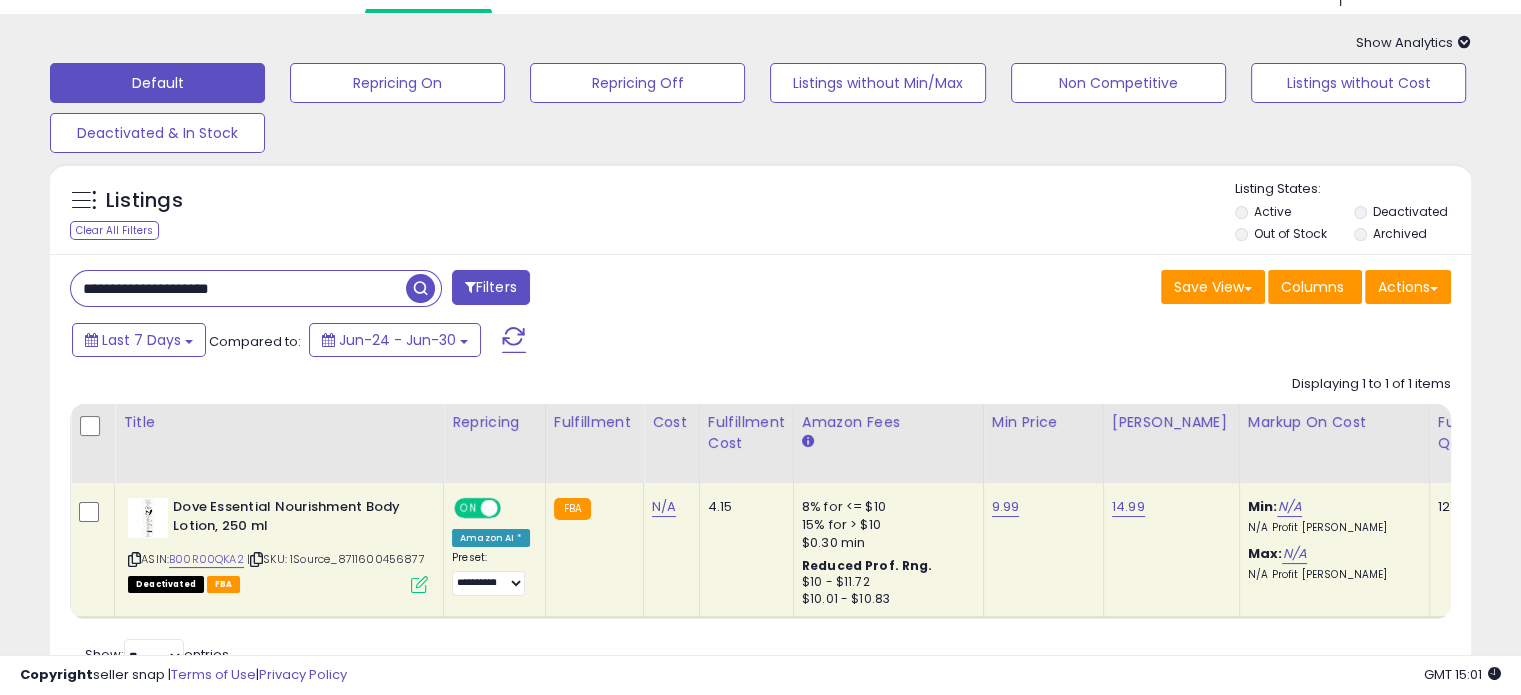 scroll, scrollTop: 0, scrollLeft: 0, axis: both 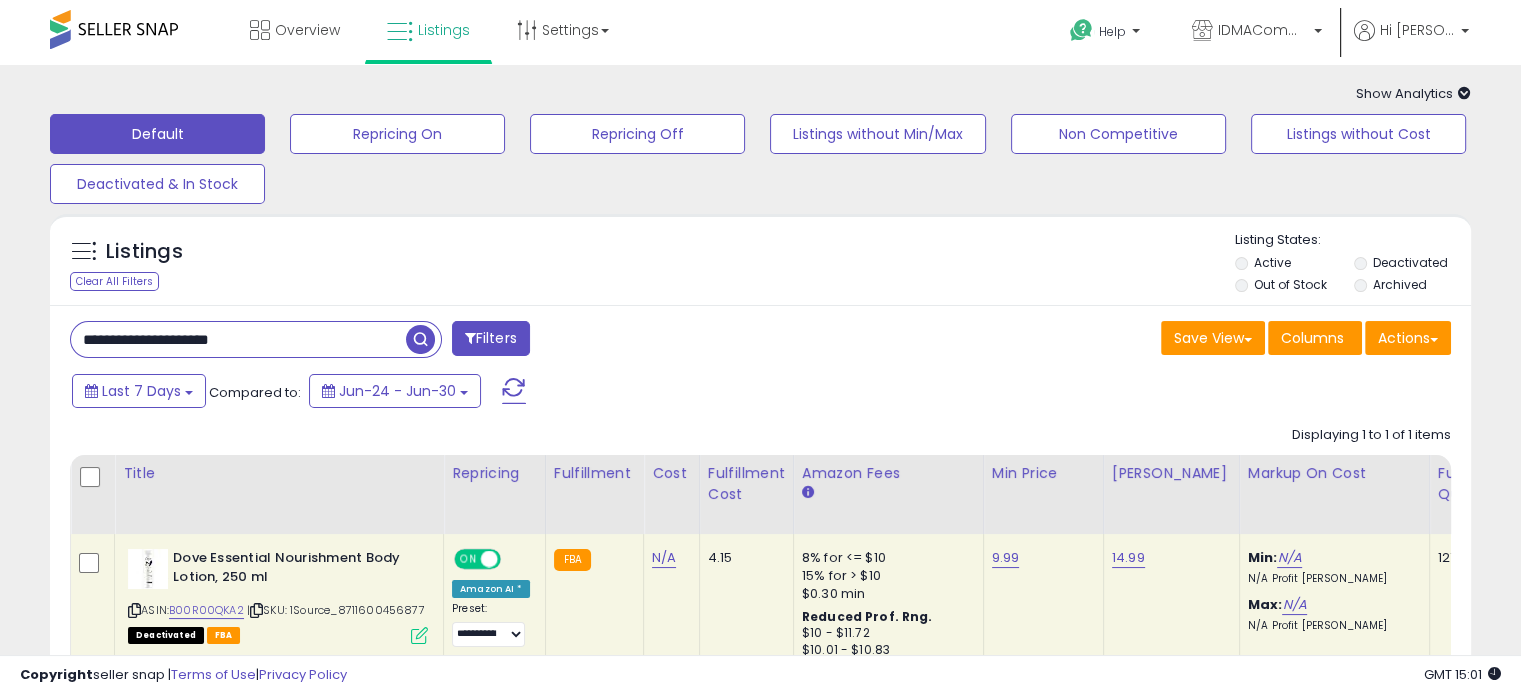 click on "Listings
Clear All Filters
Listing States:" at bounding box center [760, 265] 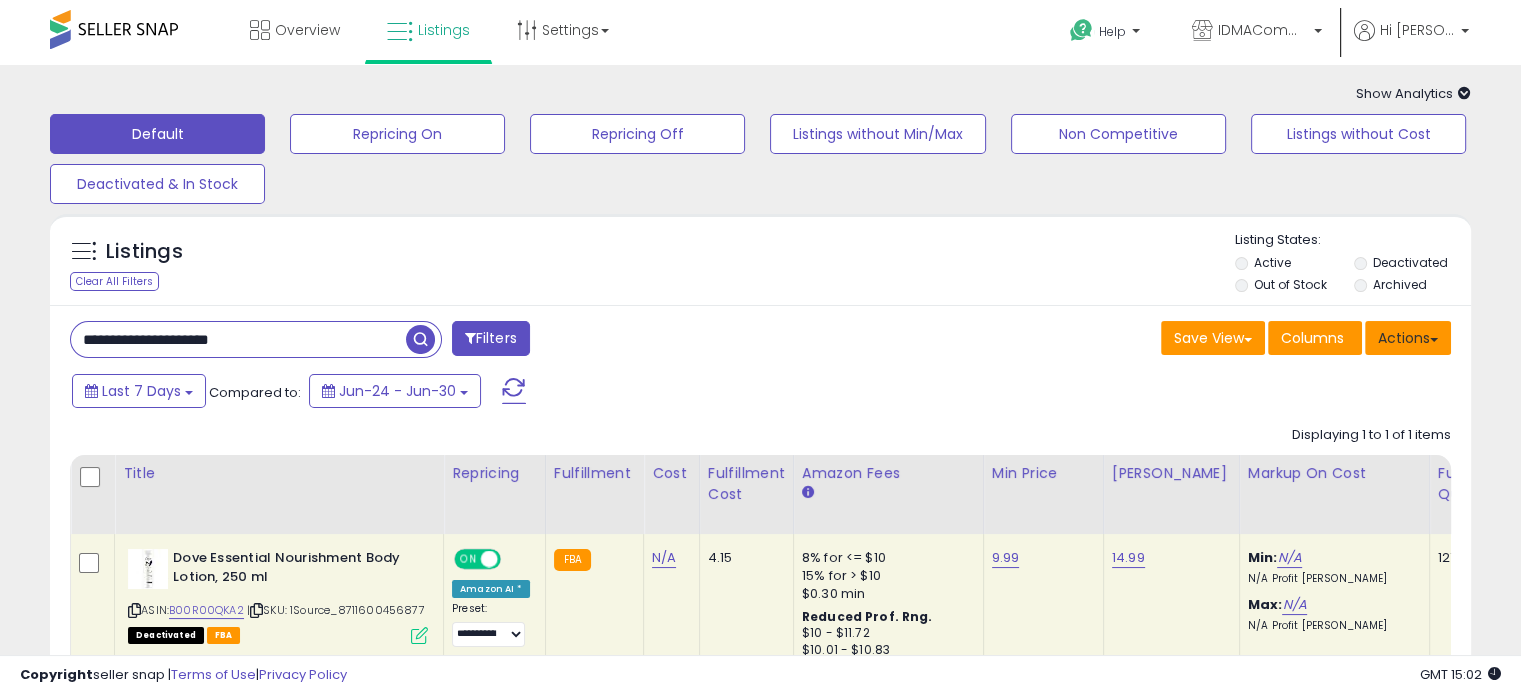 click on "Actions" at bounding box center (1408, 338) 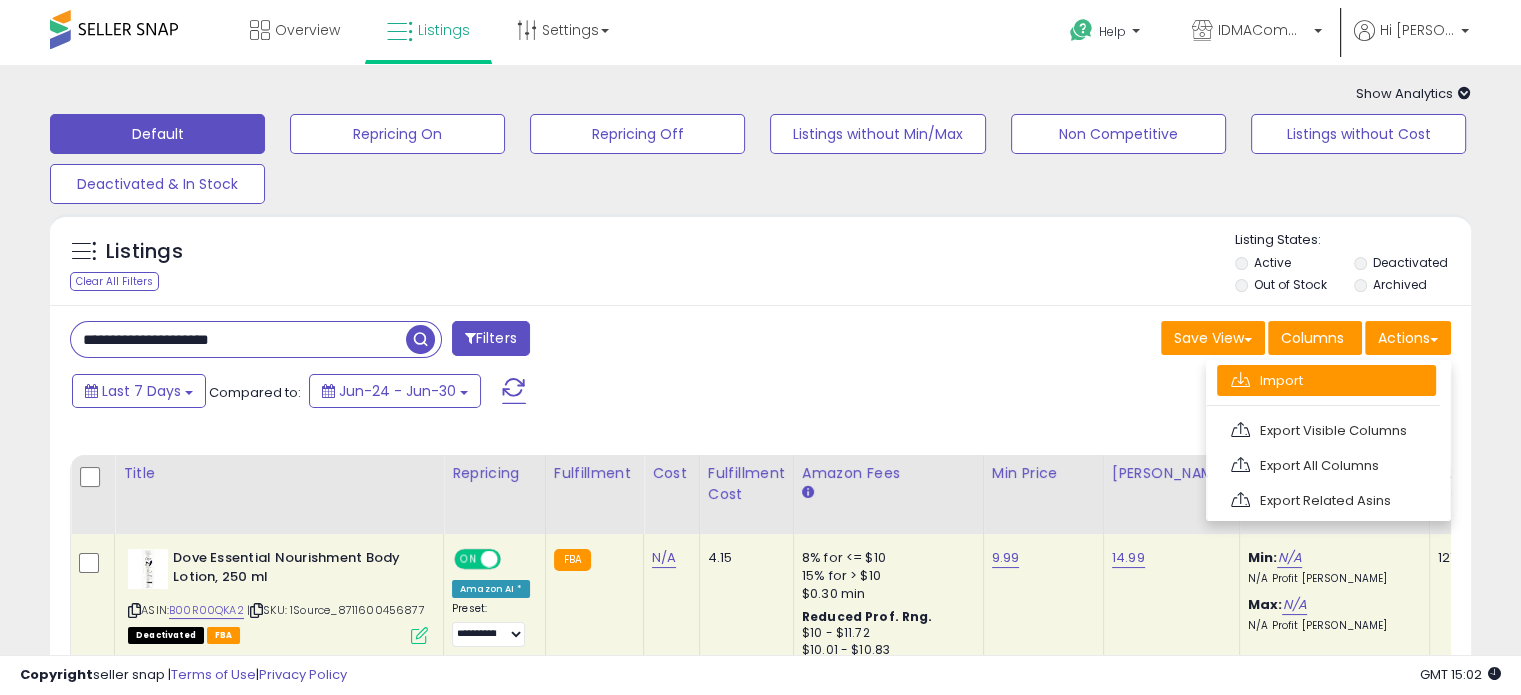 click on "Import" at bounding box center [1326, 380] 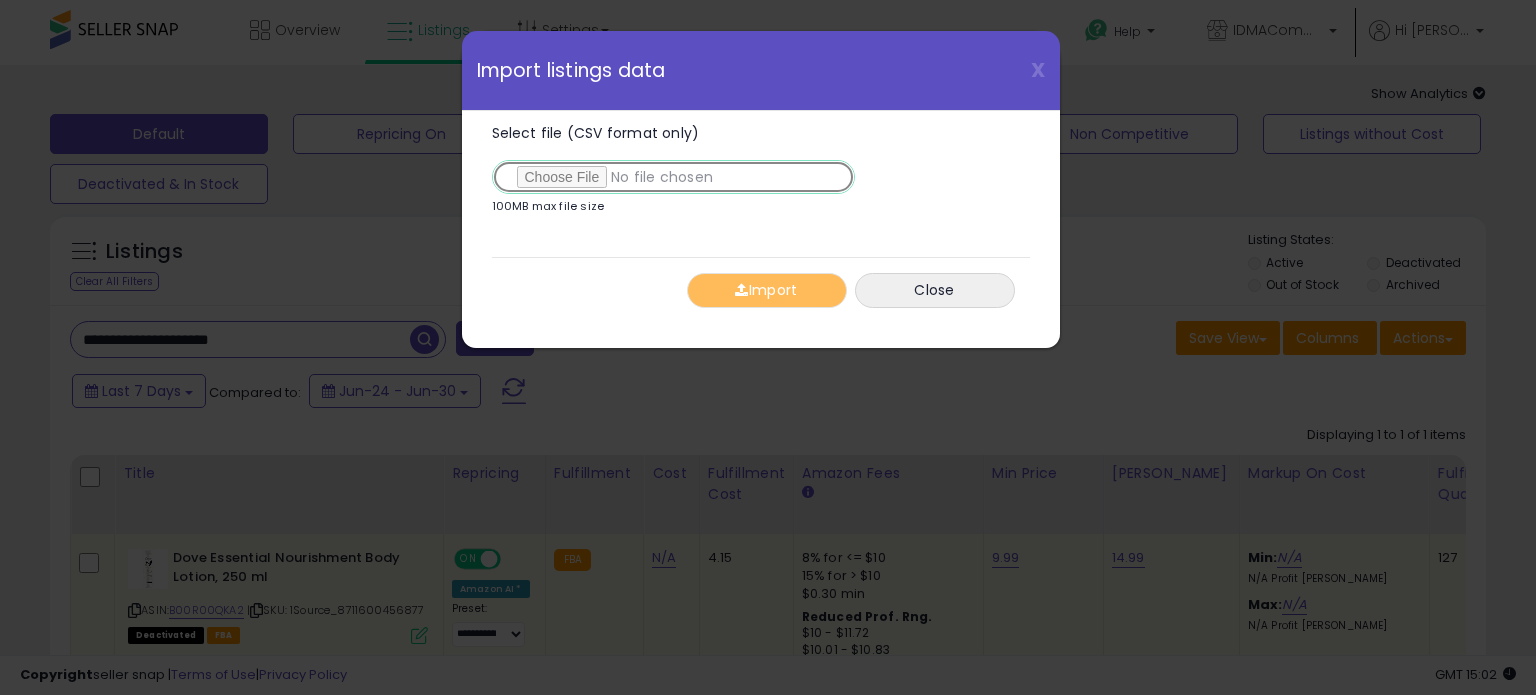 click on "Select file (CSV format only)" at bounding box center [673, 177] 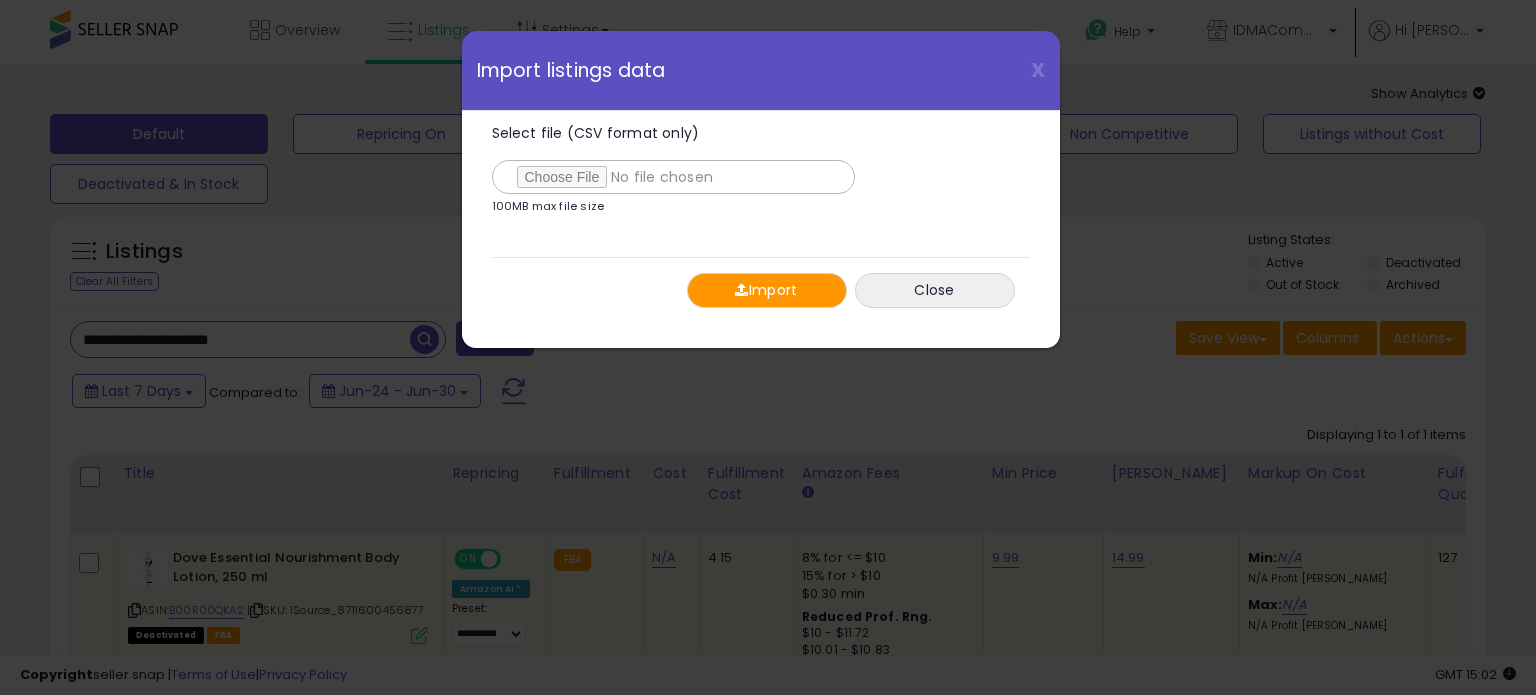 click on "Import" at bounding box center [767, 290] 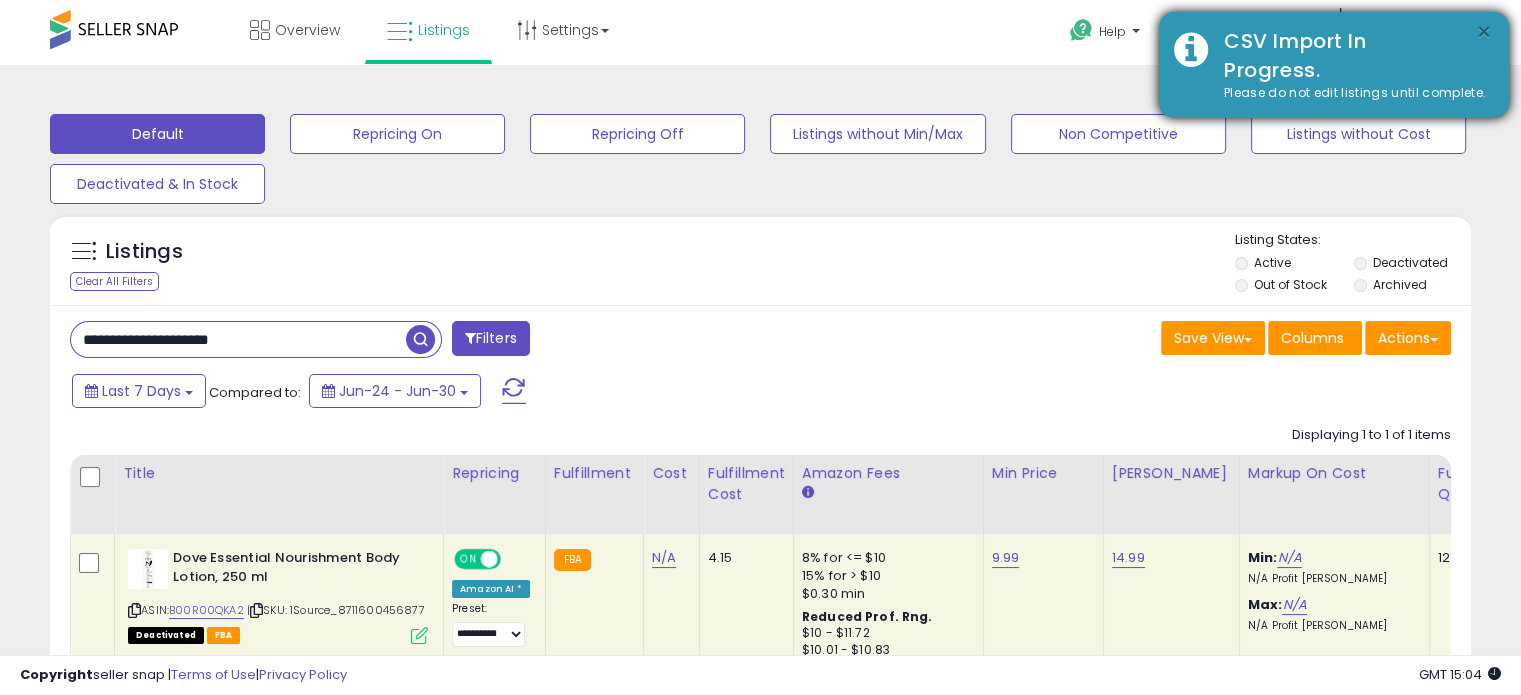 click on "×" at bounding box center [1484, 32] 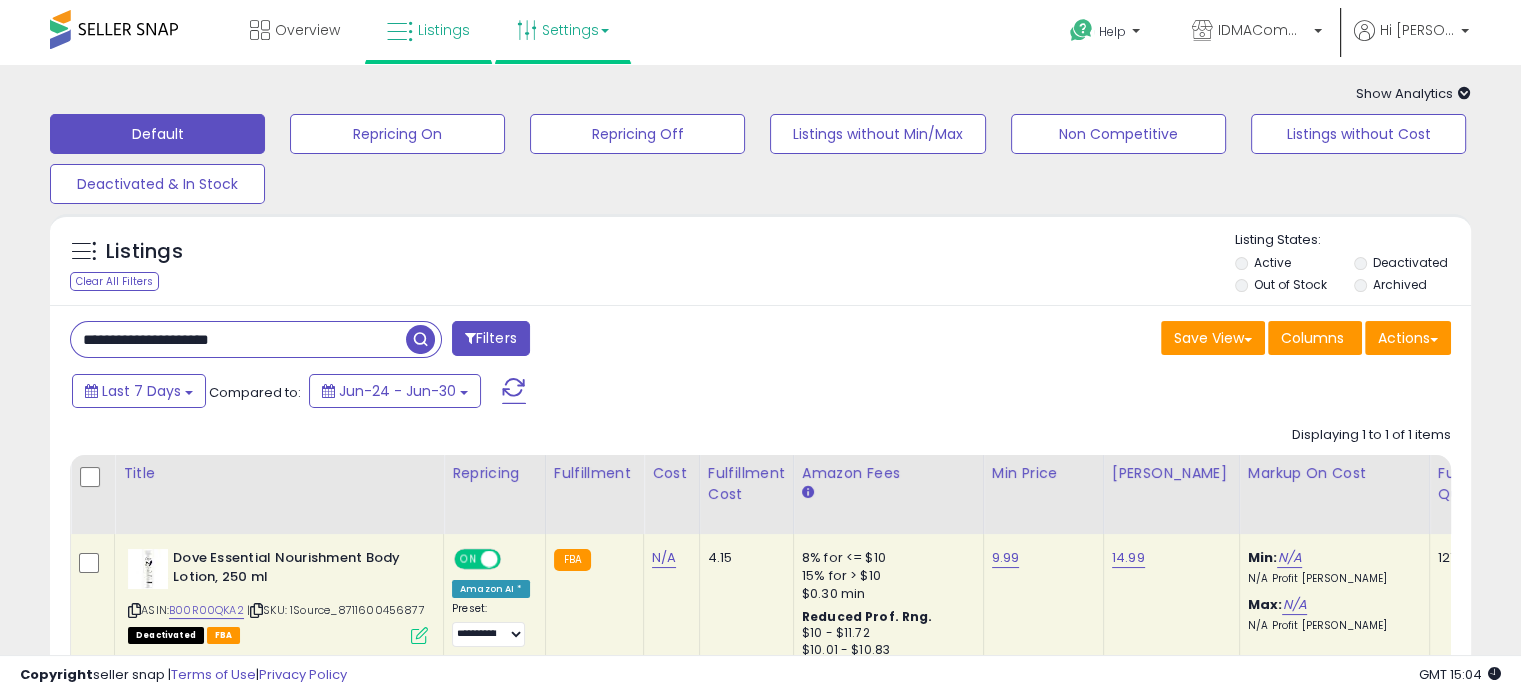 click at bounding box center (527, 30) 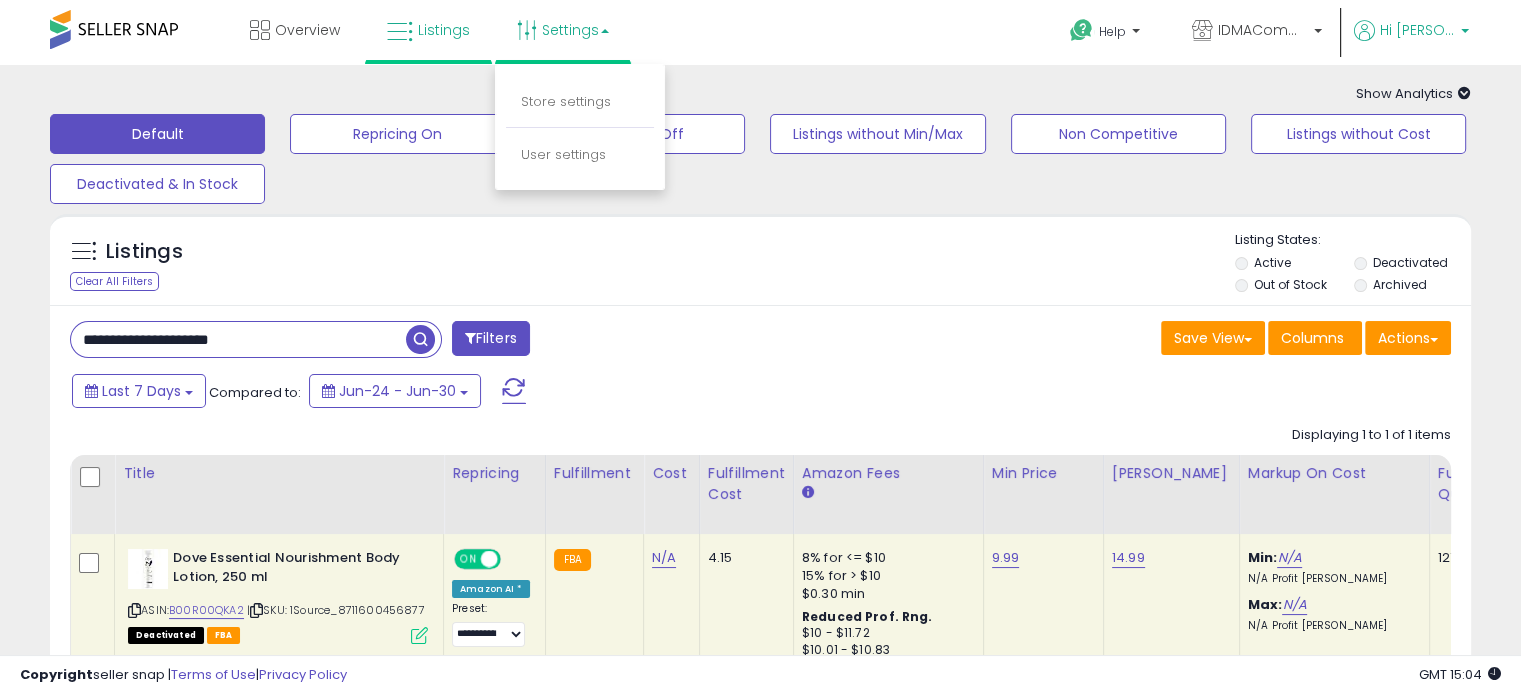click on "Hi [PERSON_NAME]" at bounding box center [1417, 30] 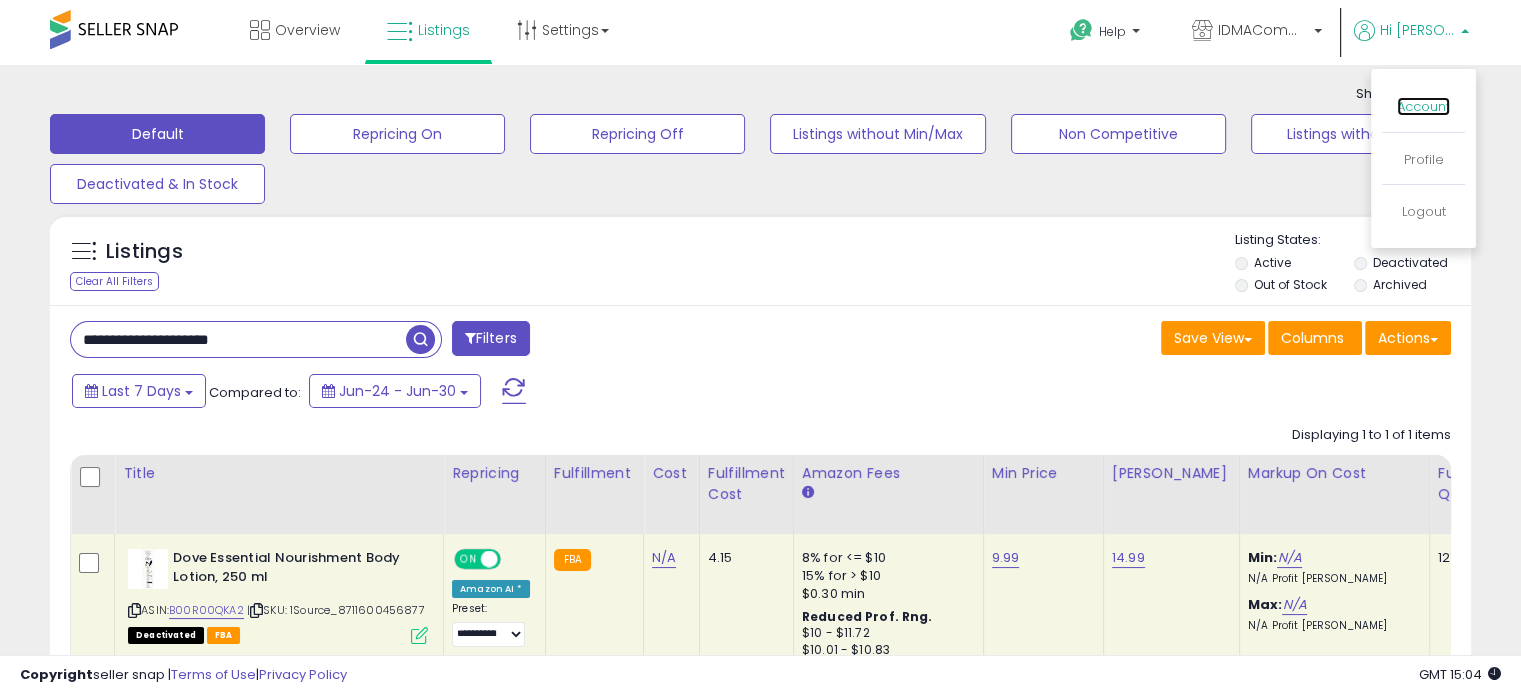click on "Account" at bounding box center [1423, 106] 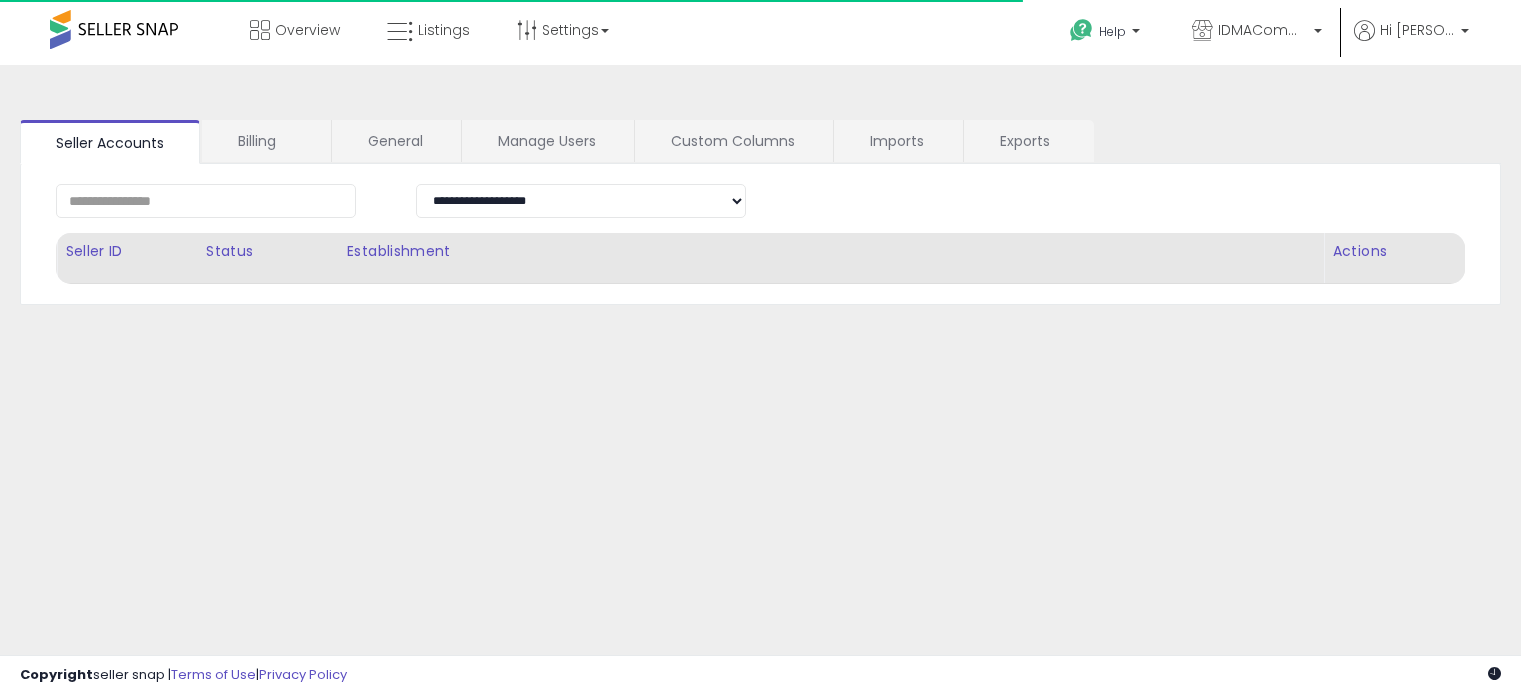 scroll, scrollTop: 0, scrollLeft: 0, axis: both 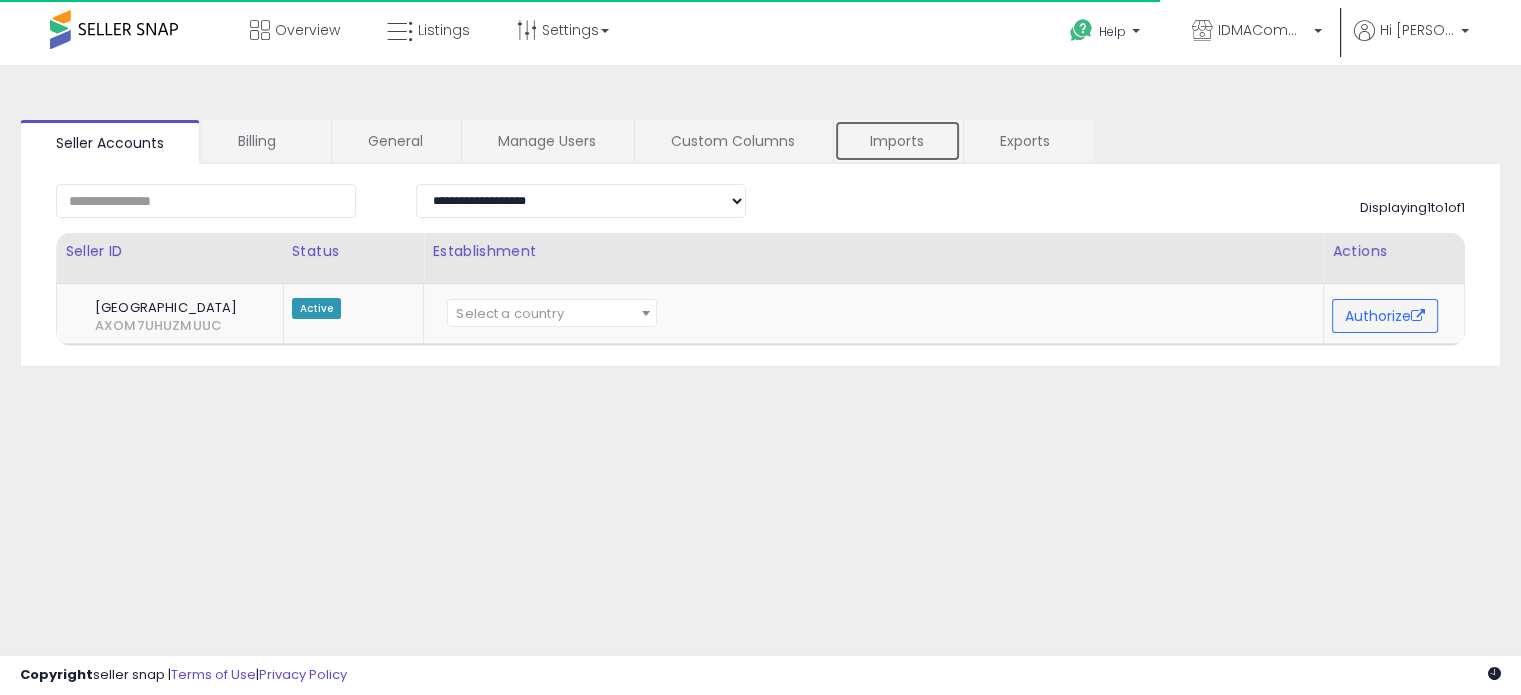 click on "Imports" at bounding box center (897, 141) 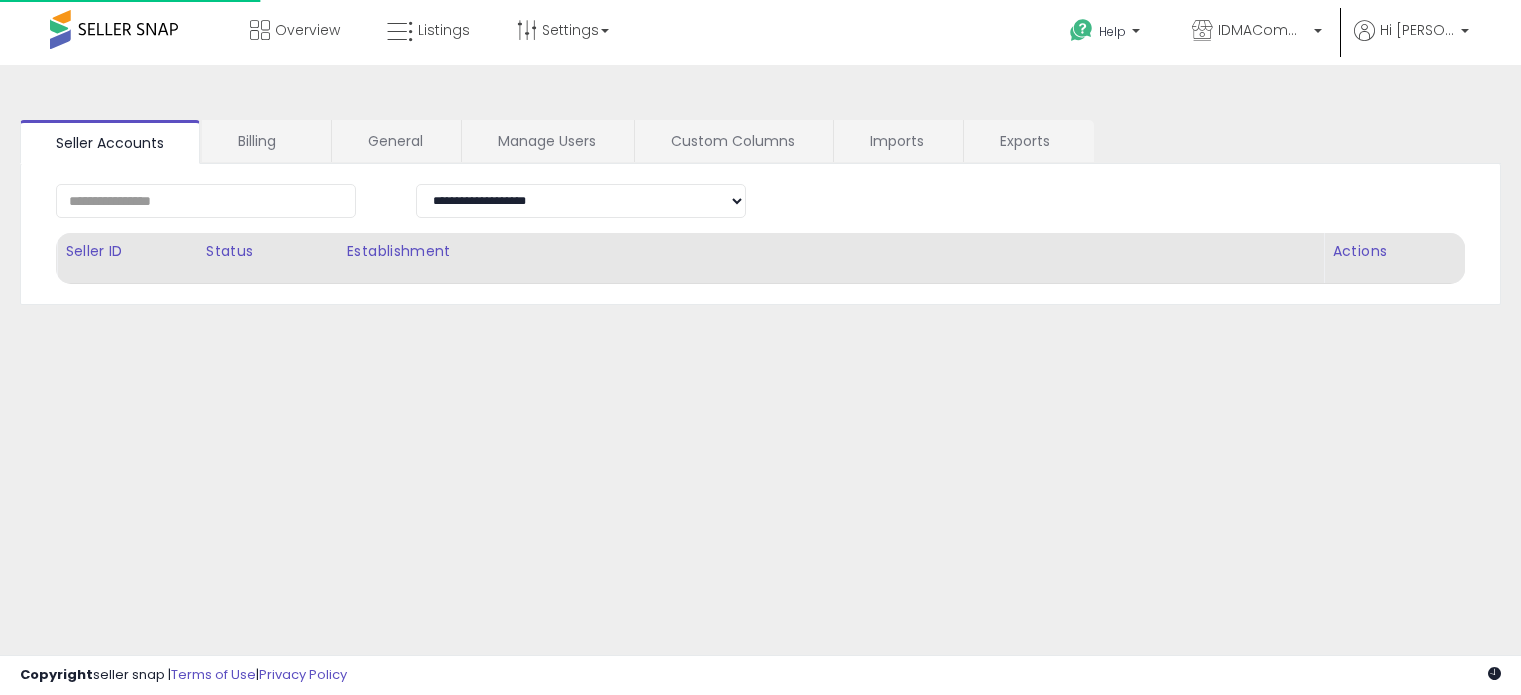 scroll, scrollTop: 0, scrollLeft: 0, axis: both 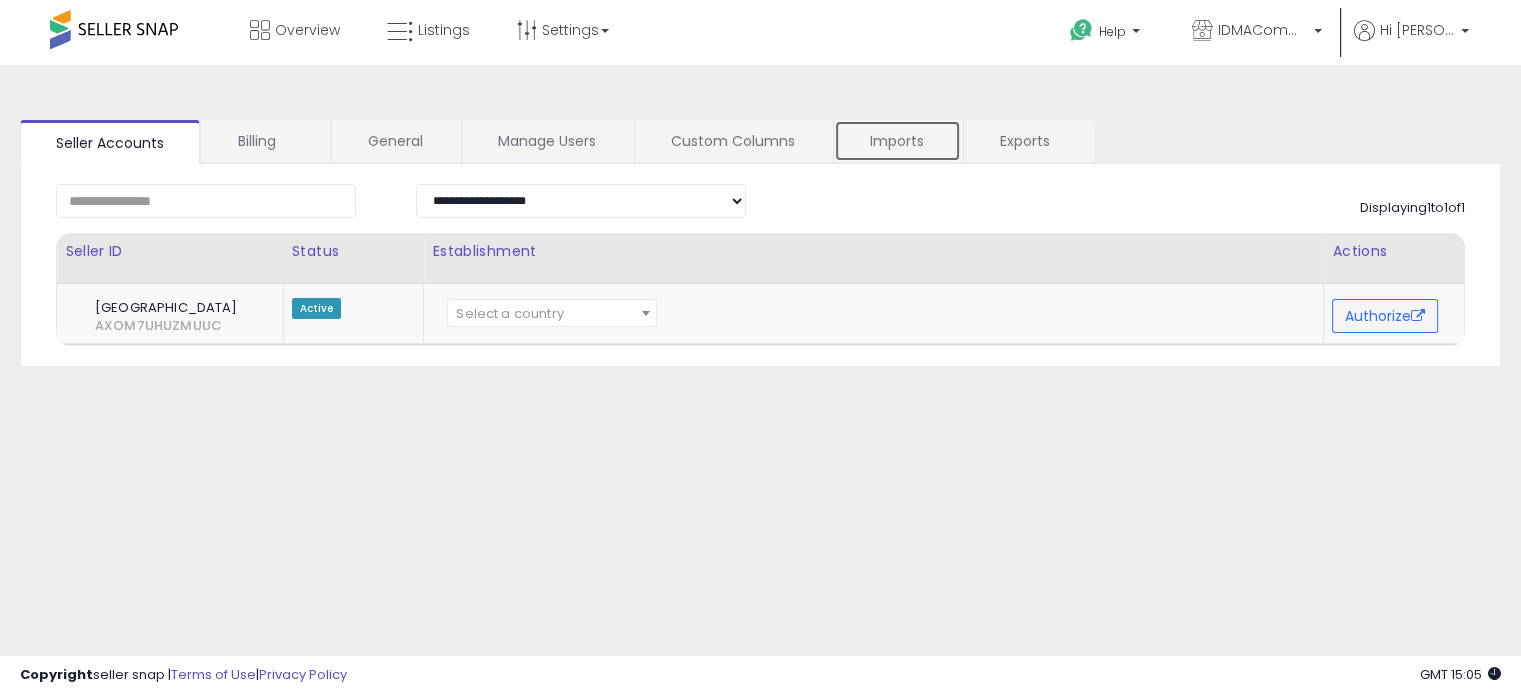 click on "Imports" at bounding box center (897, 141) 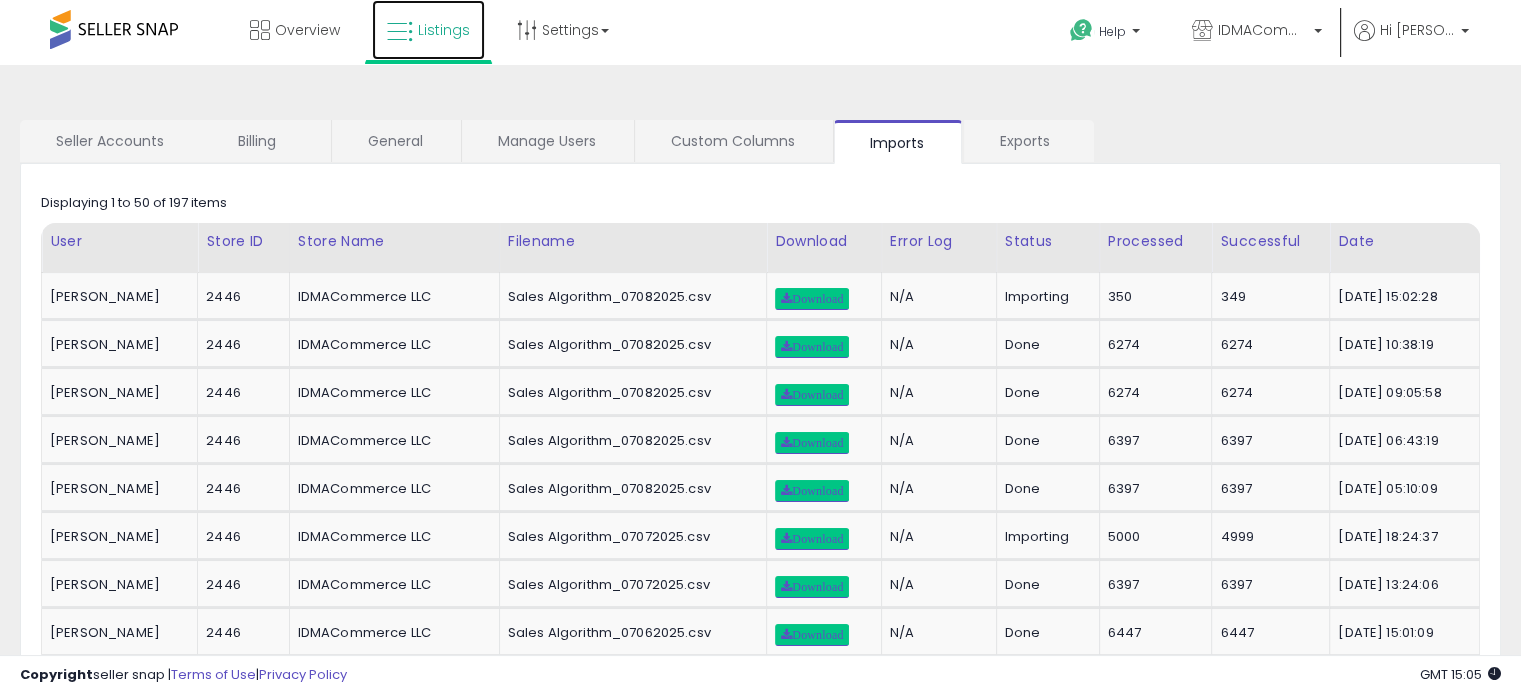 click on "Listings" at bounding box center [444, 30] 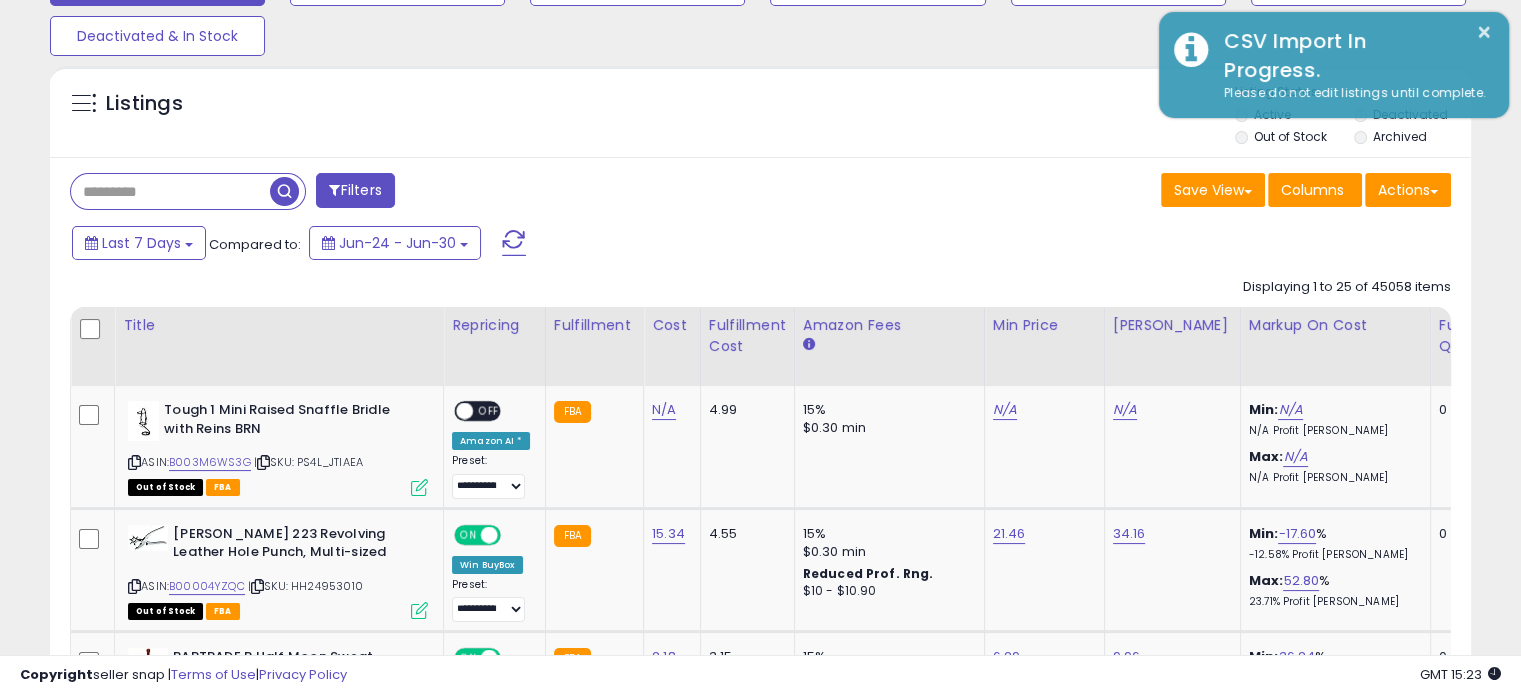 scroll, scrollTop: 200, scrollLeft: 0, axis: vertical 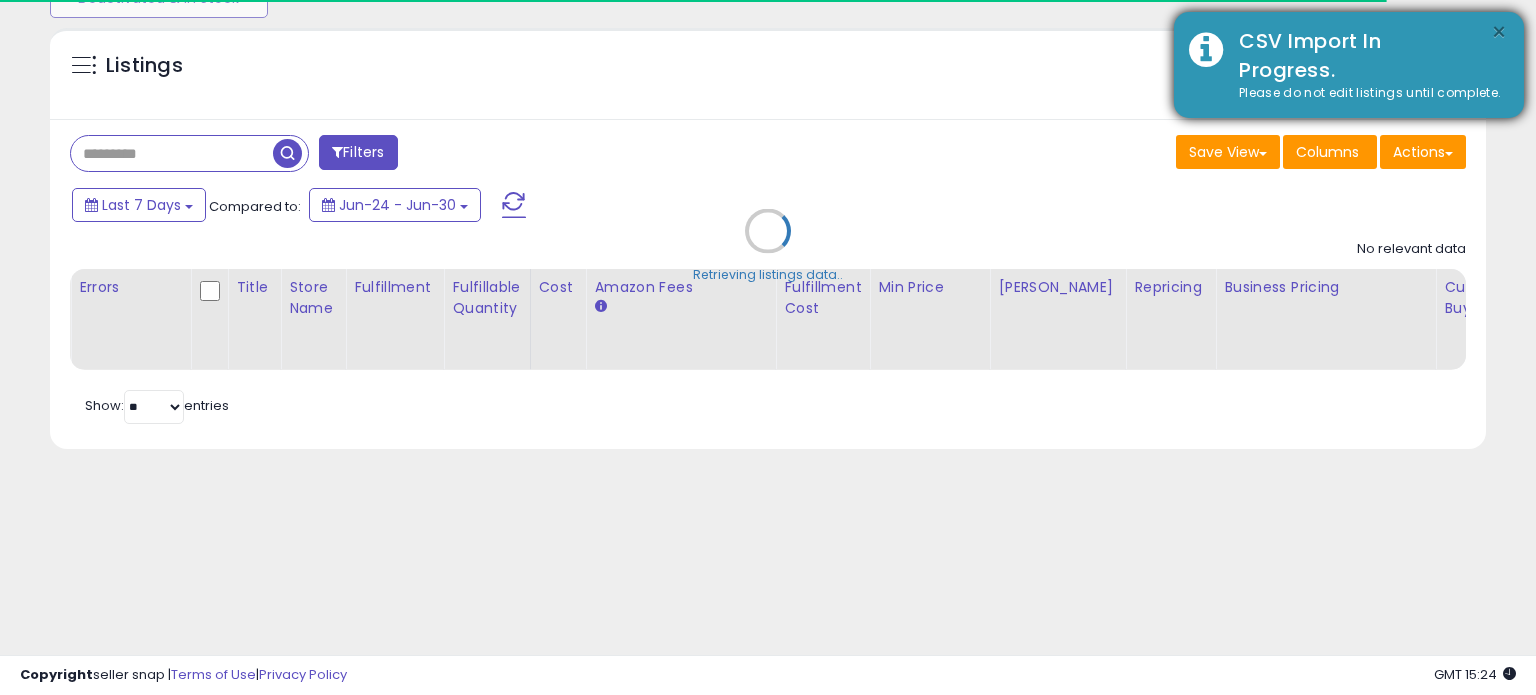 click on "×" at bounding box center [1499, 32] 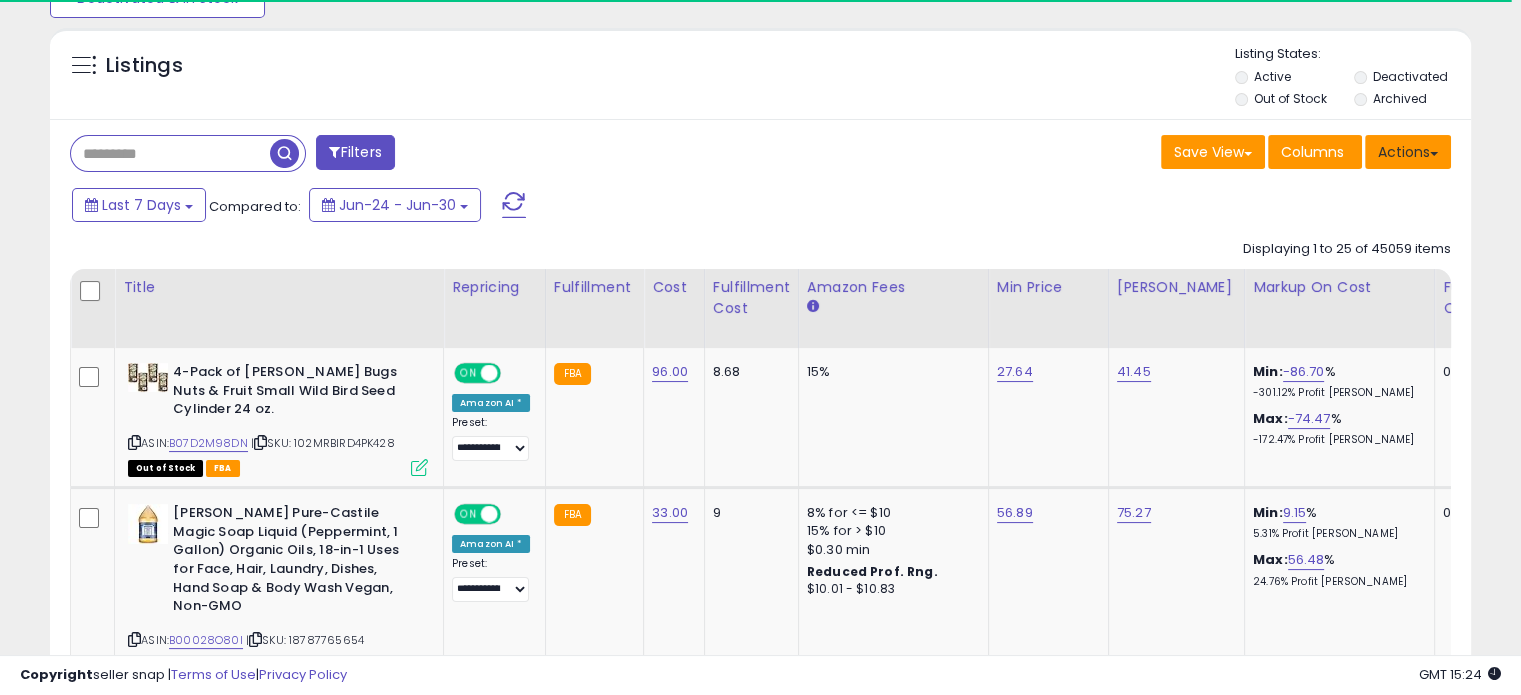 click on "Actions" at bounding box center [1408, 152] 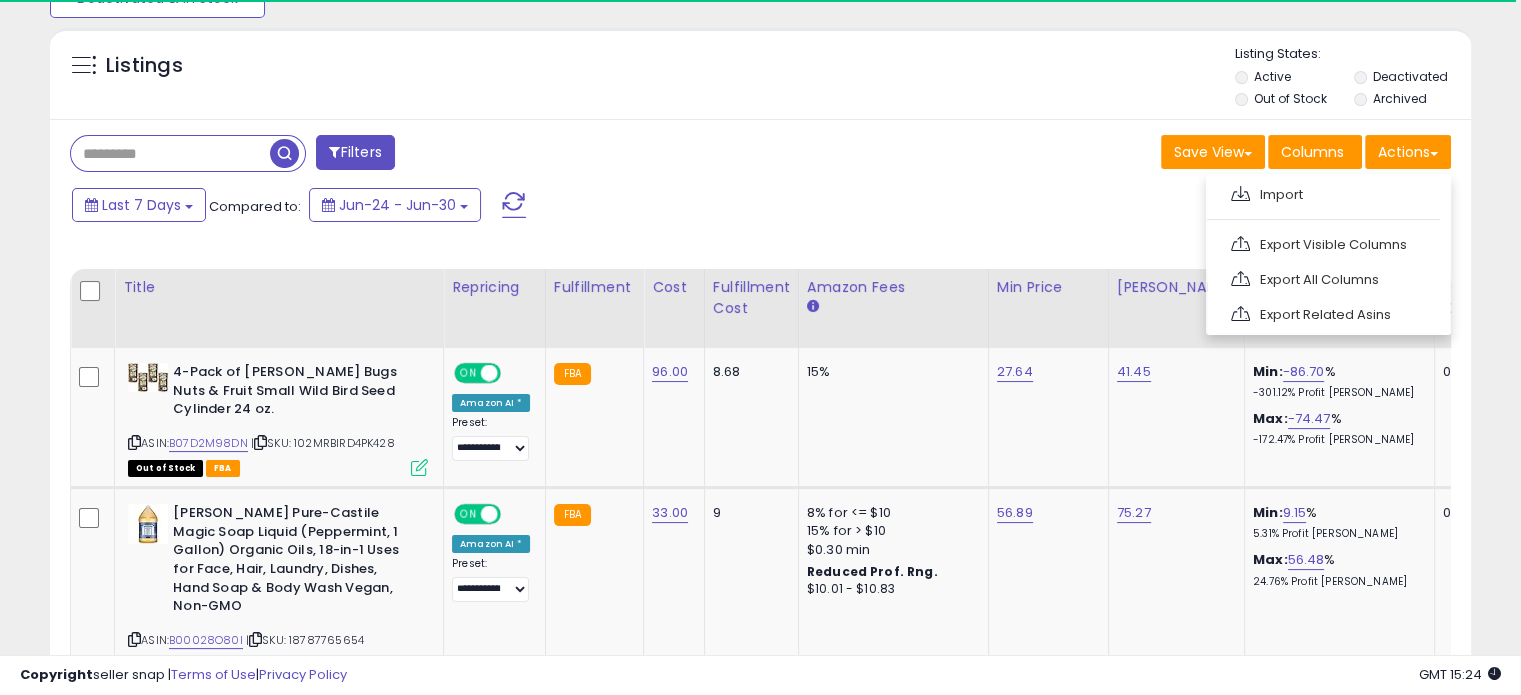 click on "**********" at bounding box center [760, 2130] 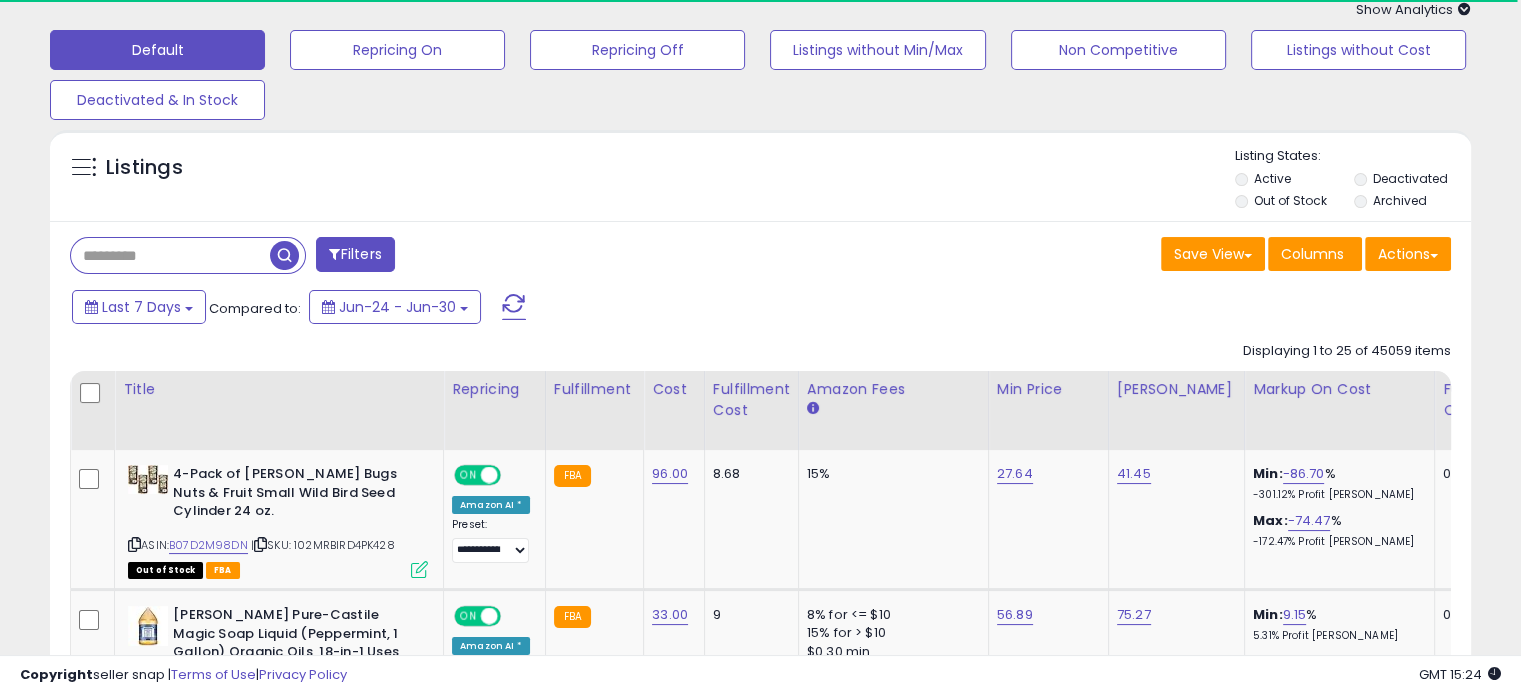 scroll, scrollTop: 0, scrollLeft: 0, axis: both 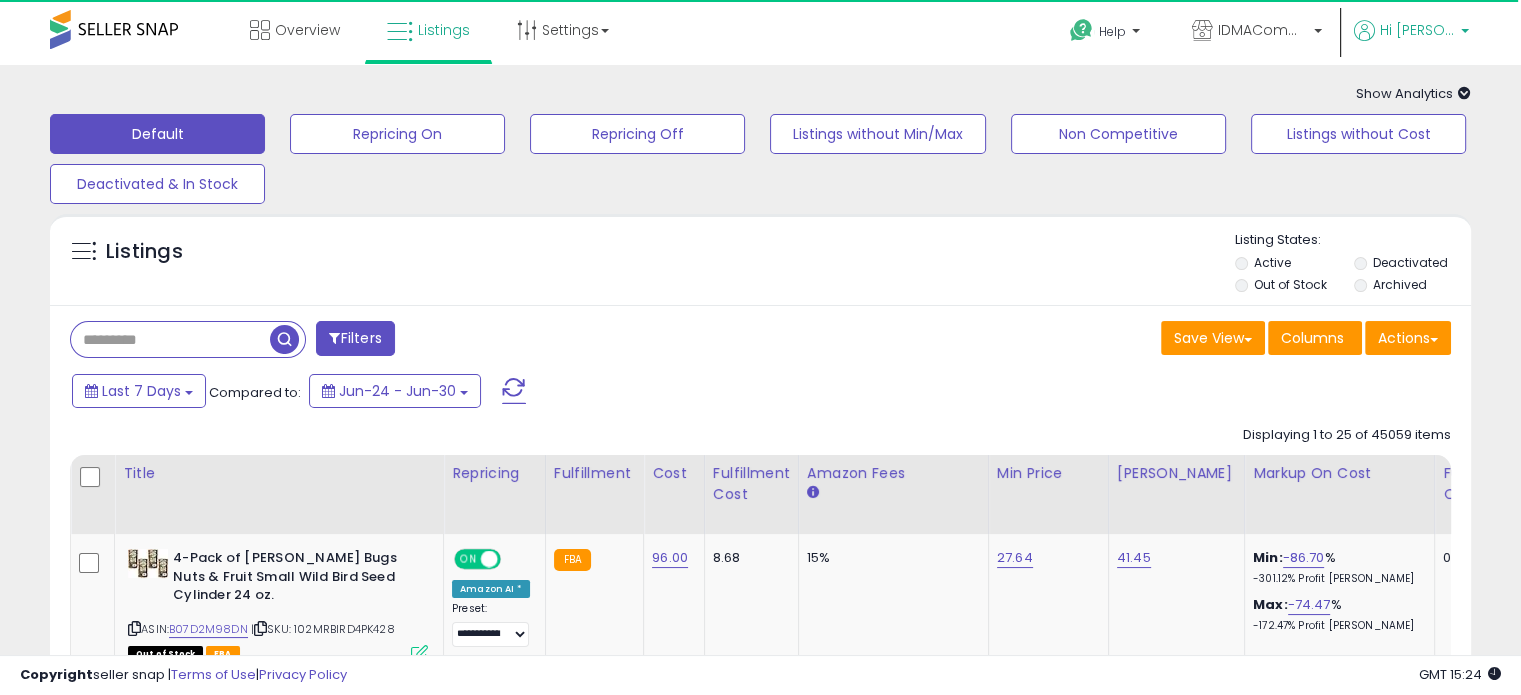 click on "Hi [PERSON_NAME]" at bounding box center [1417, 30] 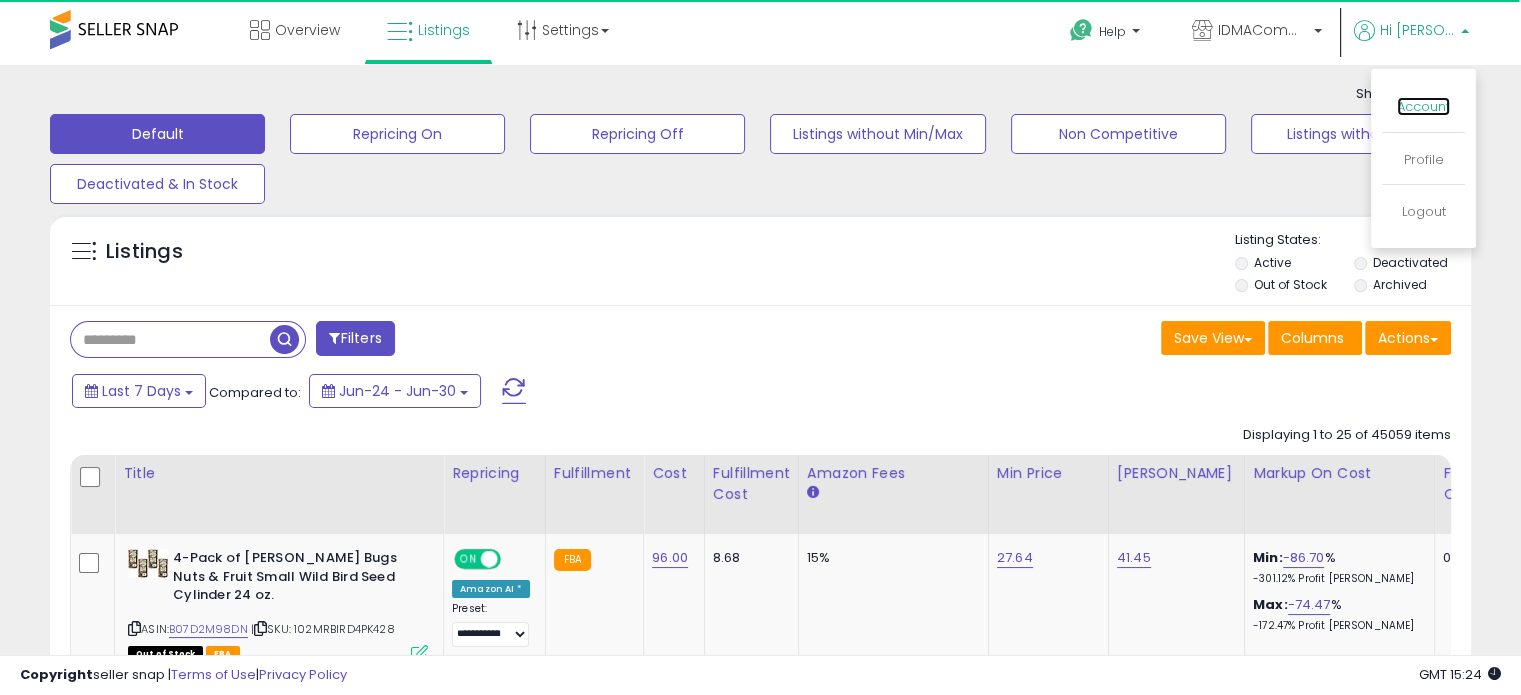 click on "Account" at bounding box center (1423, 106) 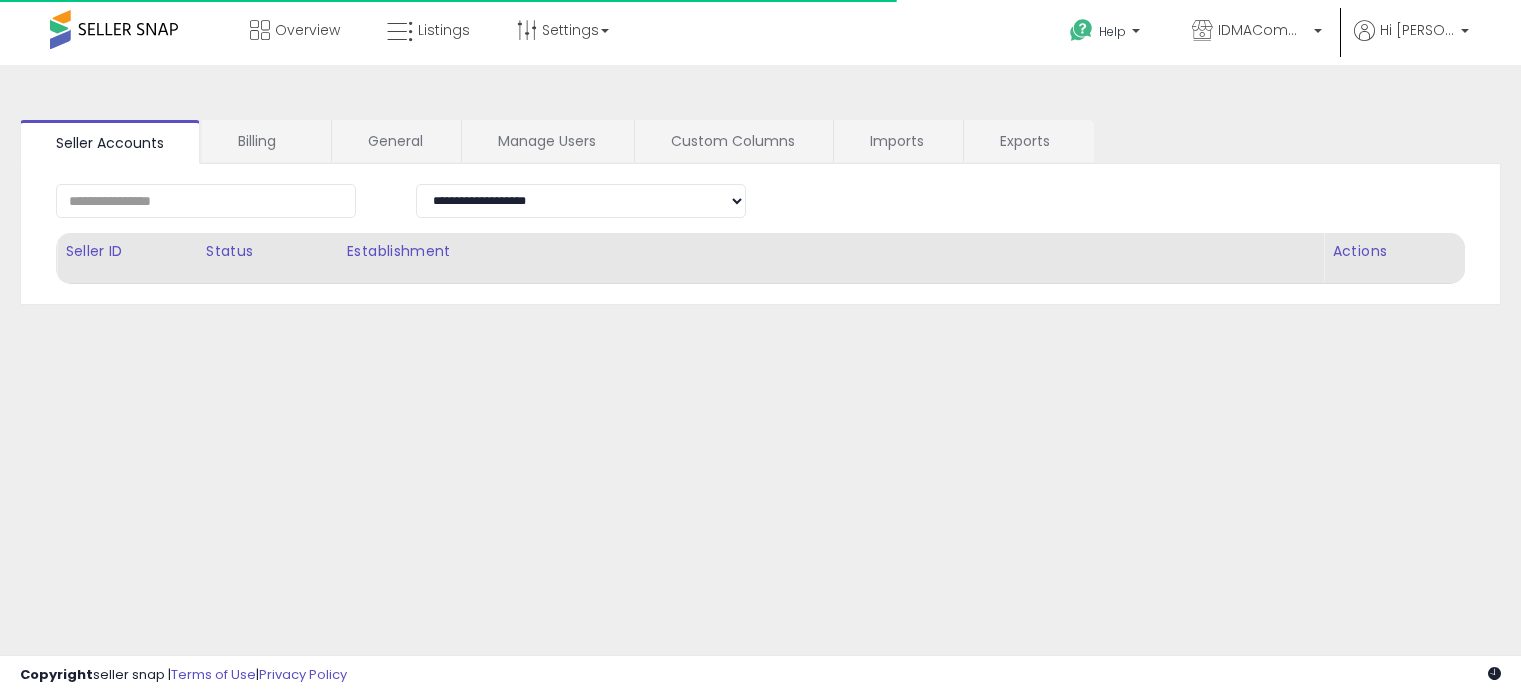 scroll, scrollTop: 0, scrollLeft: 0, axis: both 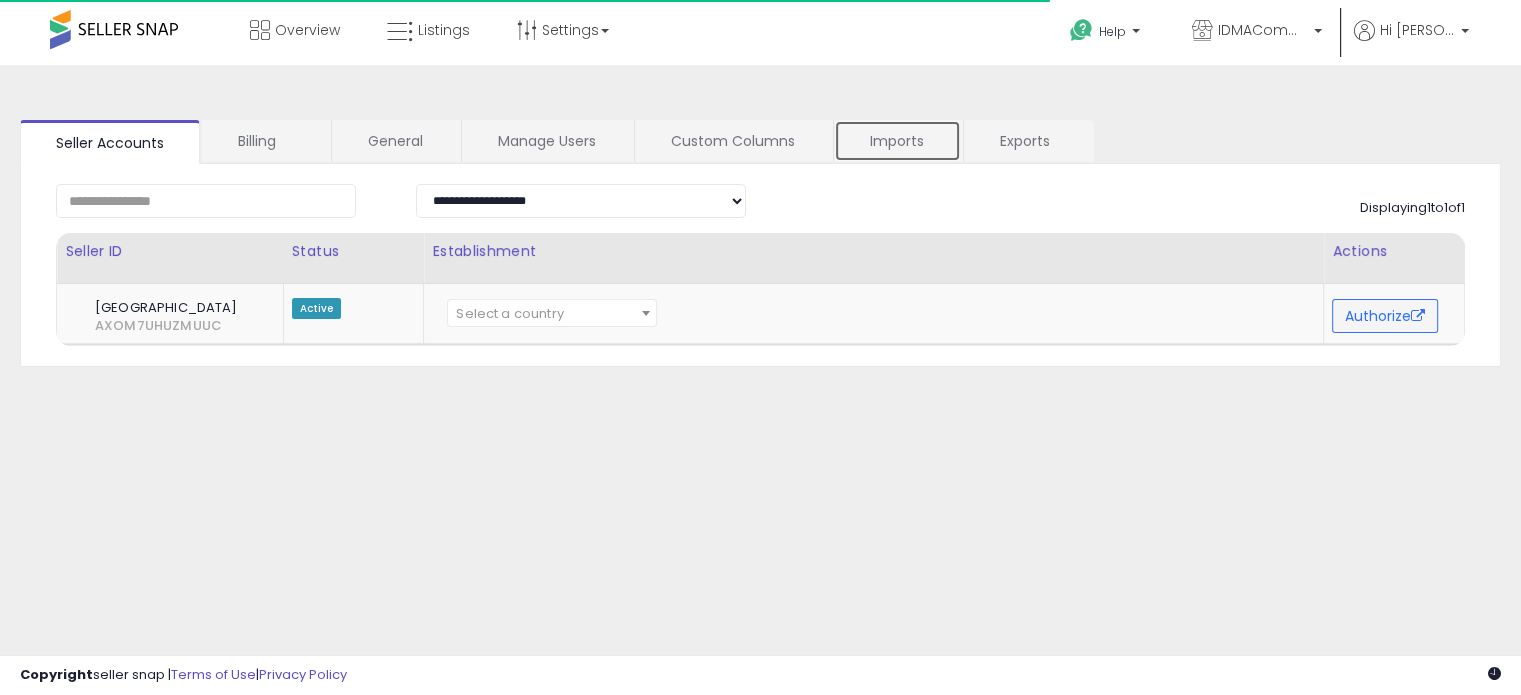 click on "Imports" at bounding box center (897, 141) 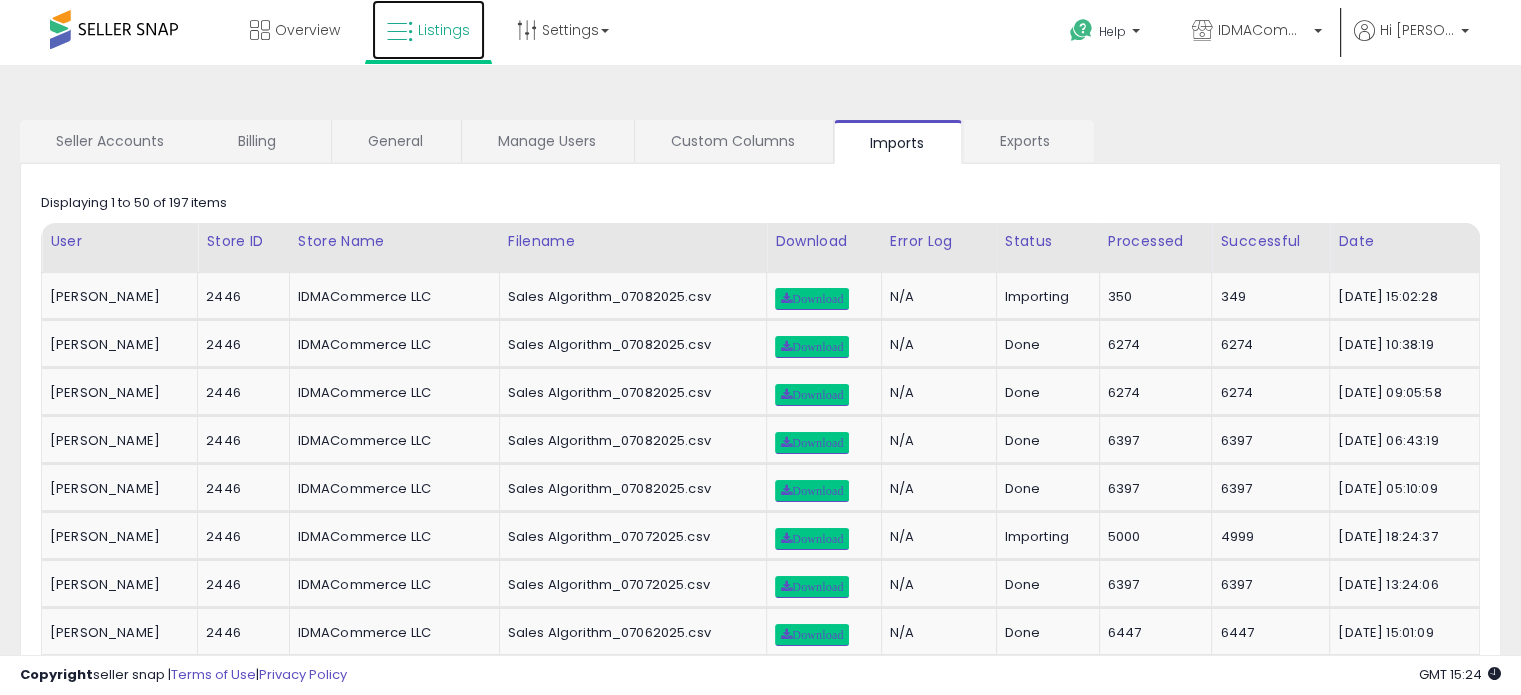 click on "Listings" at bounding box center (444, 30) 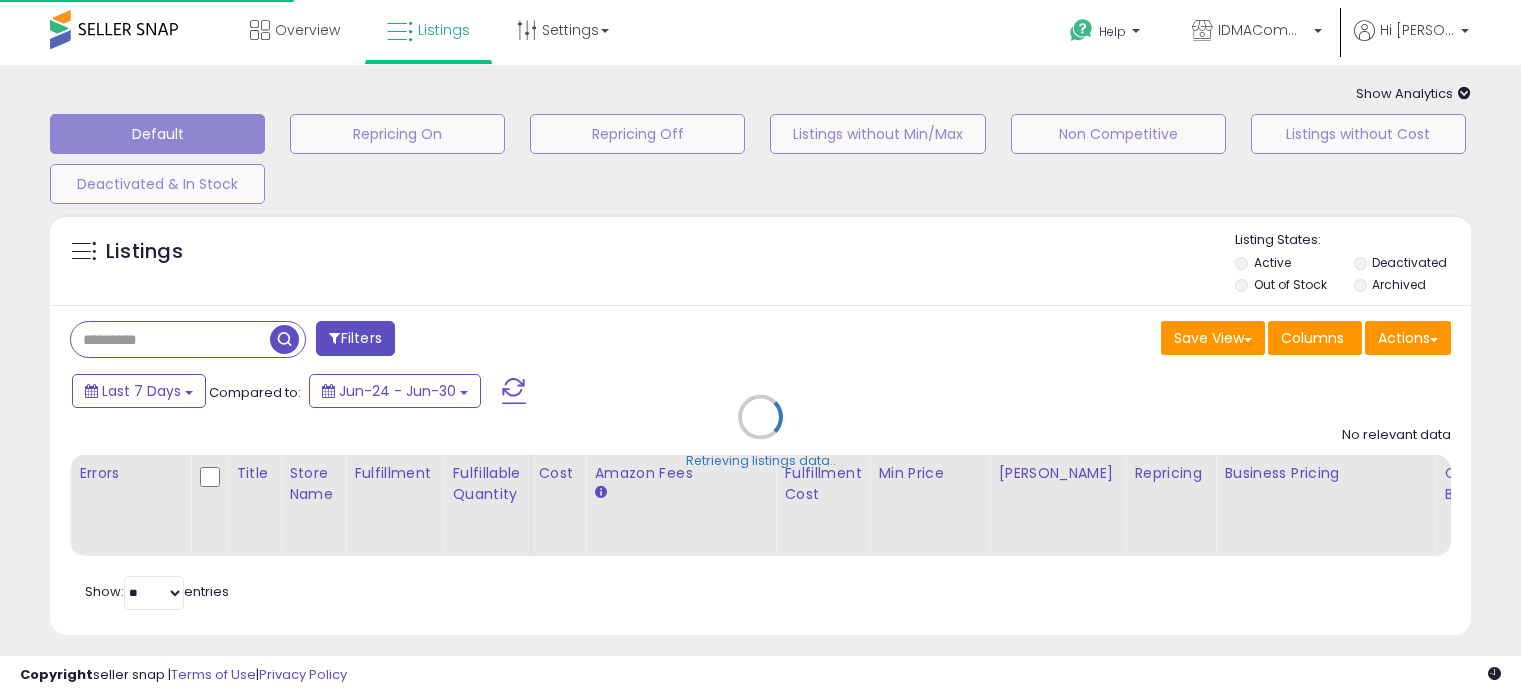 scroll, scrollTop: 0, scrollLeft: 0, axis: both 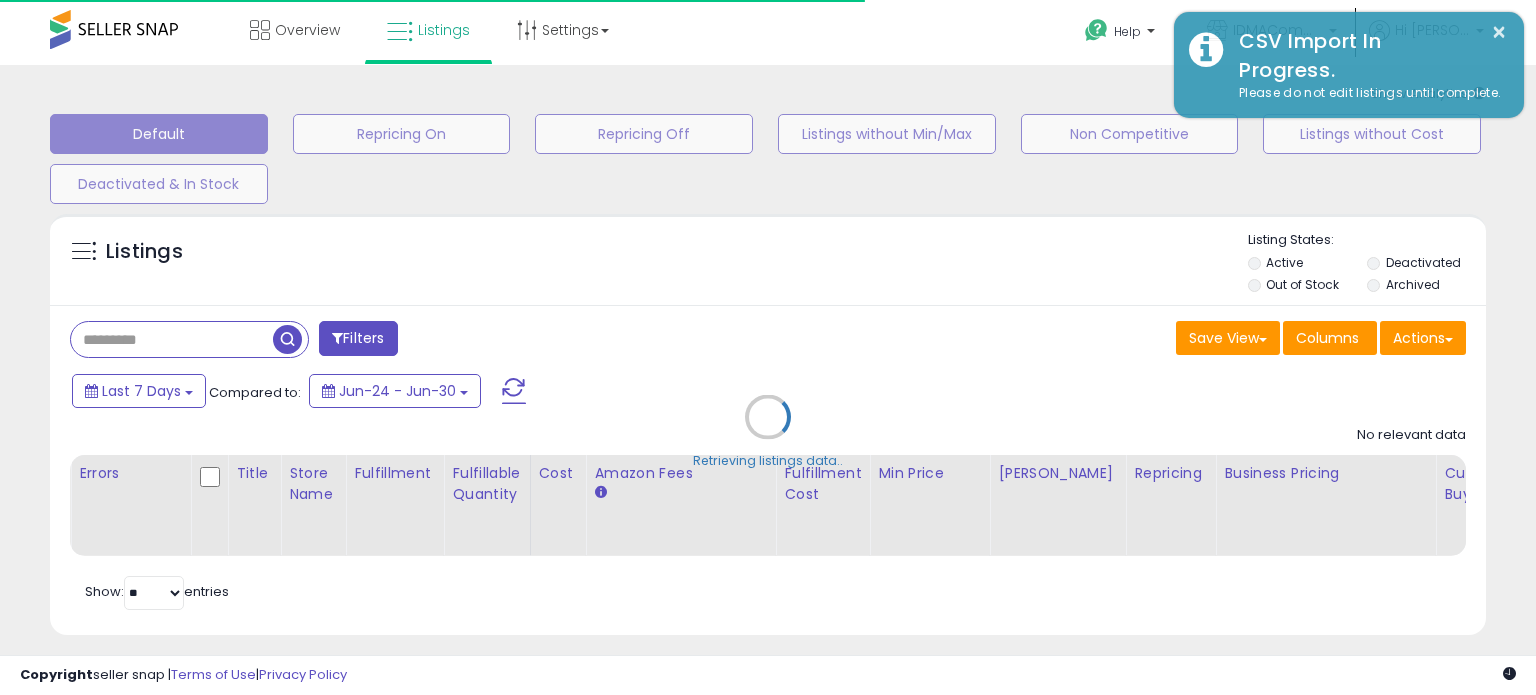 click on "Retrieving listings data.." at bounding box center [768, 432] 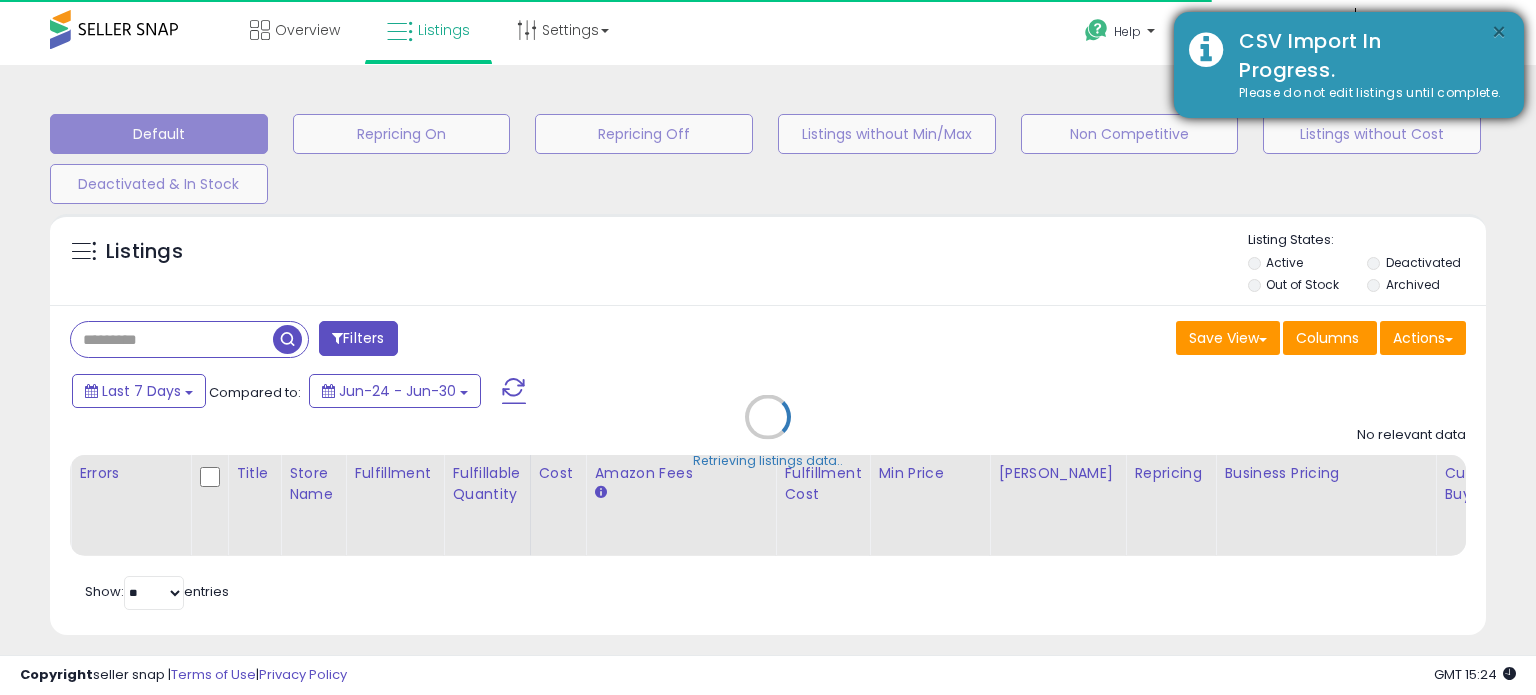 click on "×" at bounding box center [1499, 32] 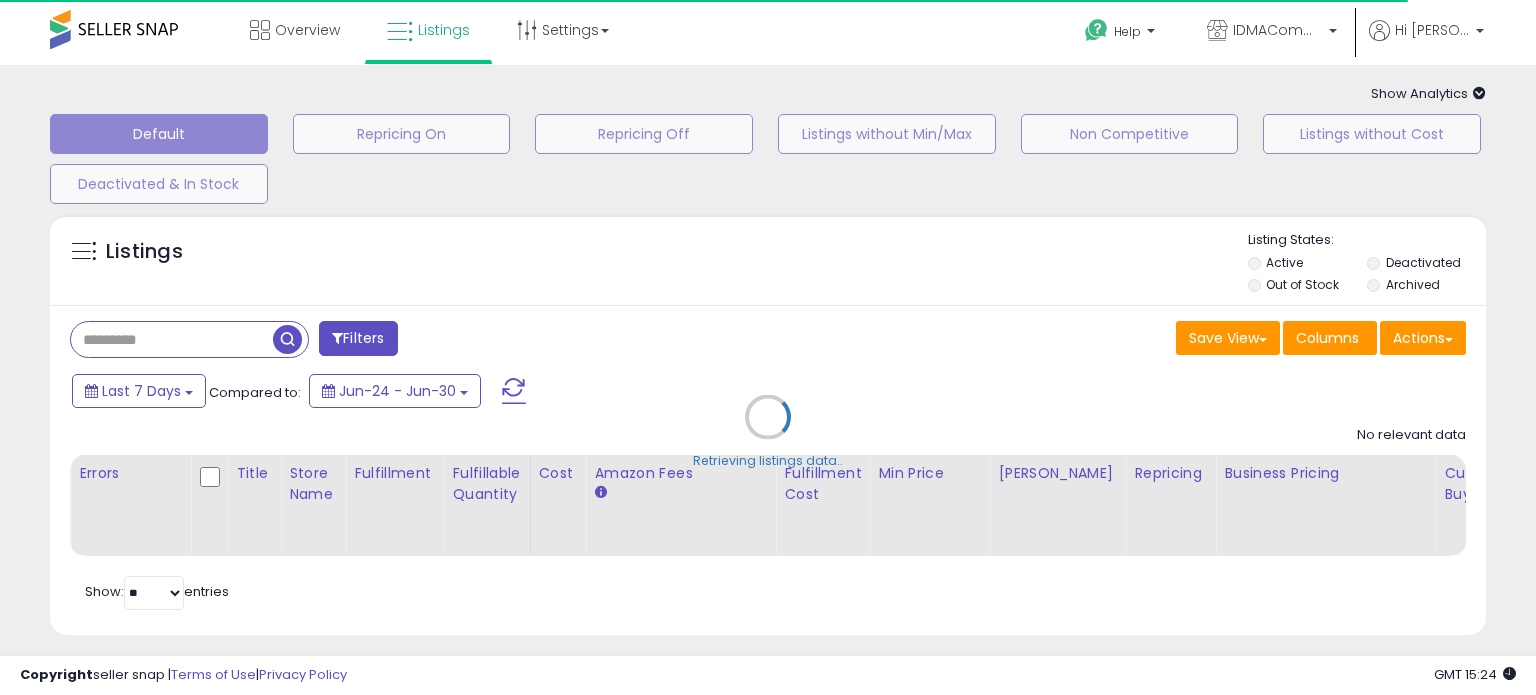 click on "Retrieving listings data.." at bounding box center [768, 432] 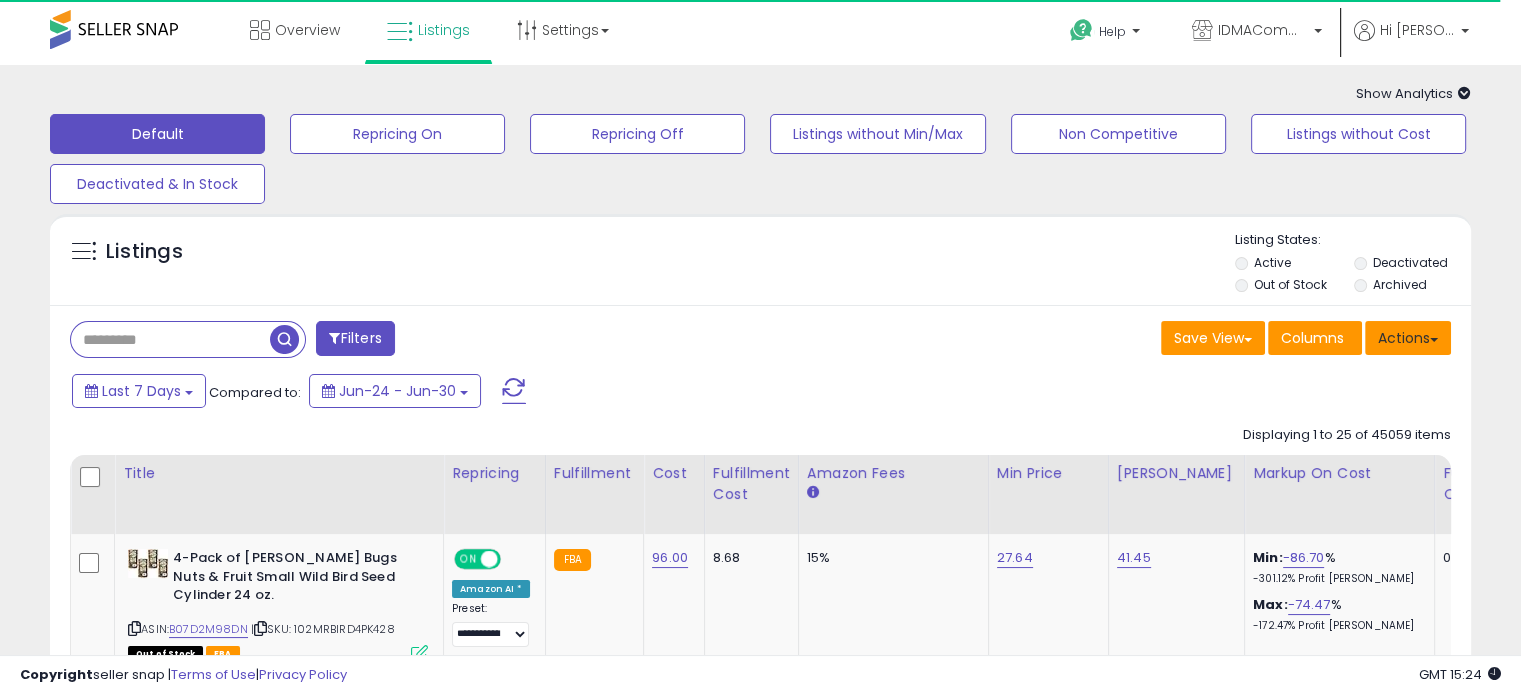 click on "Actions" at bounding box center (1408, 338) 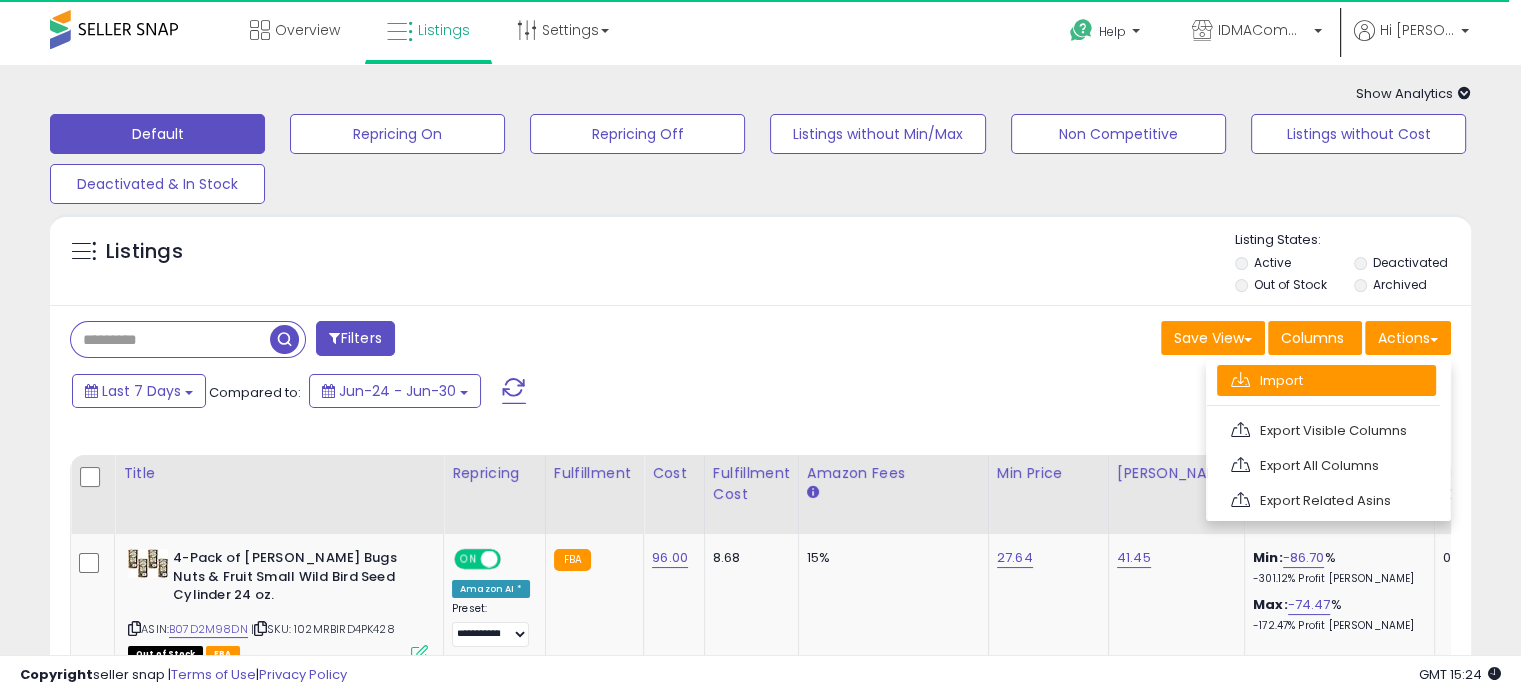 click on "Import" at bounding box center [1326, 380] 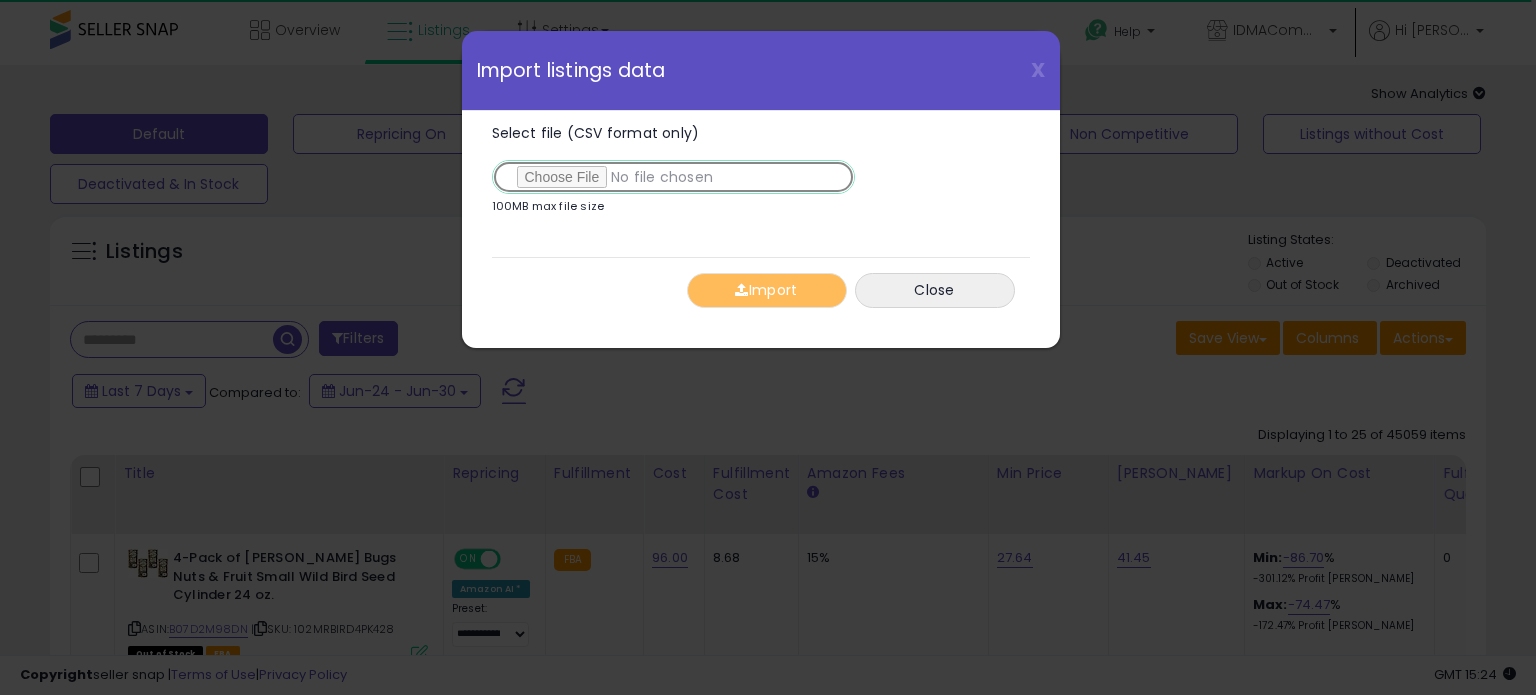 click on "Select file (CSV format only)" at bounding box center (673, 177) 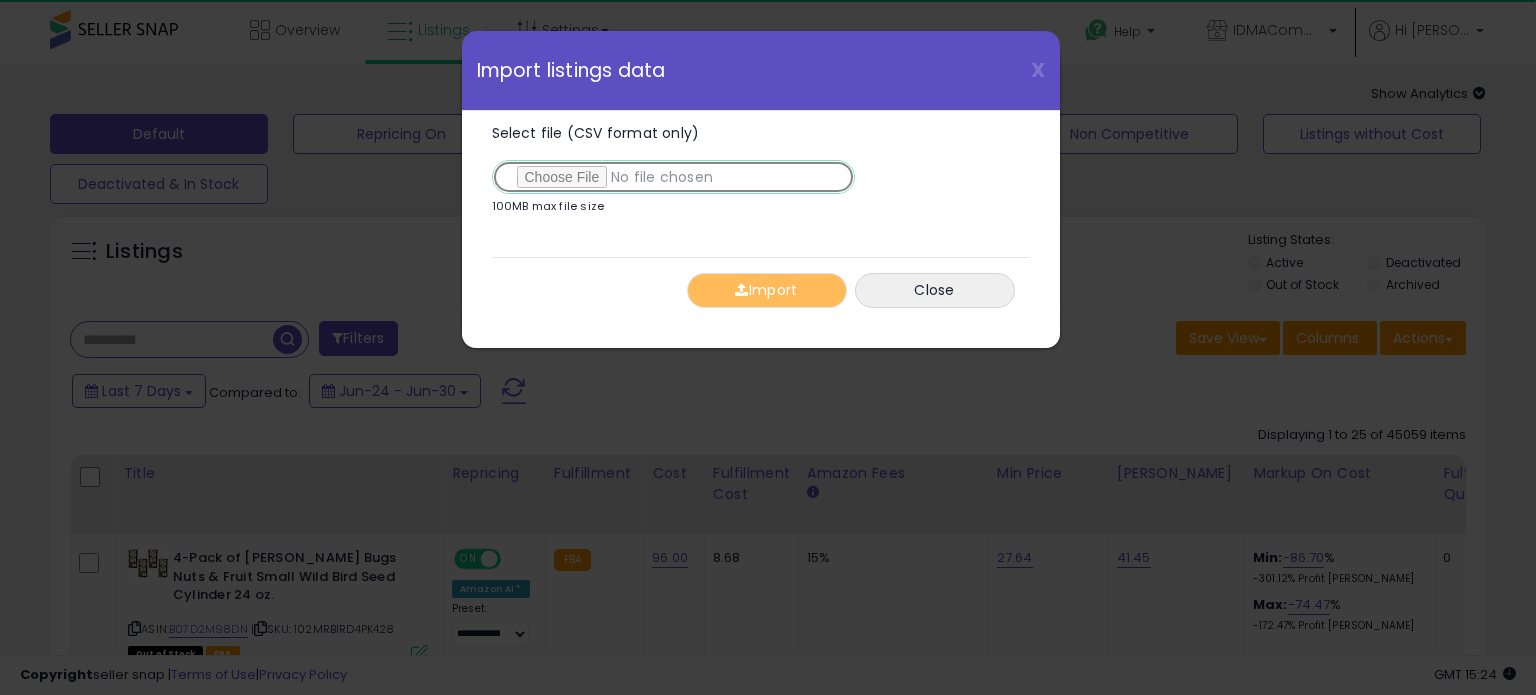 type on "**********" 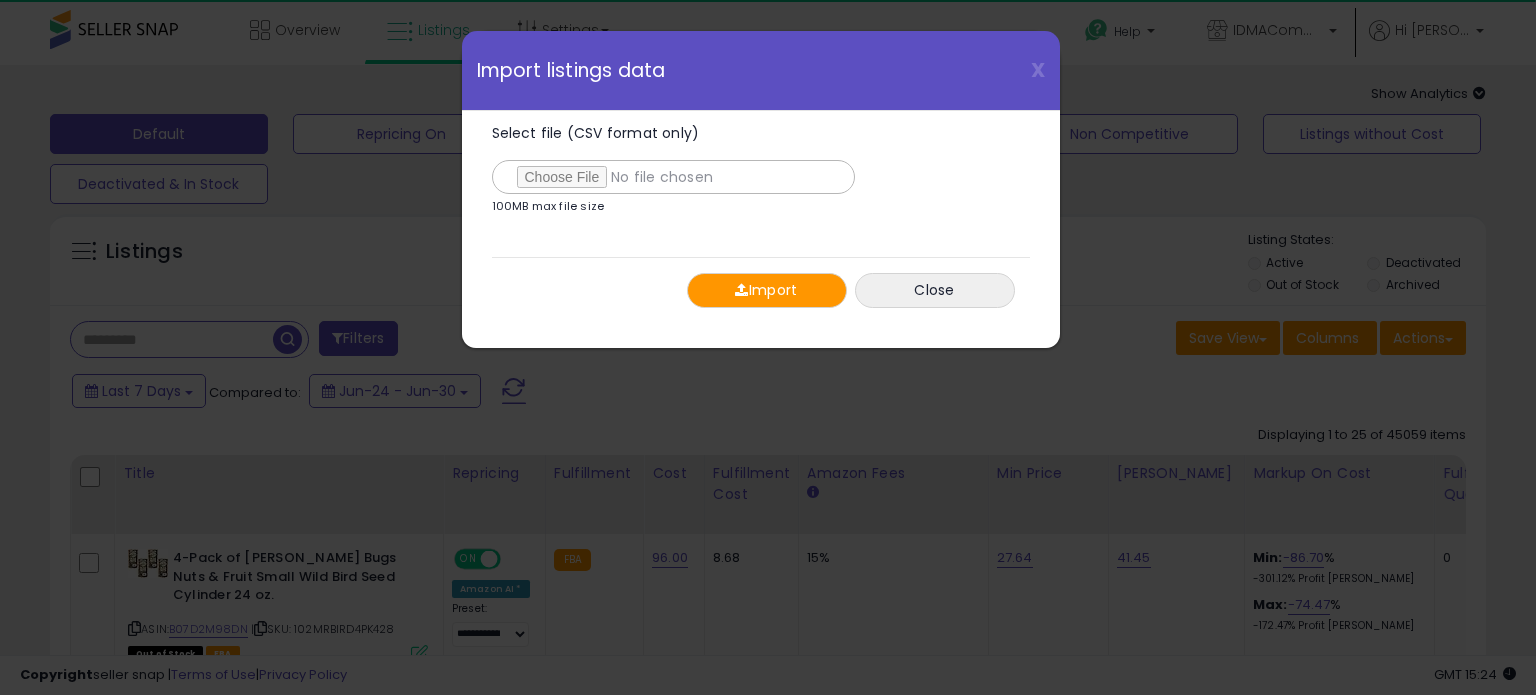 click on "Import" at bounding box center [767, 290] 